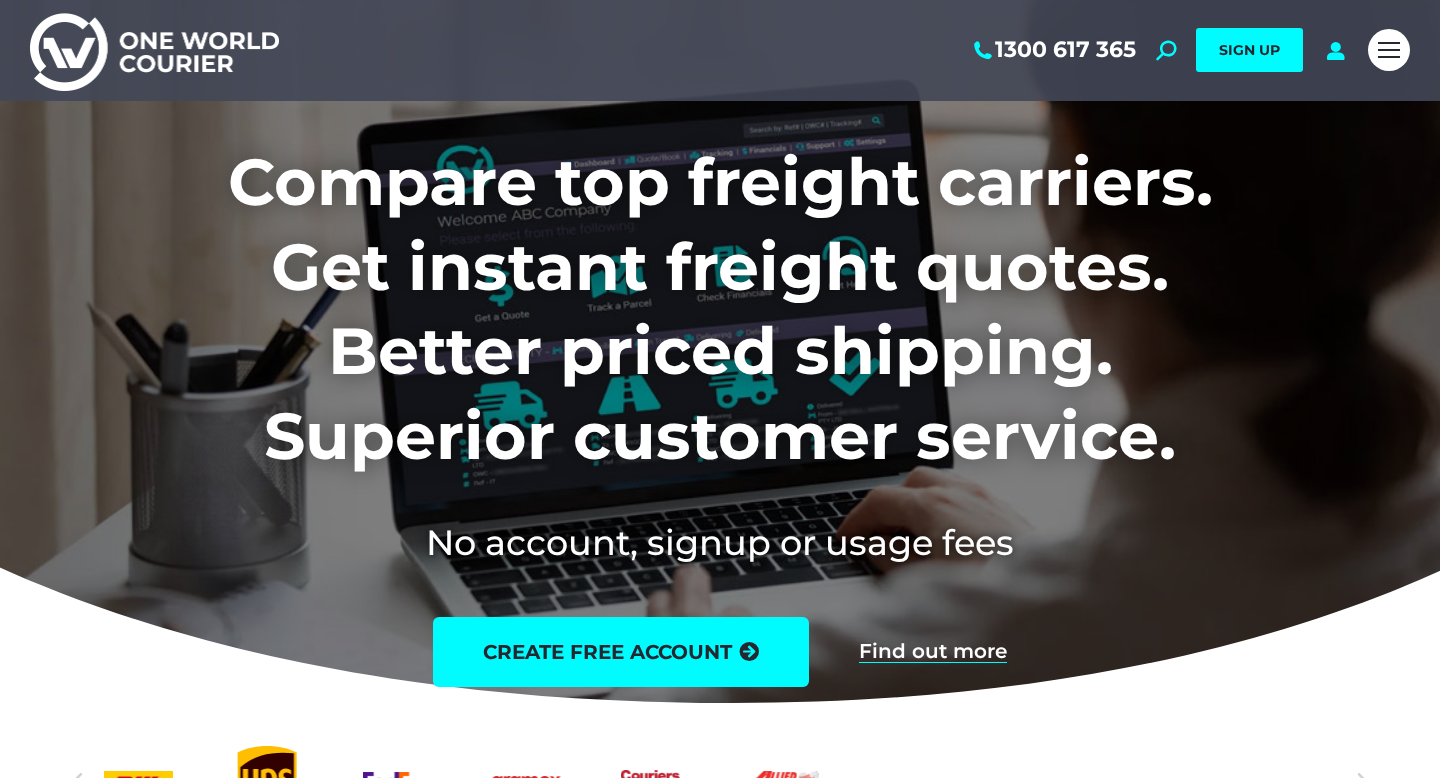 scroll, scrollTop: 0, scrollLeft: 0, axis: both 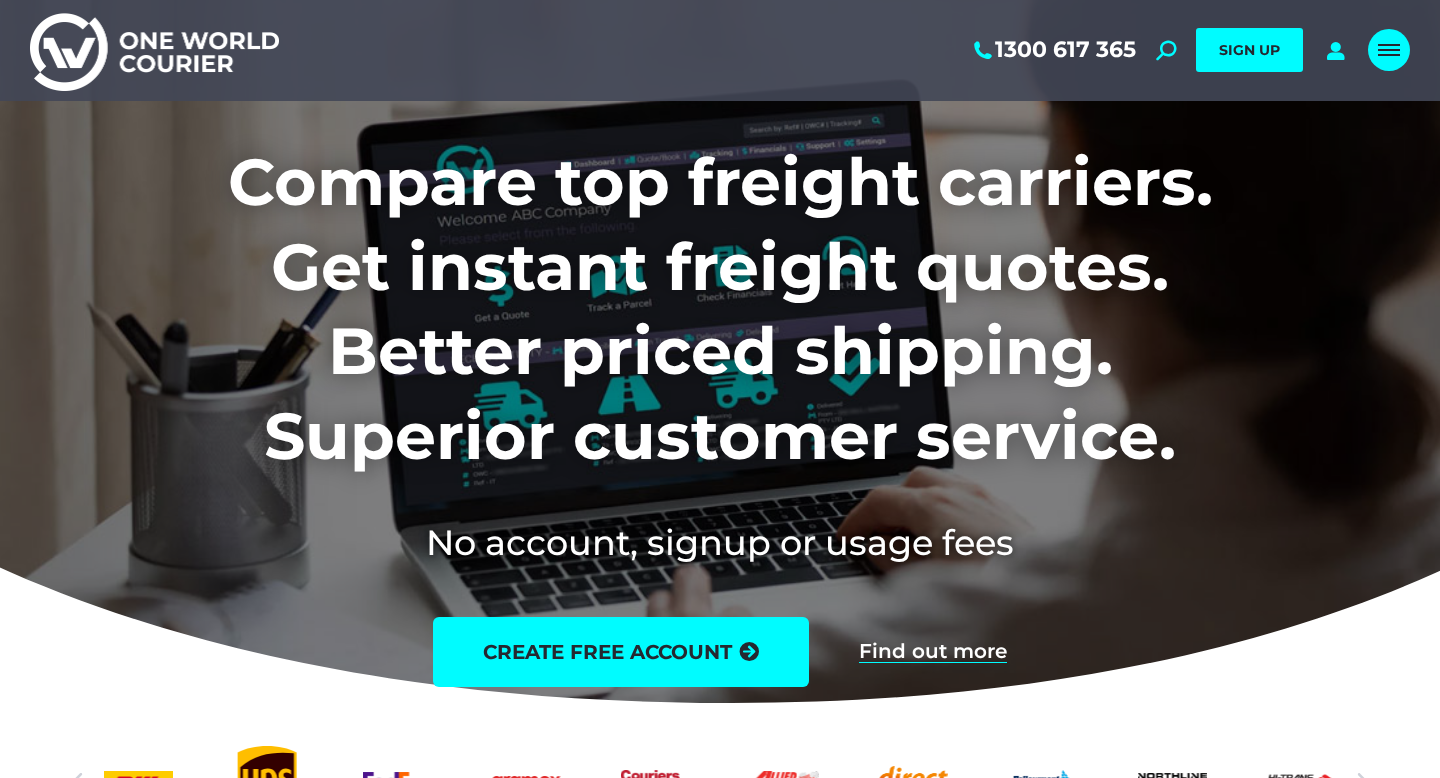 click at bounding box center [1389, 50] 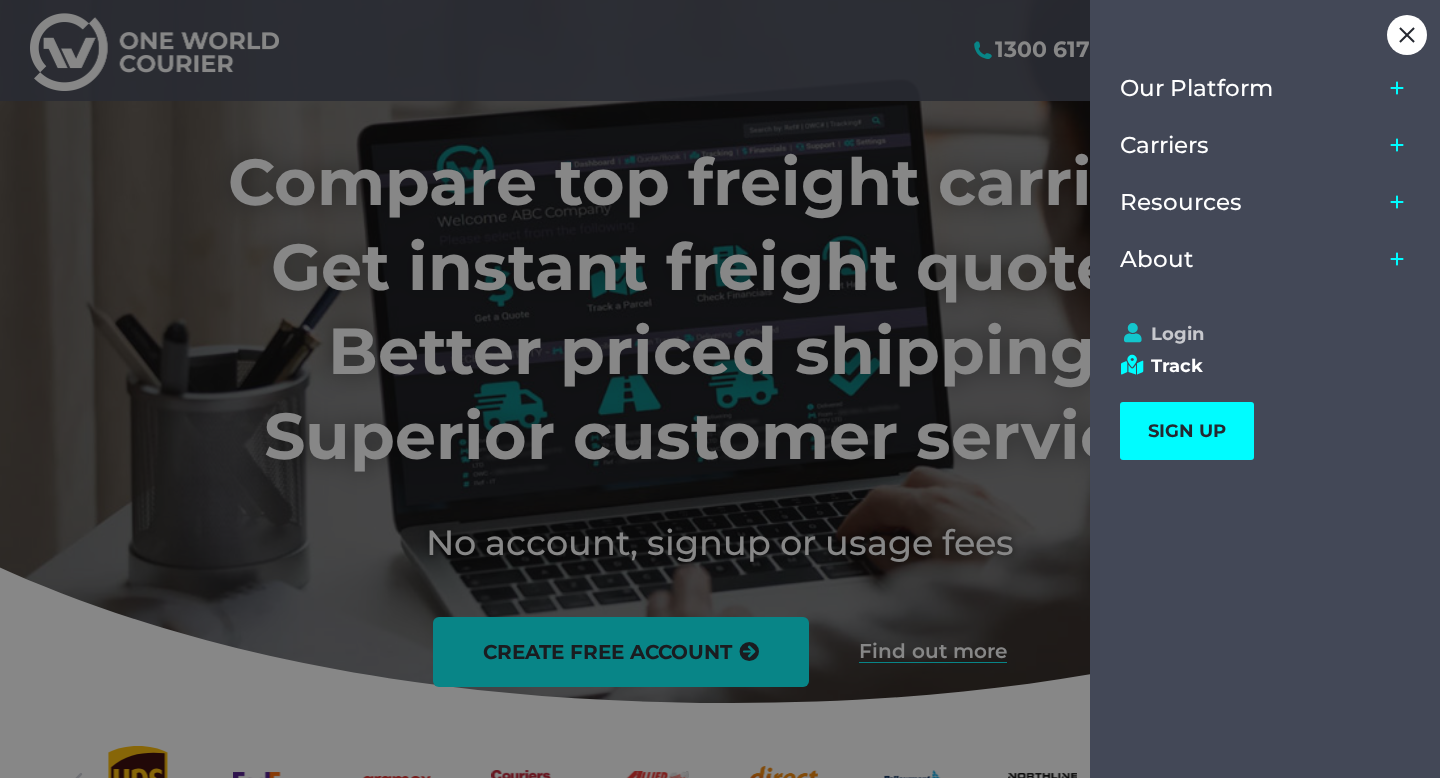 click on "Login" at bounding box center (1256, 334) 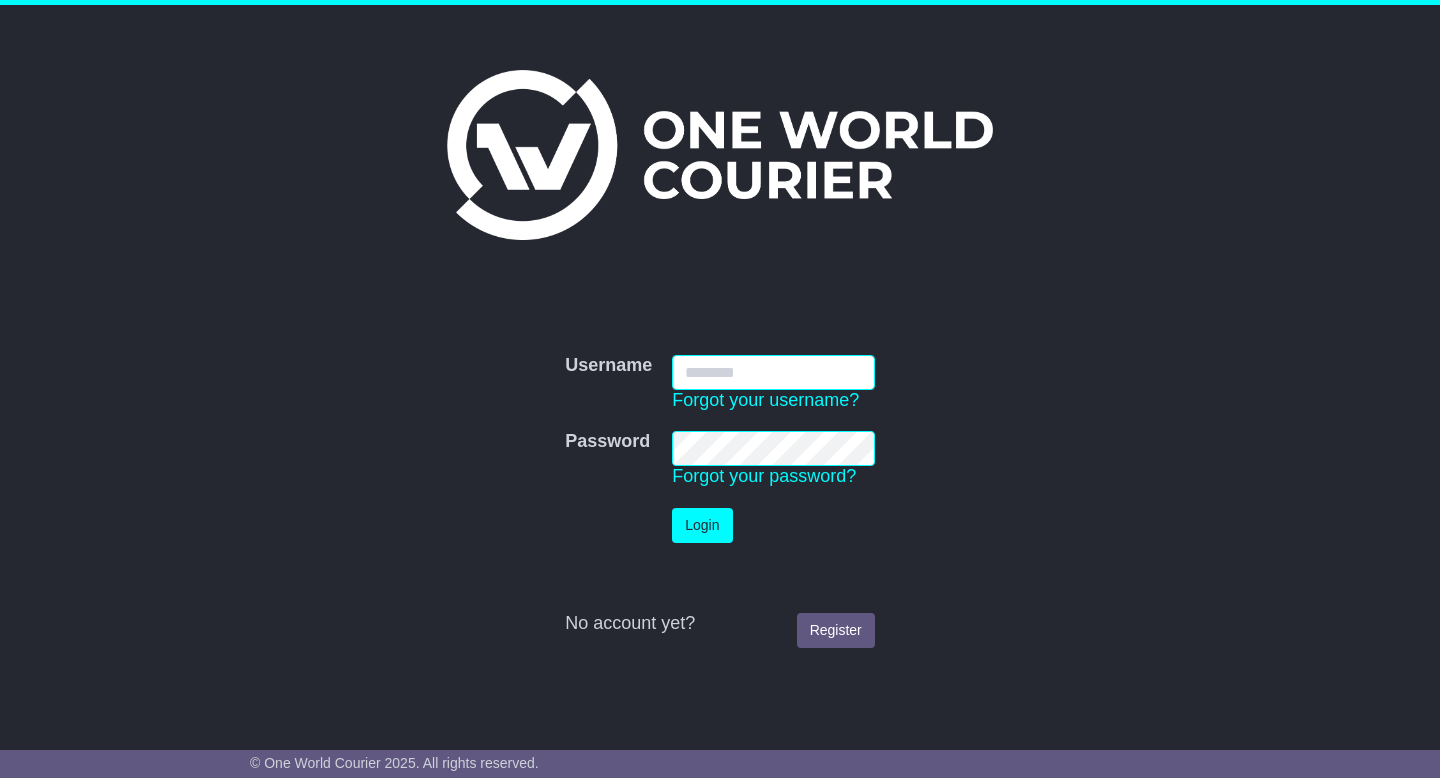 scroll, scrollTop: 0, scrollLeft: 0, axis: both 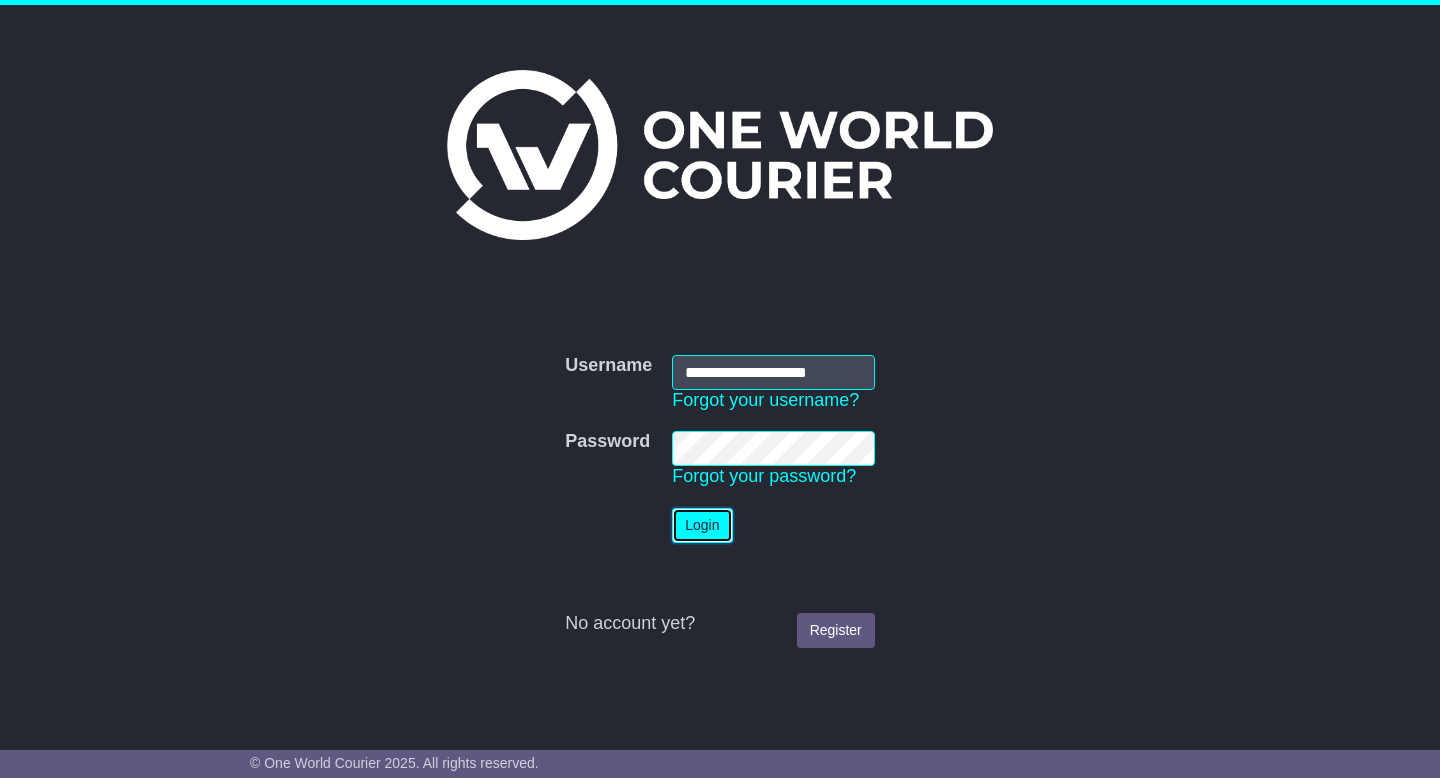 click on "Login" at bounding box center [702, 525] 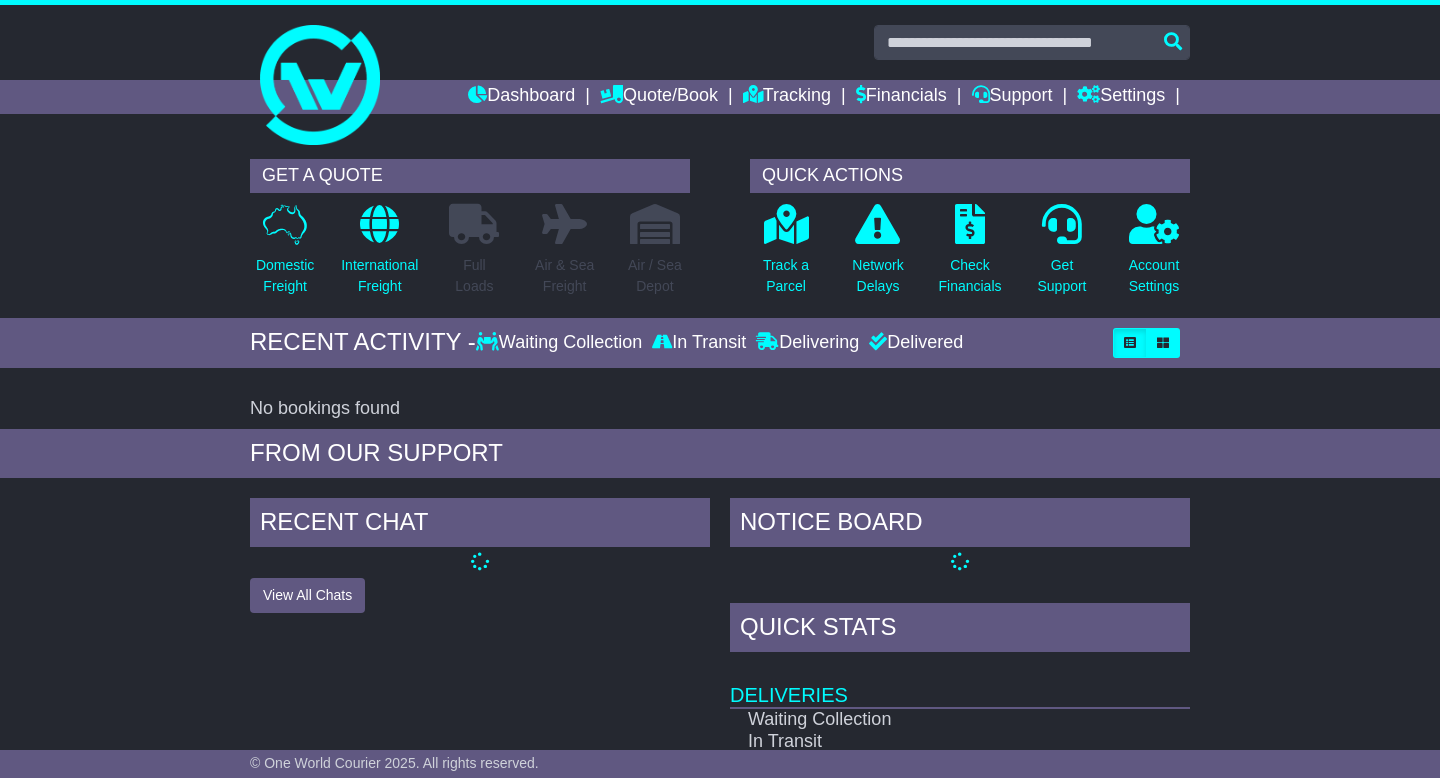 scroll, scrollTop: 0, scrollLeft: 0, axis: both 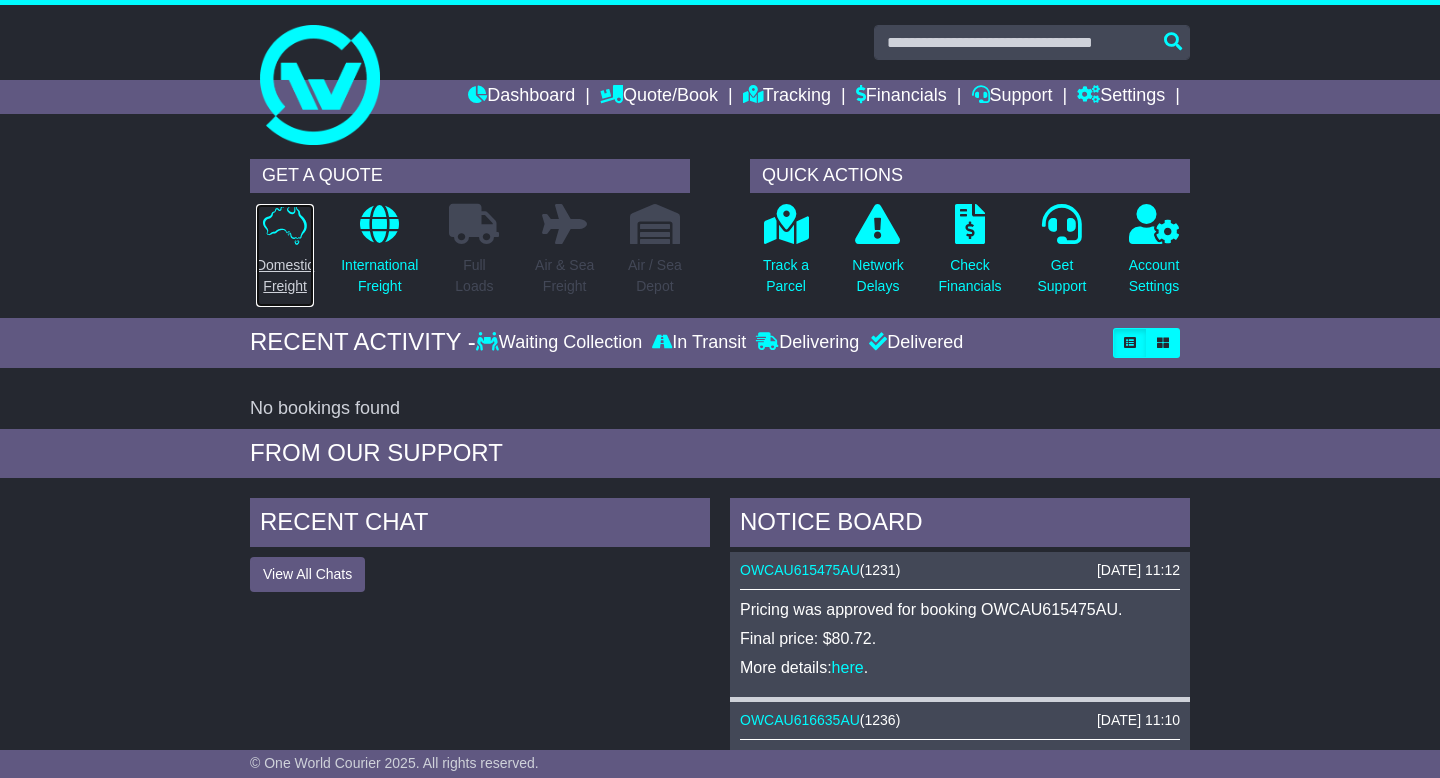 click at bounding box center (285, 224) 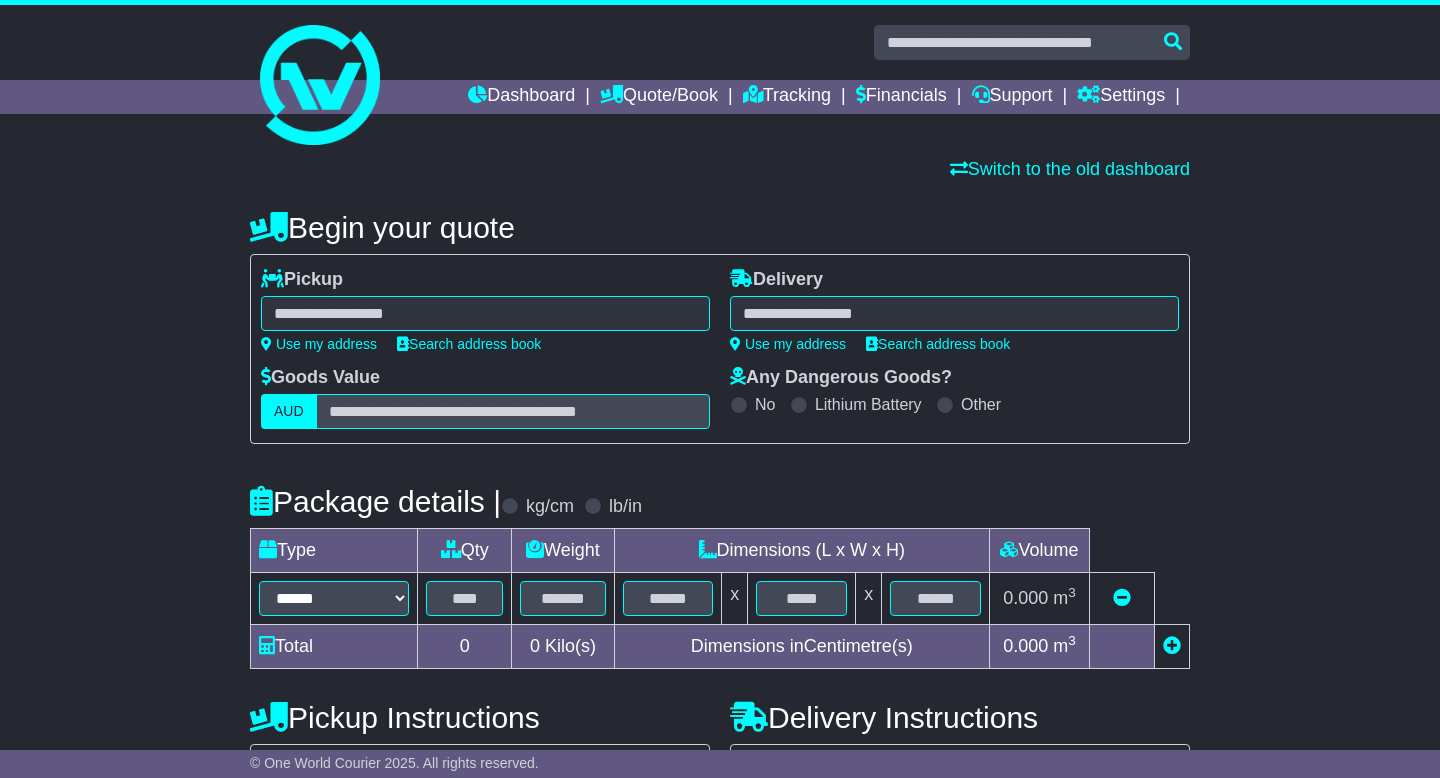 scroll, scrollTop: 0, scrollLeft: 0, axis: both 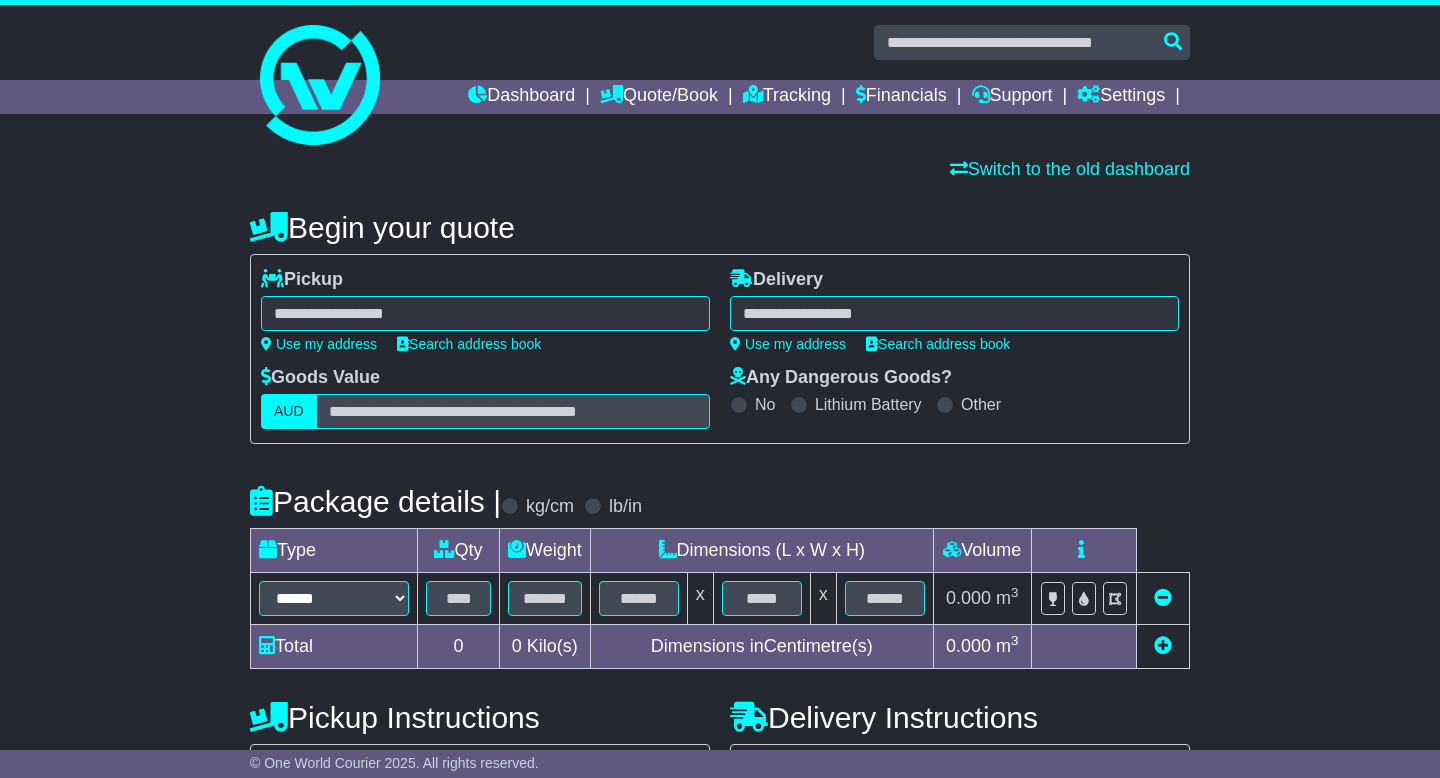click at bounding box center [485, 313] 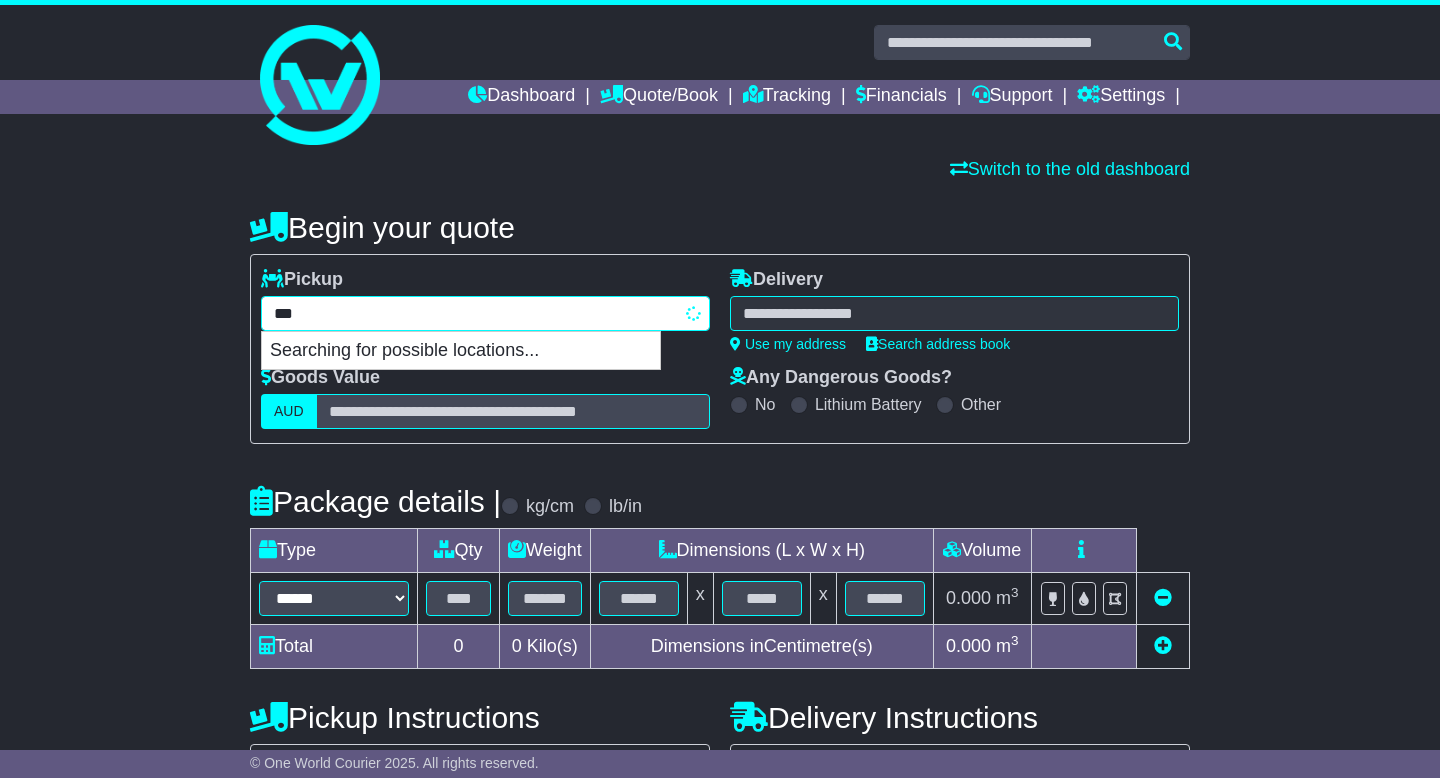 type on "****" 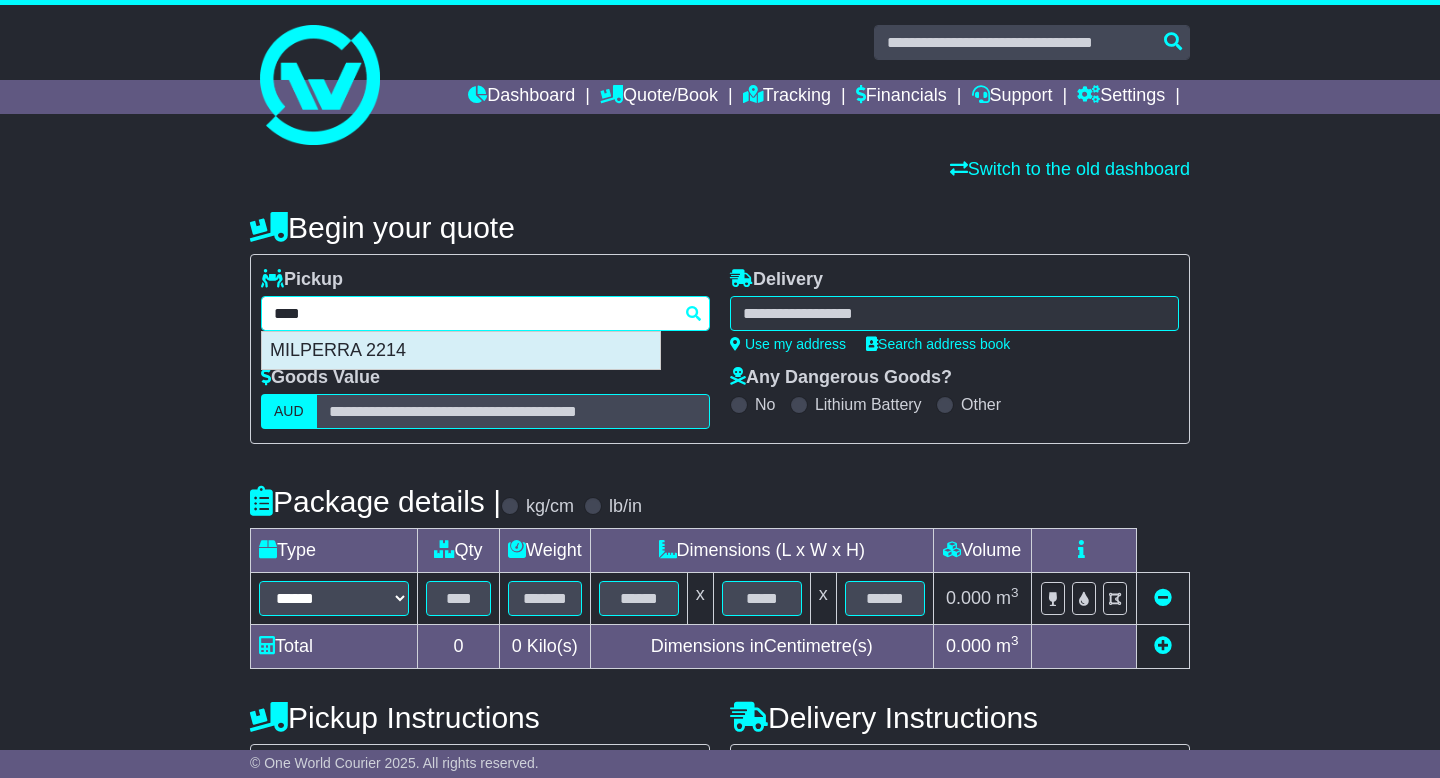 click on "MILPERRA 2214" at bounding box center (461, 351) 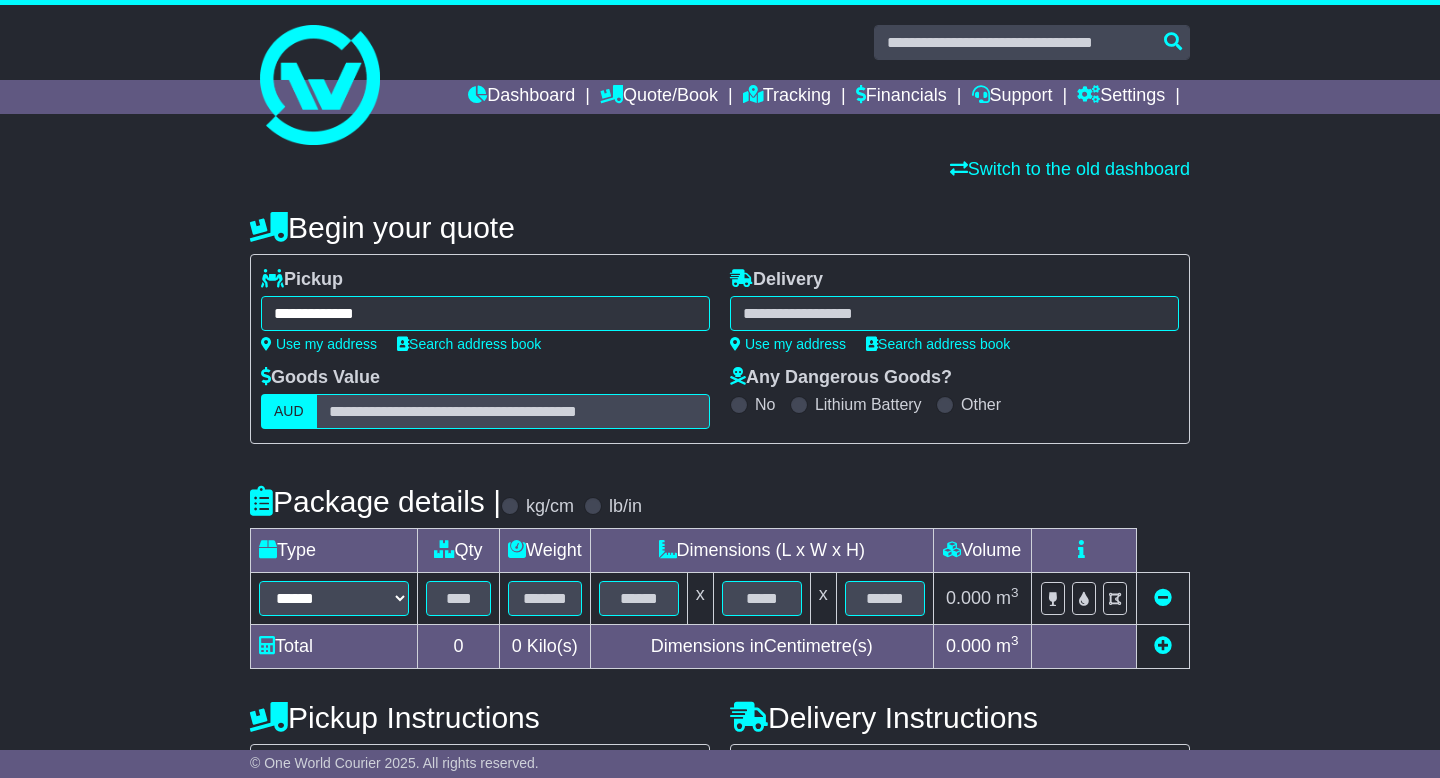 type on "**********" 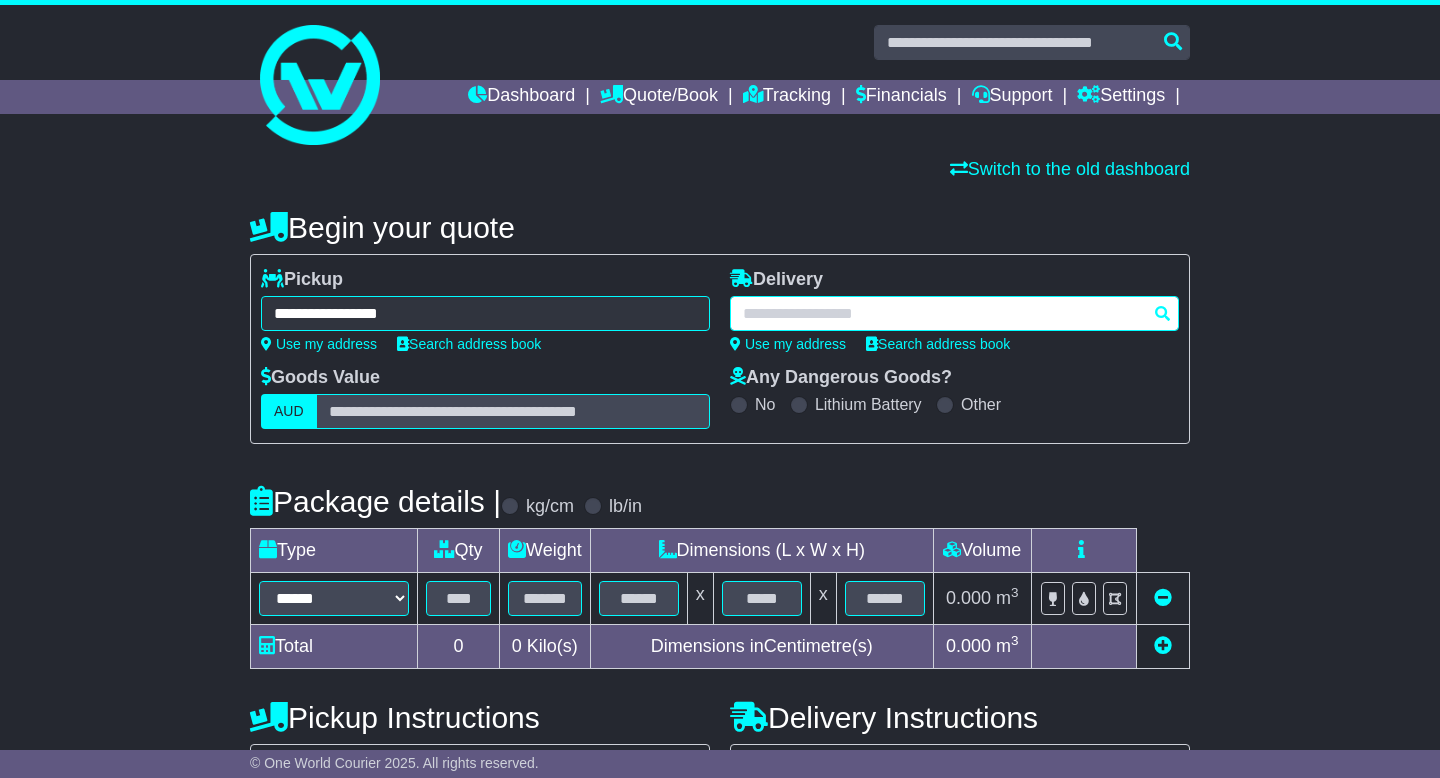 click at bounding box center [954, 313] 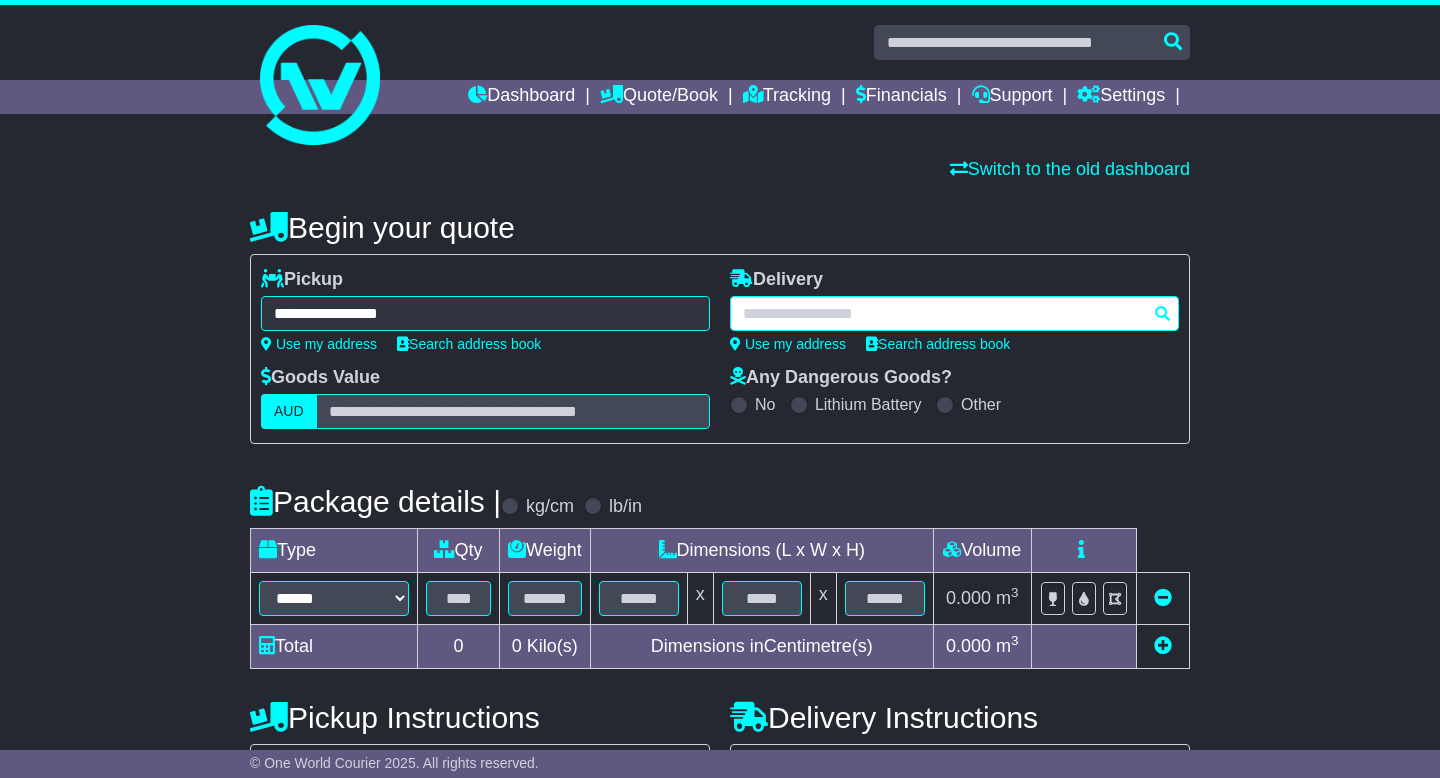 click at bounding box center [954, 313] 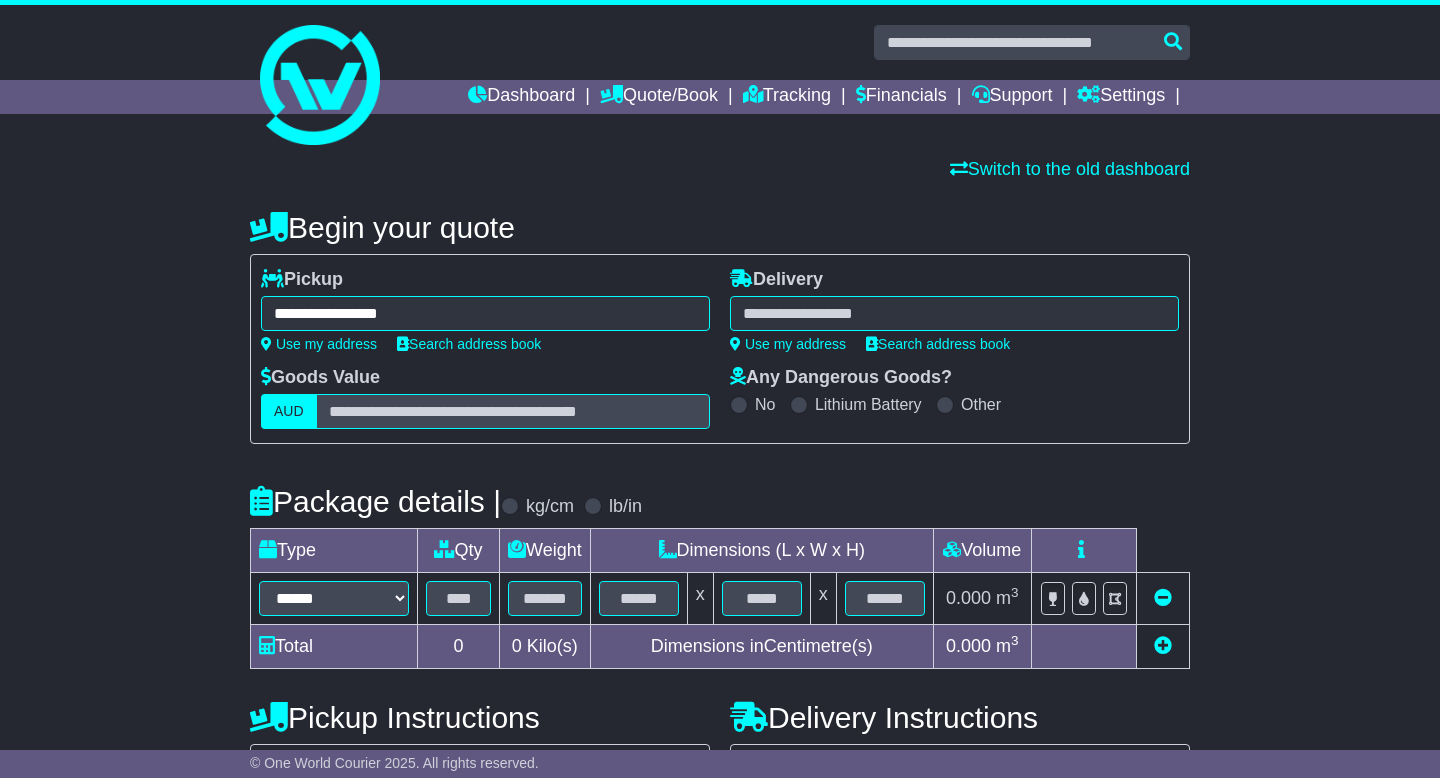 click at bounding box center [954, 313] 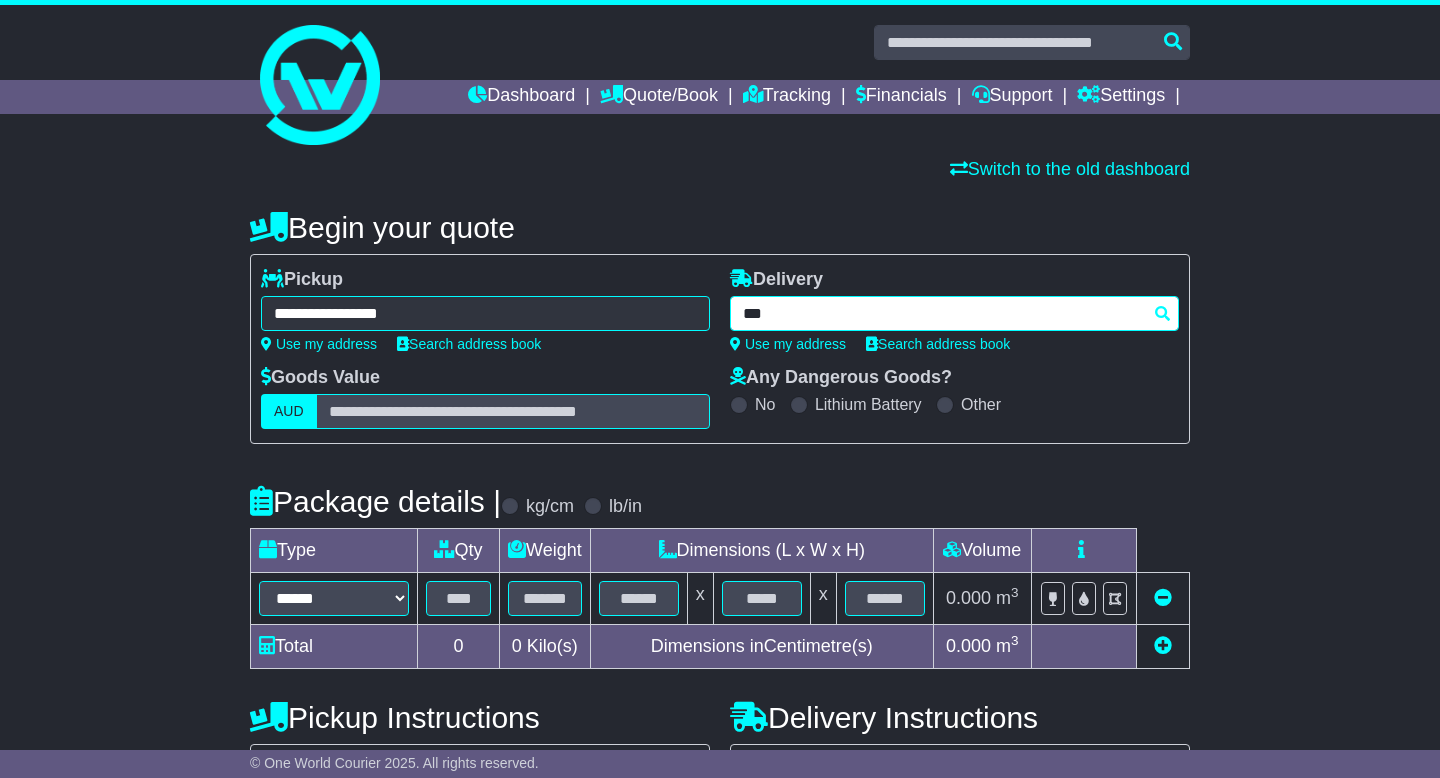 type on "****" 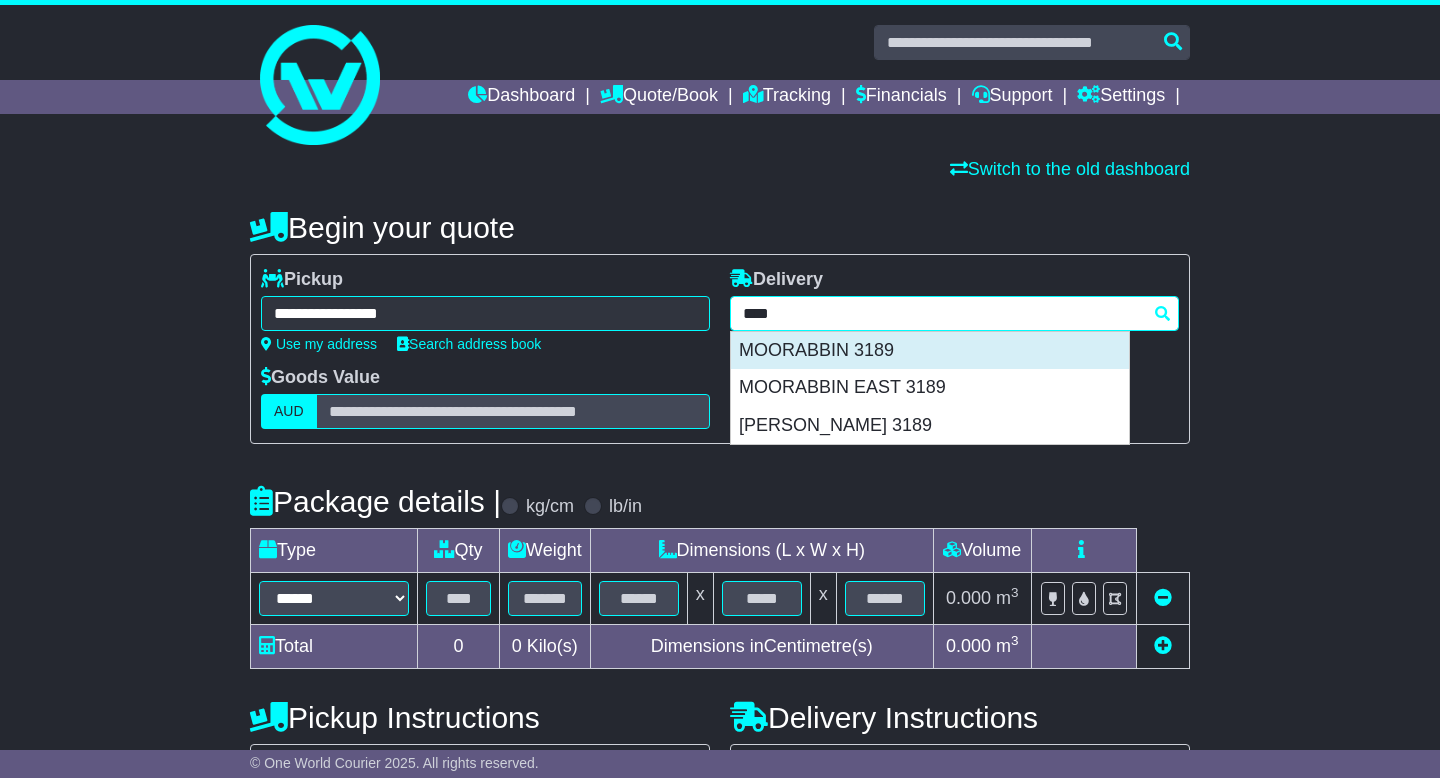 click on "MOORABBIN 3189" at bounding box center (930, 351) 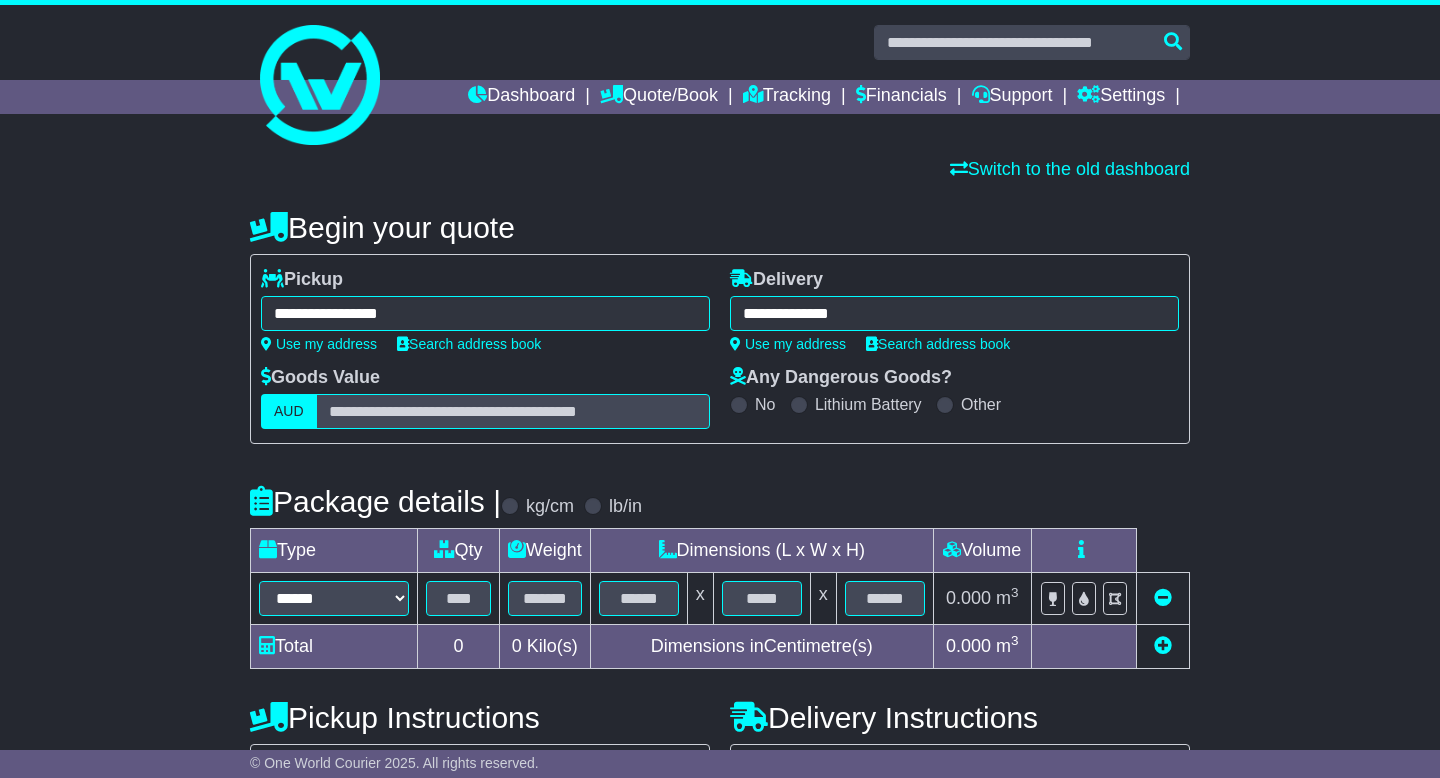 type on "**********" 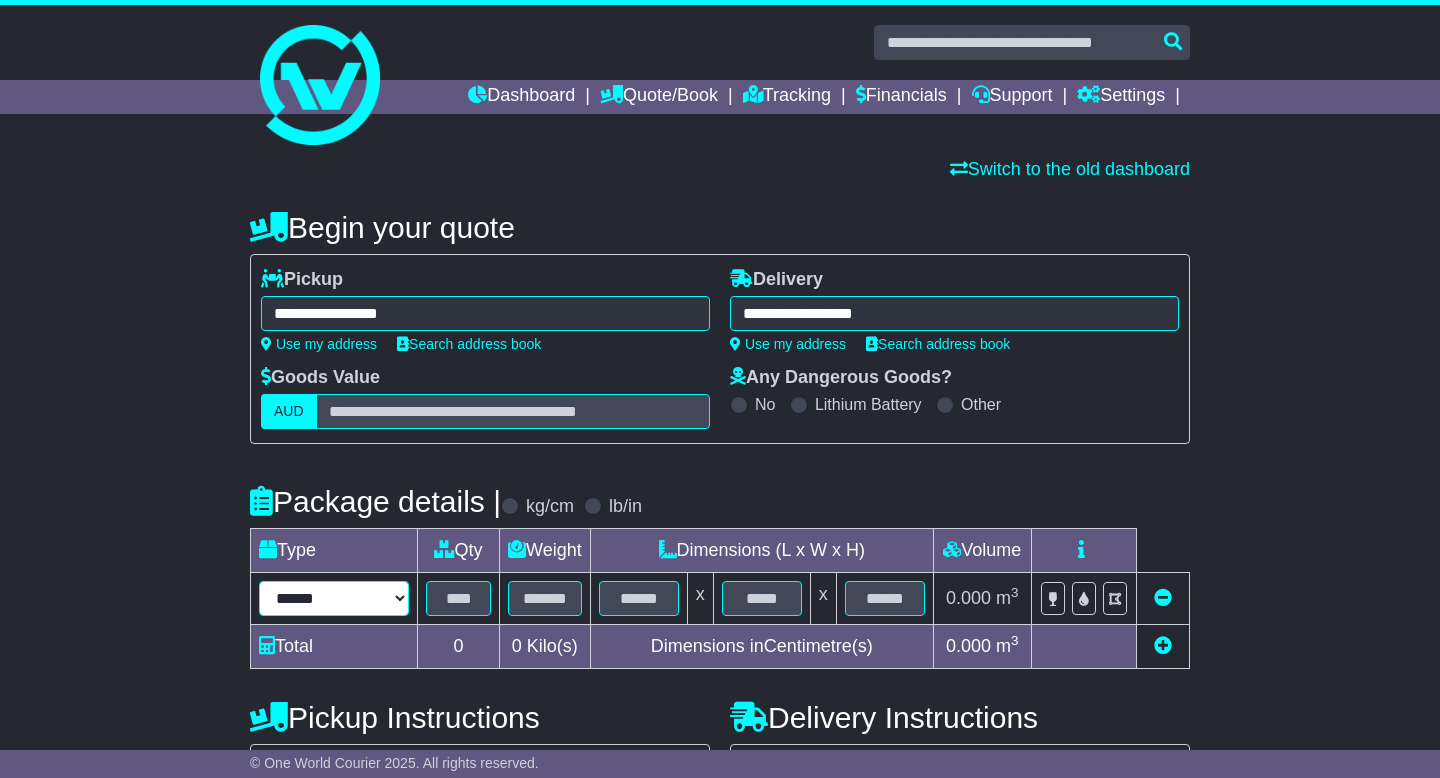 click on "****** ****** *** ******** ***** **** **** ****** *** *******" at bounding box center (334, 598) 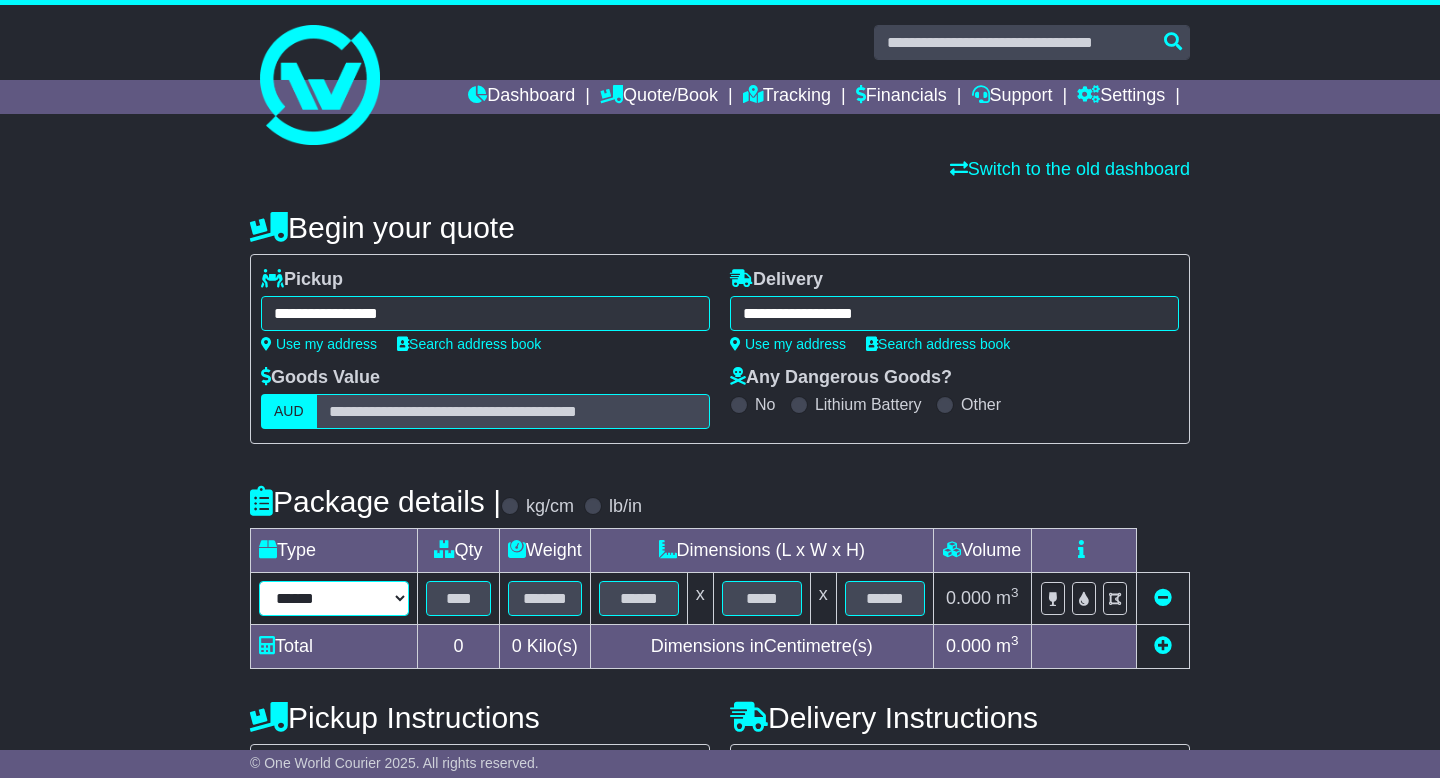 select on "*****" 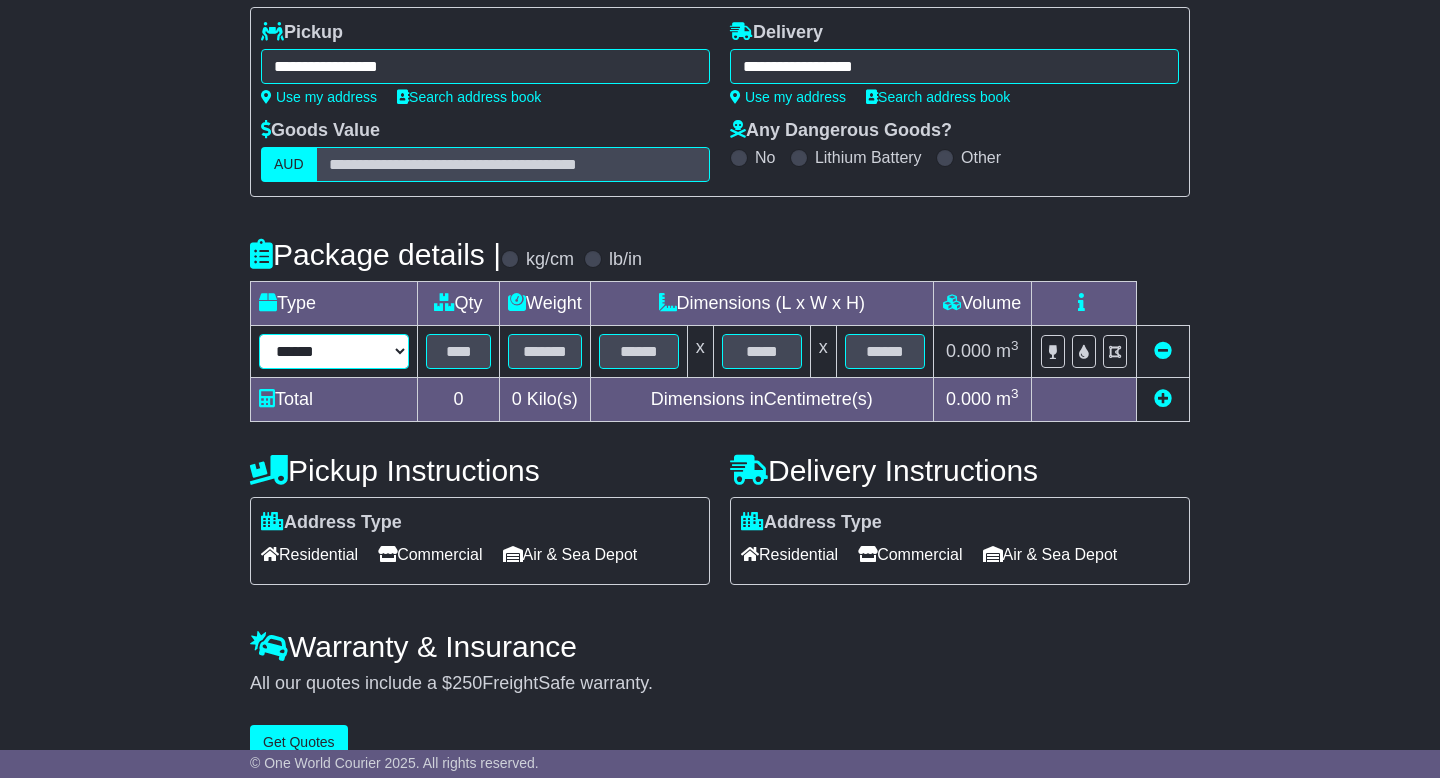 scroll, scrollTop: 249, scrollLeft: 0, axis: vertical 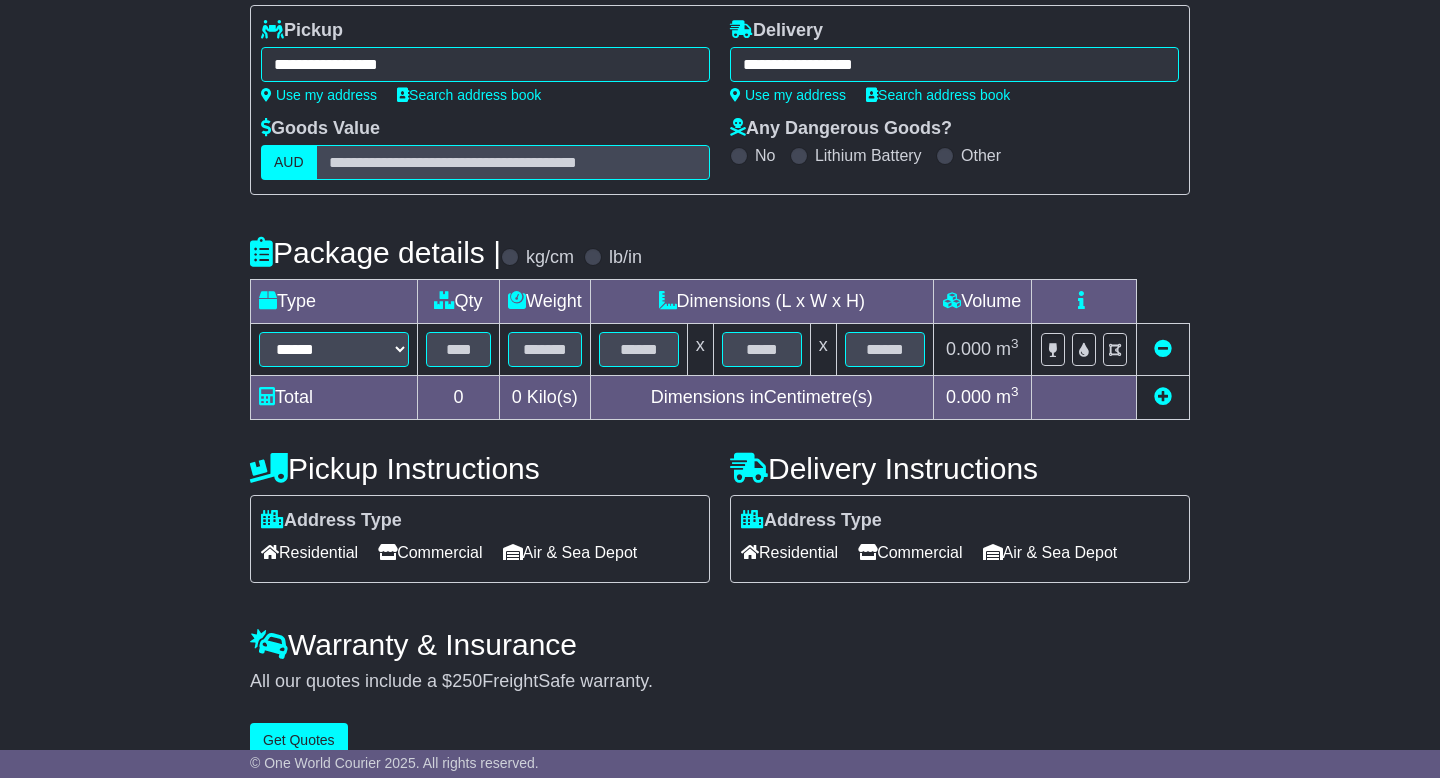 click at bounding box center [1163, 396] 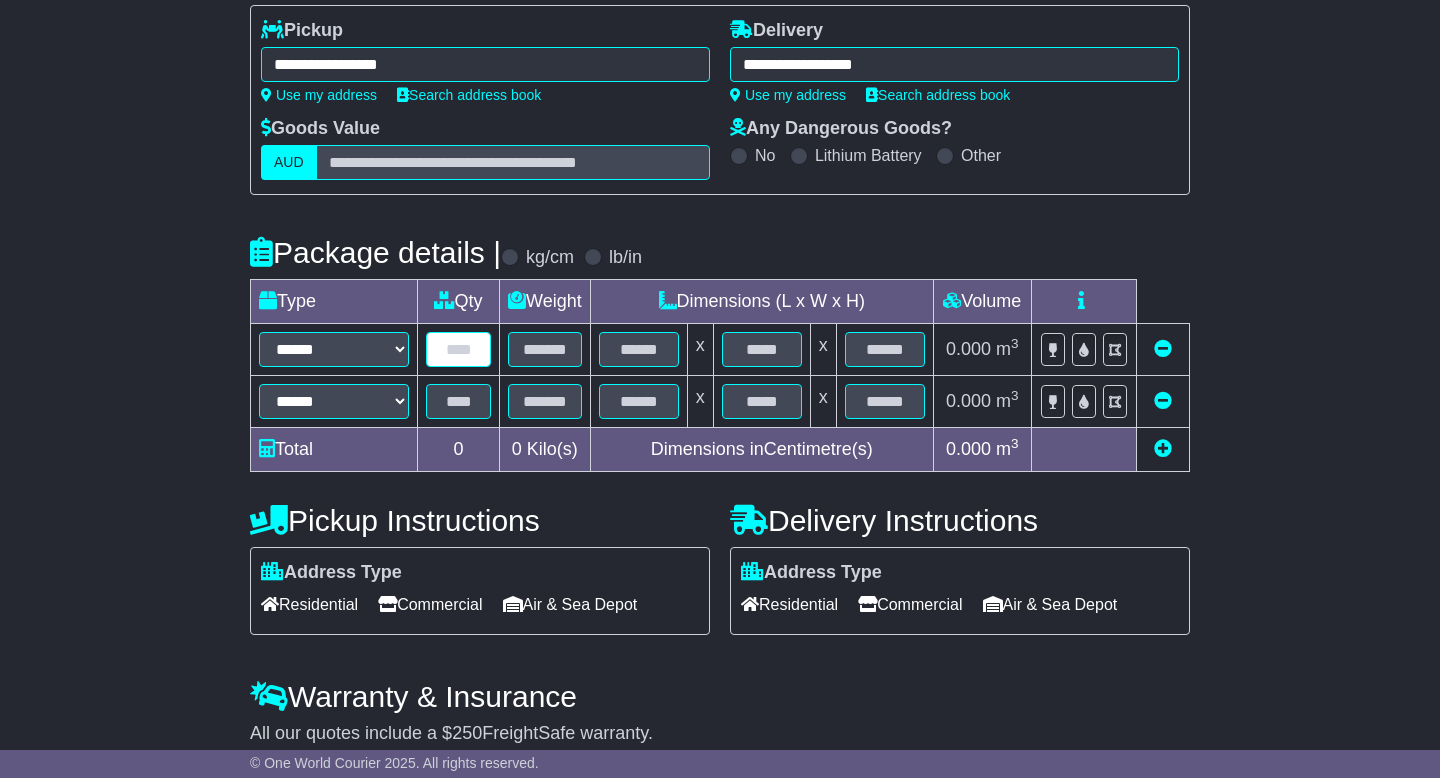 click at bounding box center [458, 349] 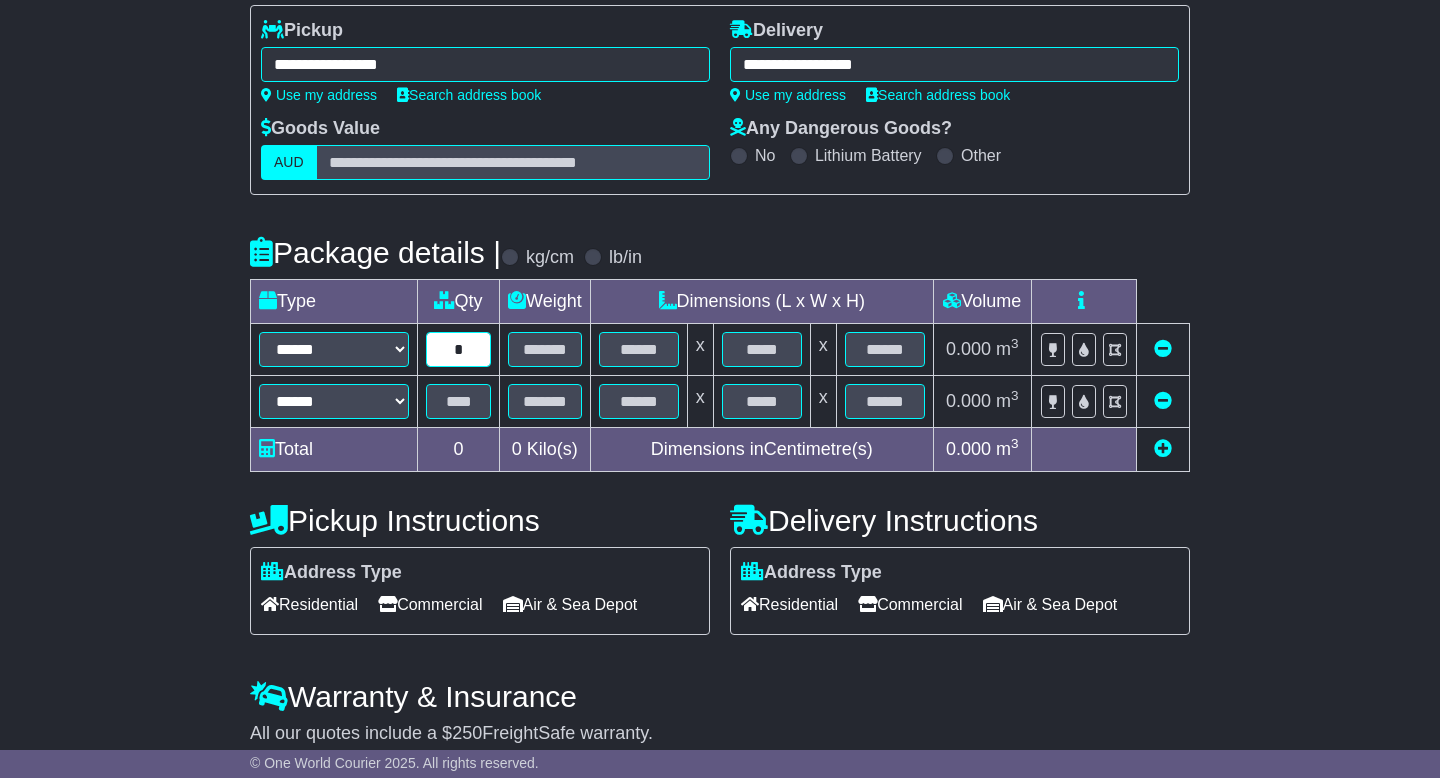 type on "*" 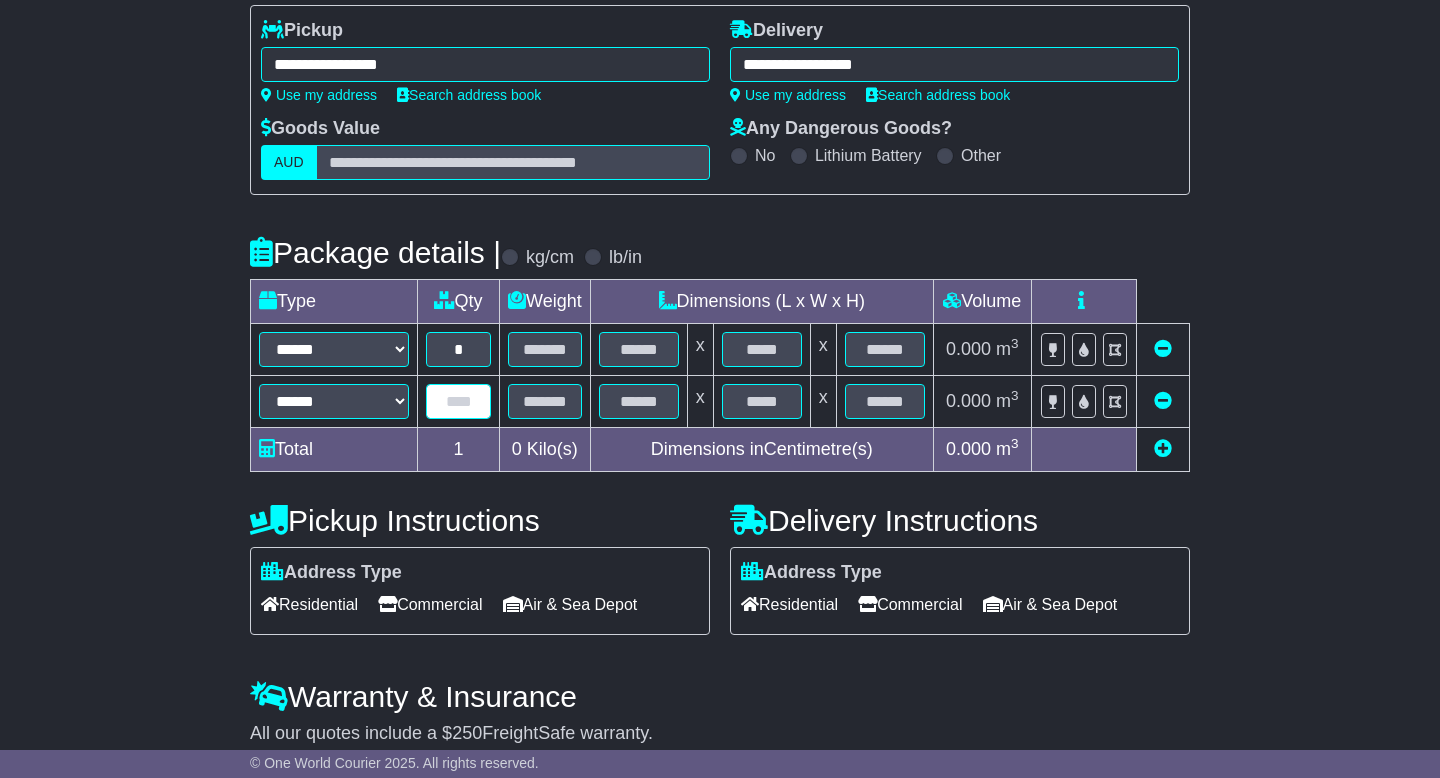 click at bounding box center (458, 401) 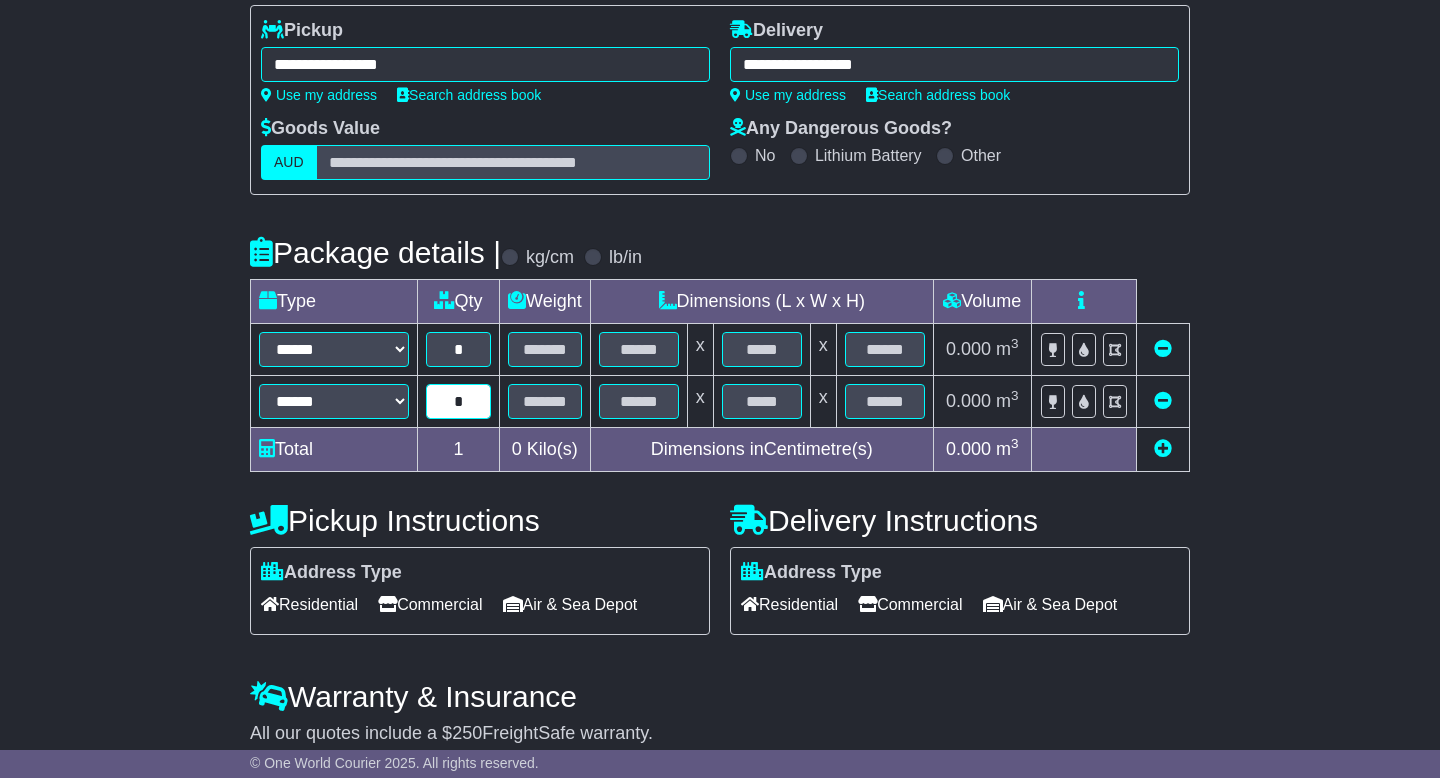 type on "*" 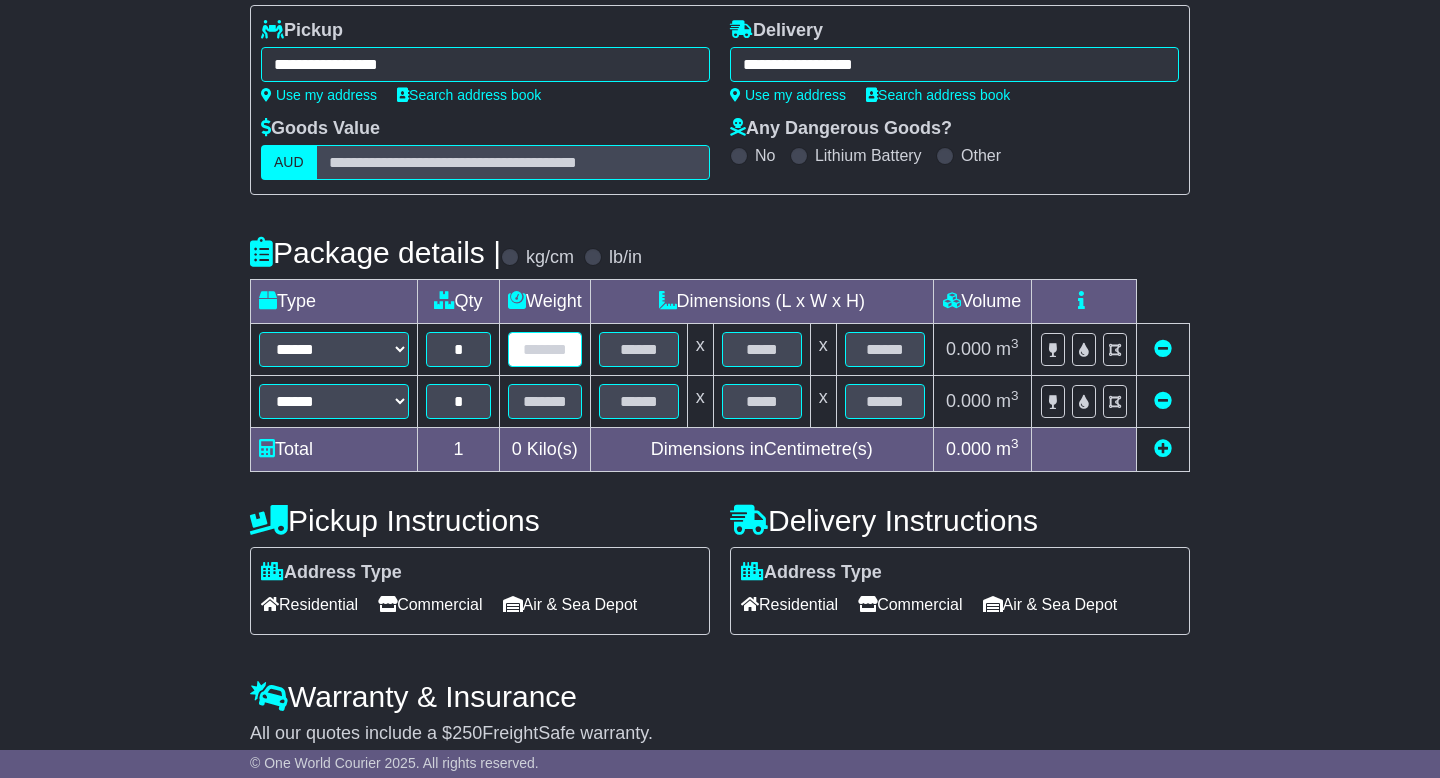 click at bounding box center (545, 349) 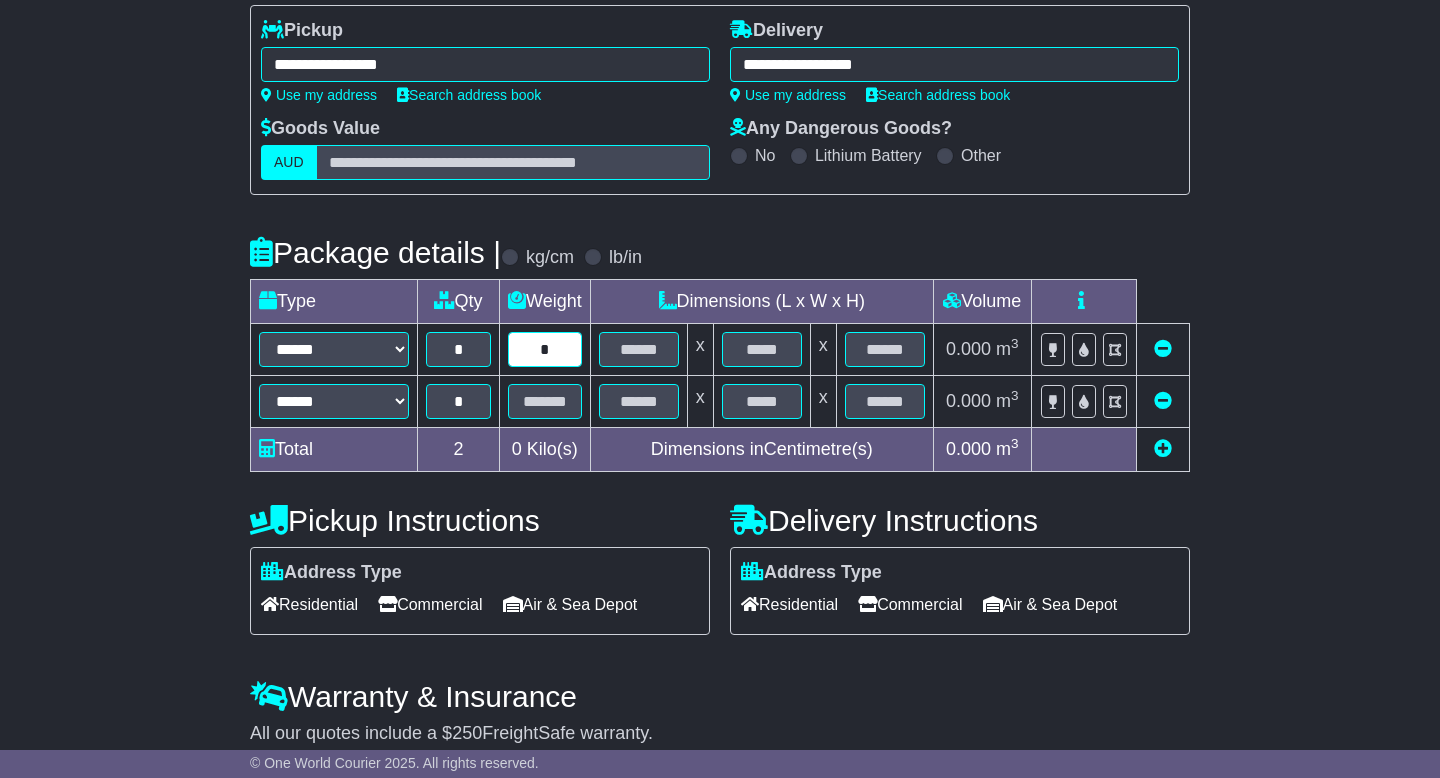 type on "*" 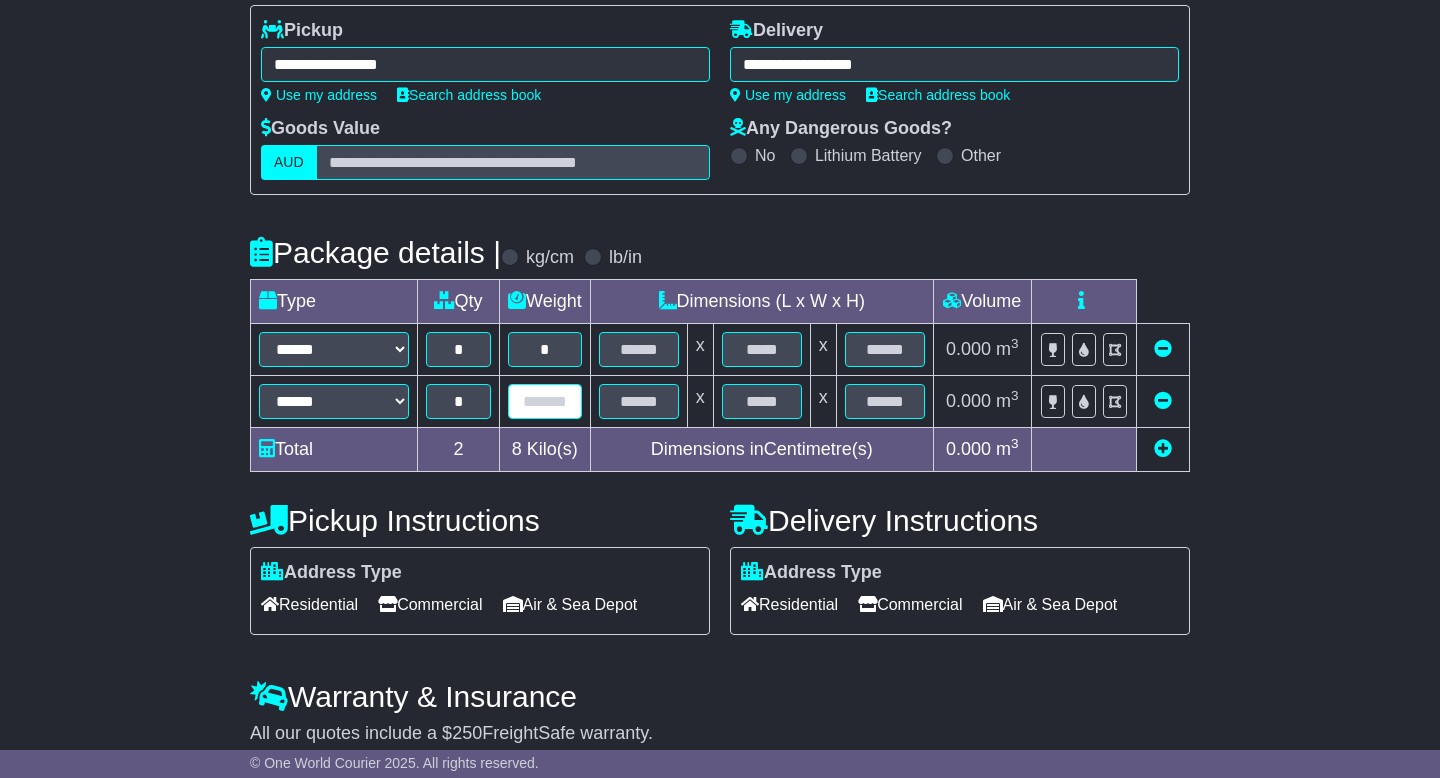 click at bounding box center [545, 401] 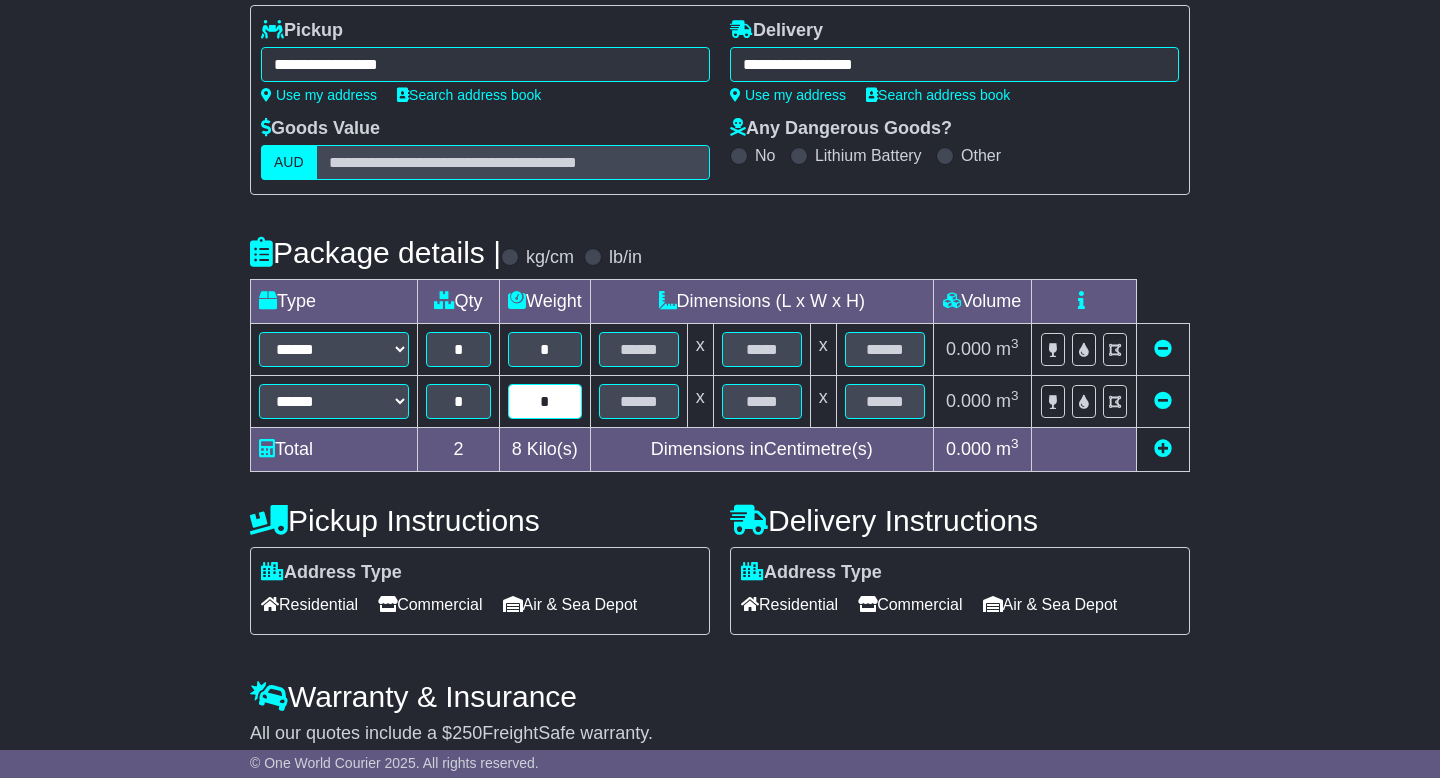 type on "*" 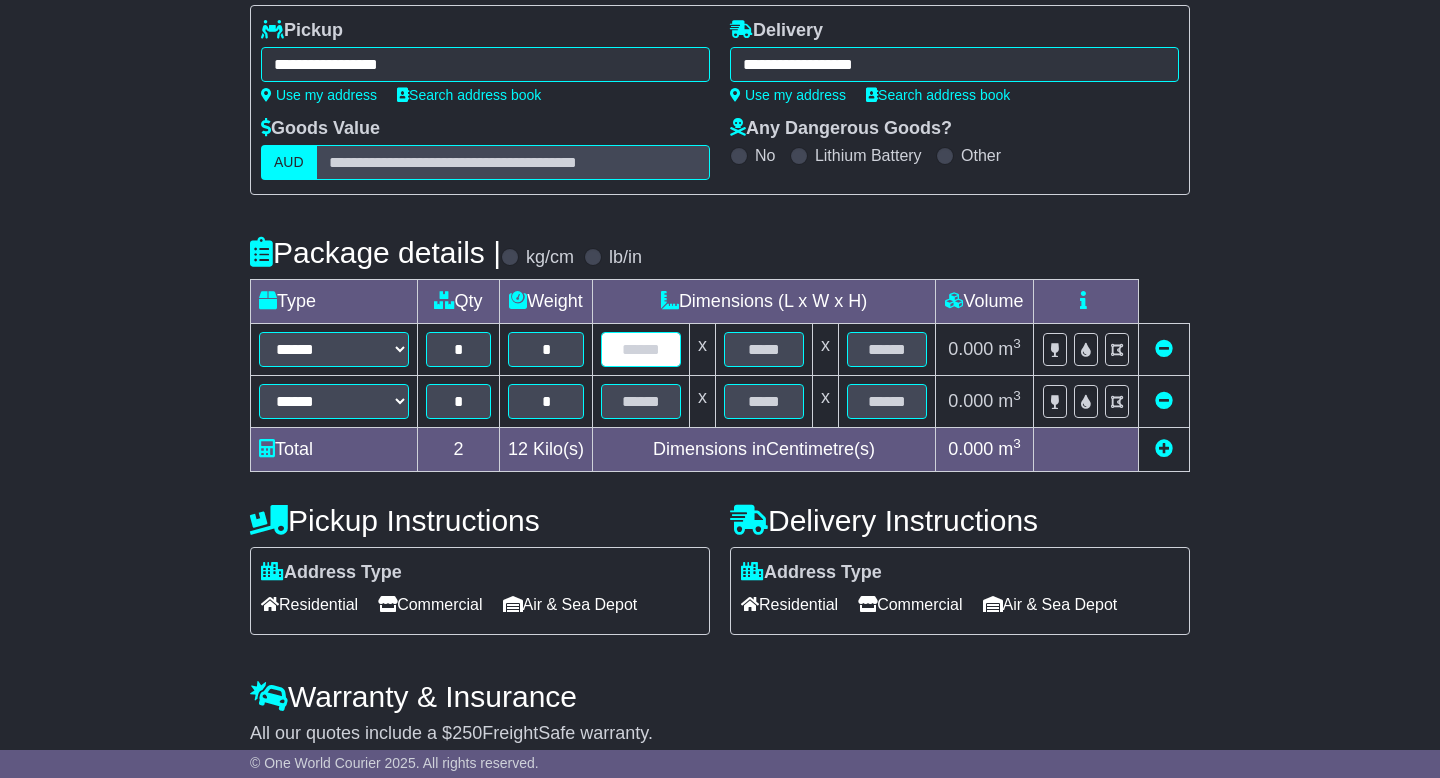 click at bounding box center [641, 349] 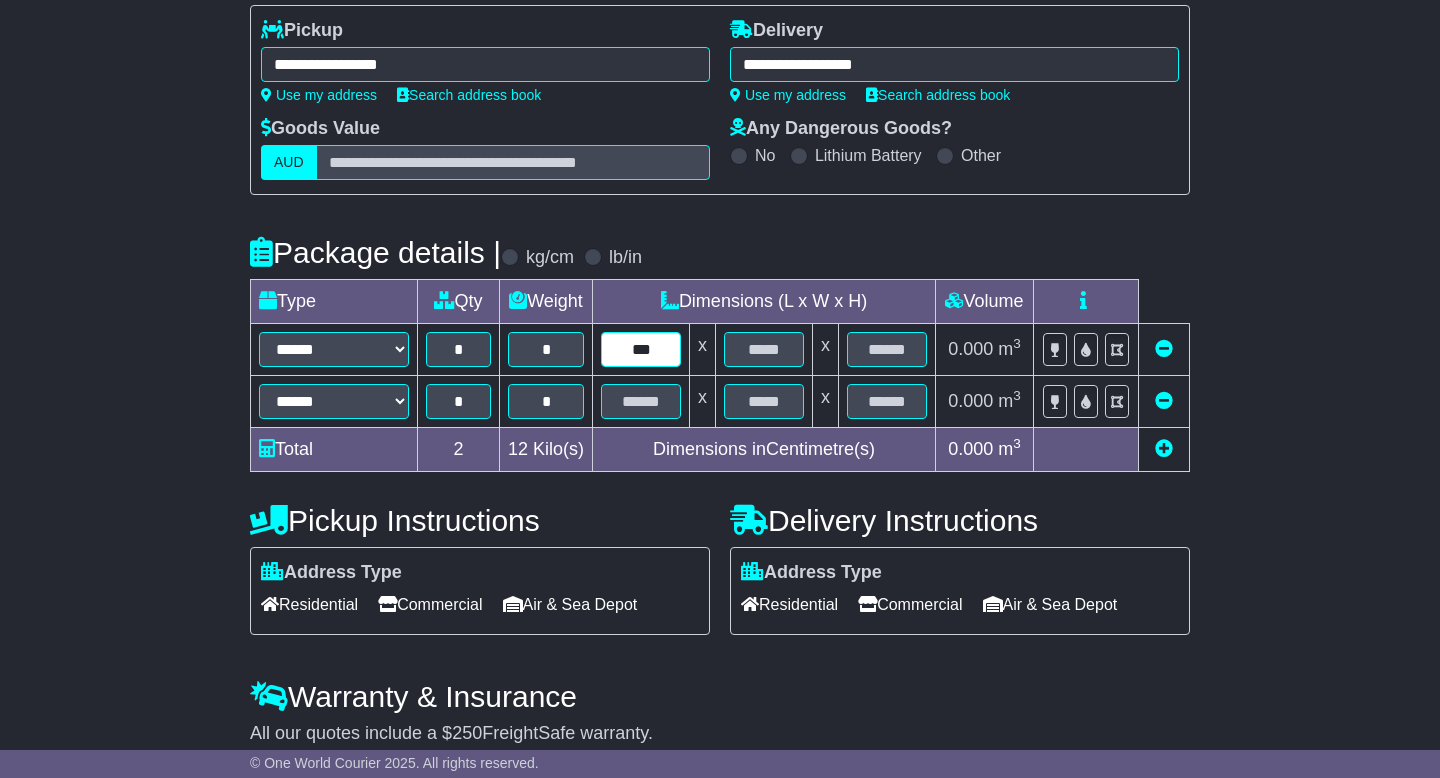 type on "***" 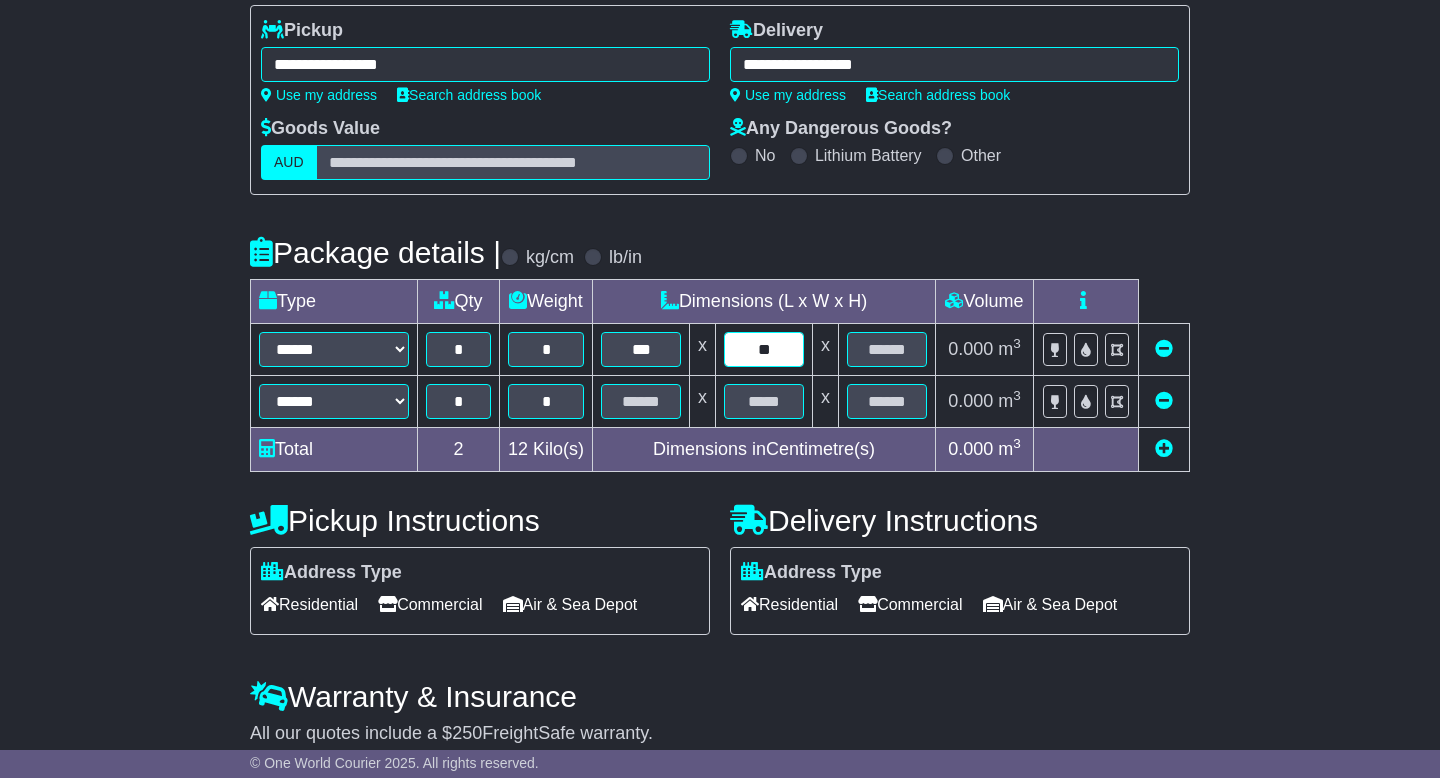 type on "**" 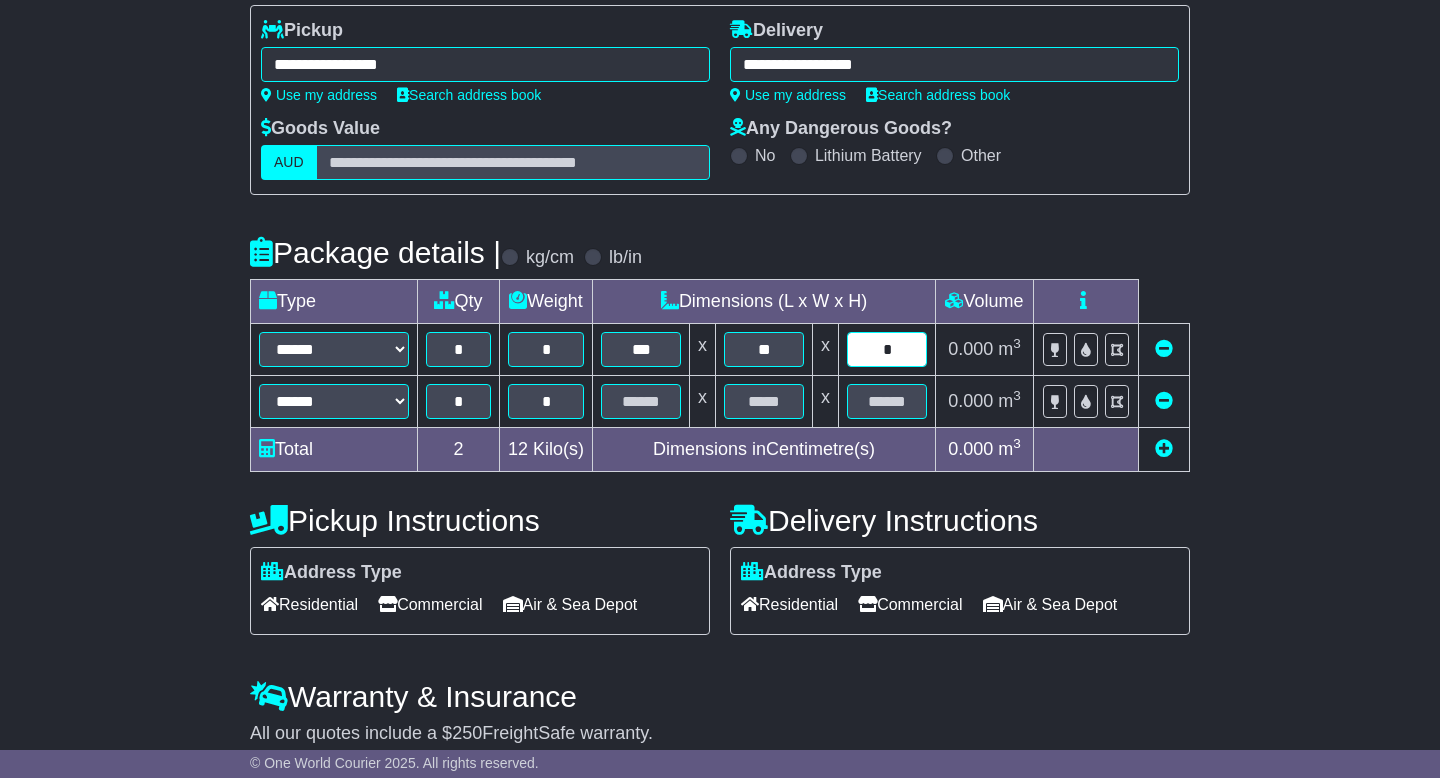type on "*" 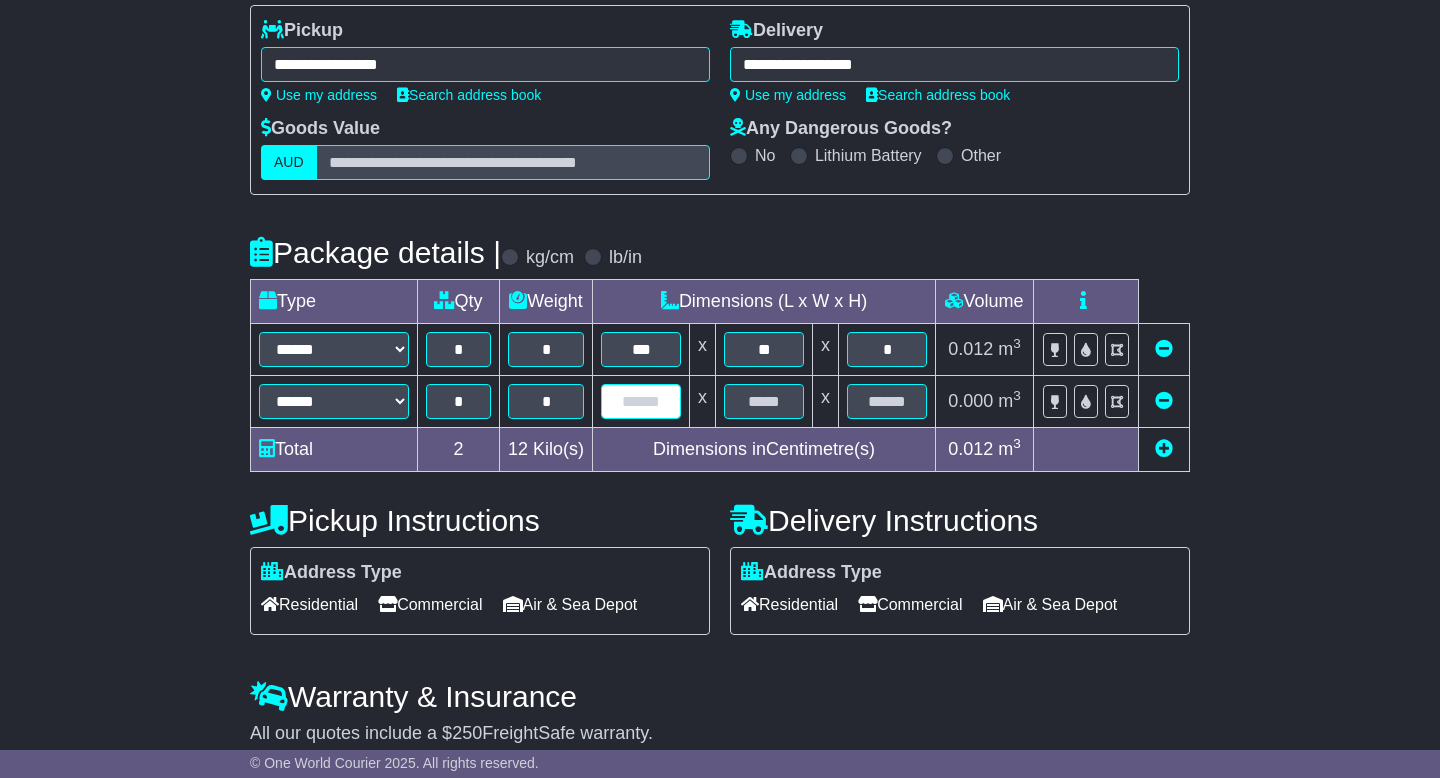 click at bounding box center [641, 401] 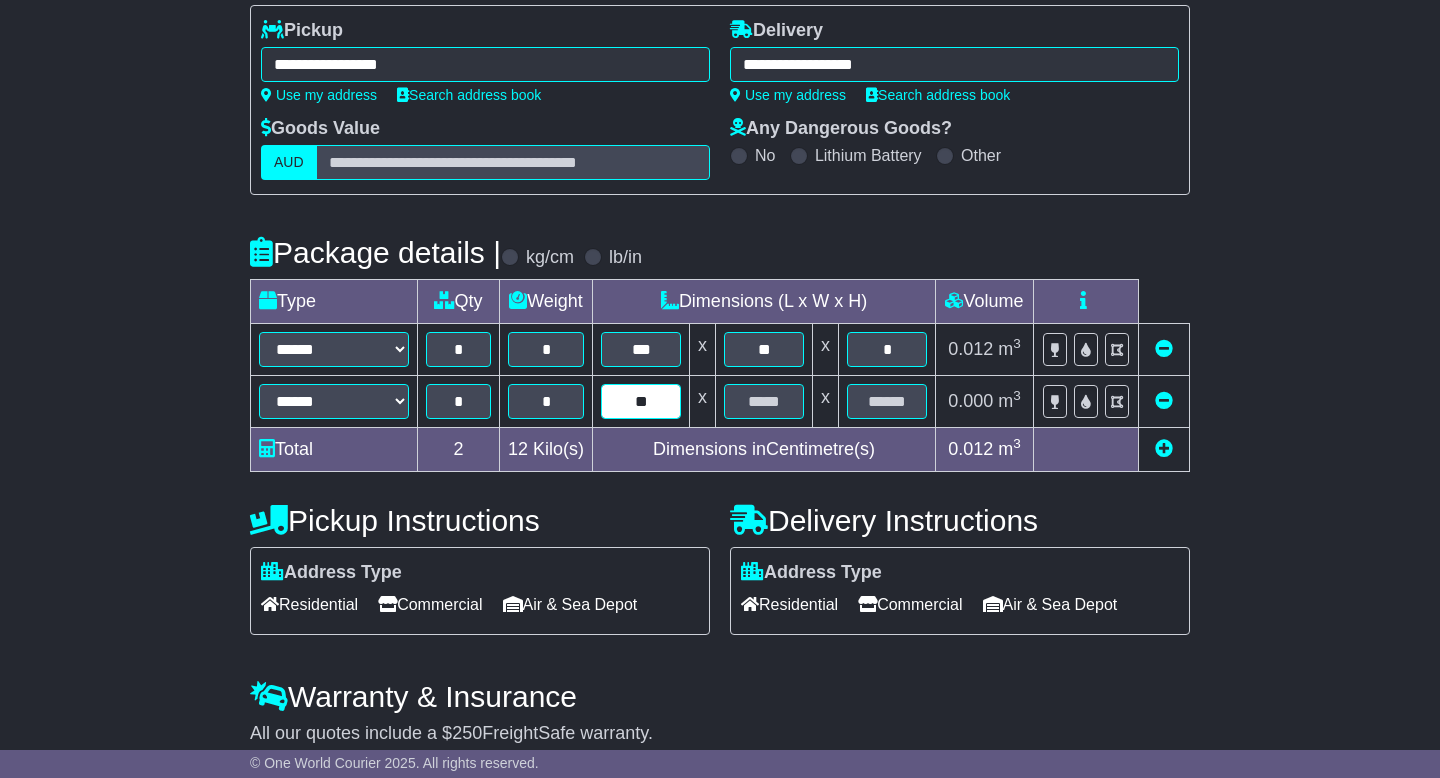 type on "**" 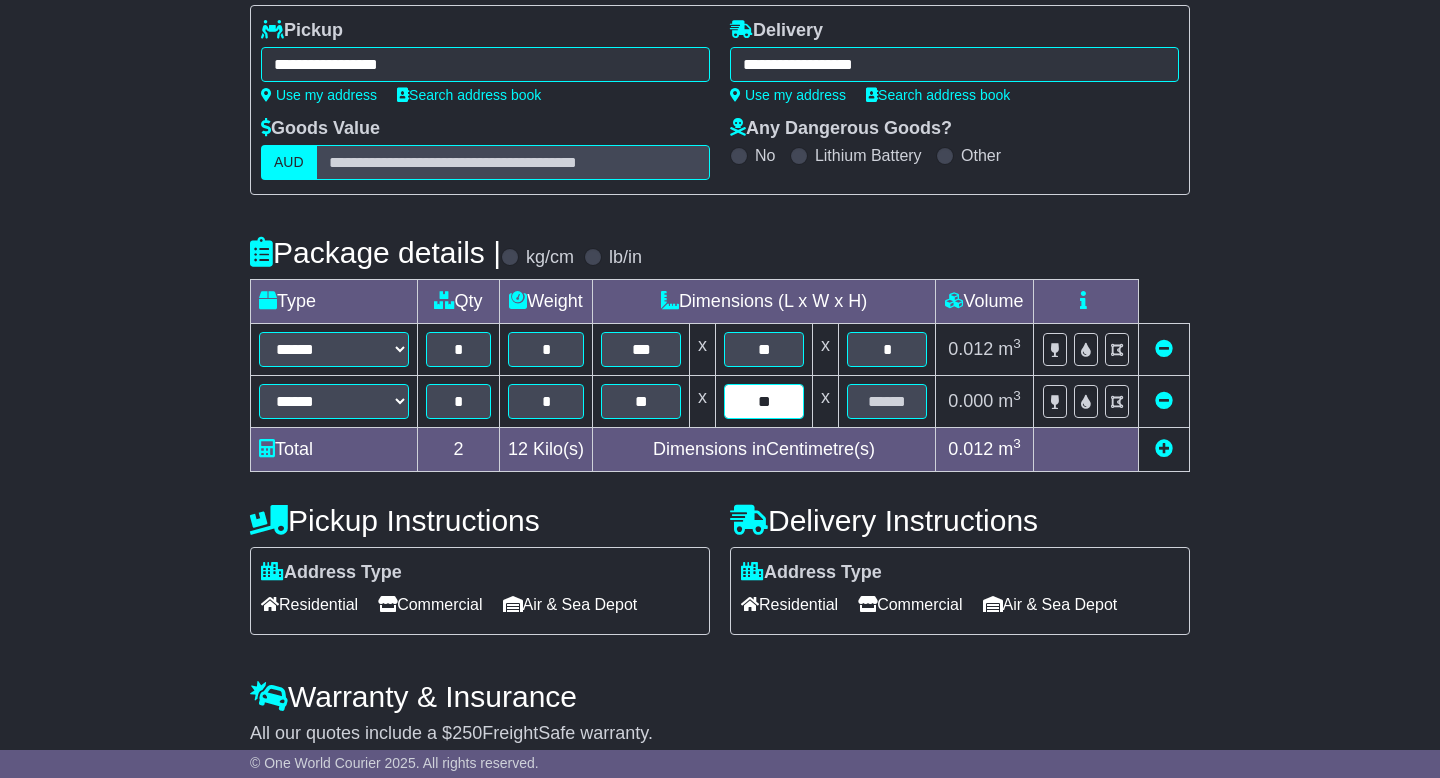 type on "**" 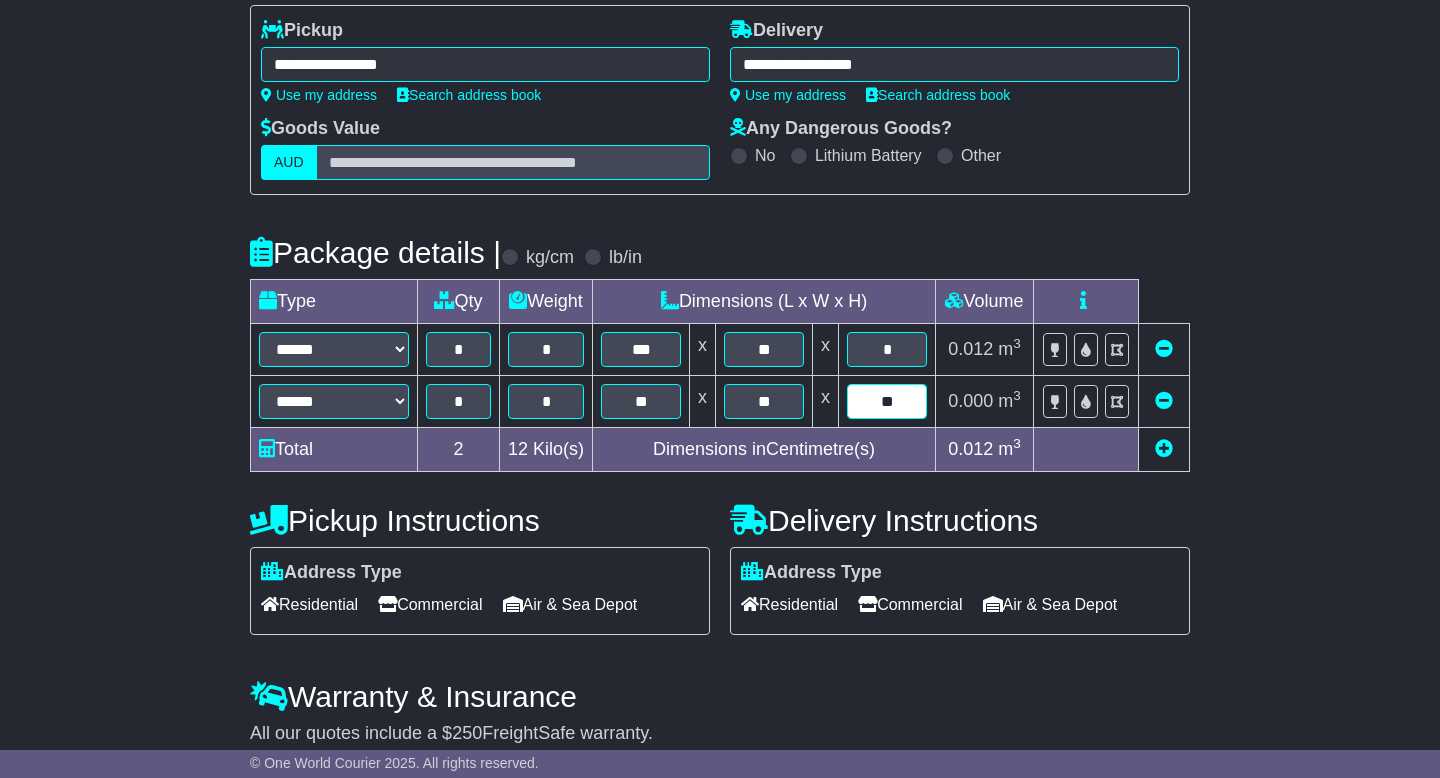 type on "**" 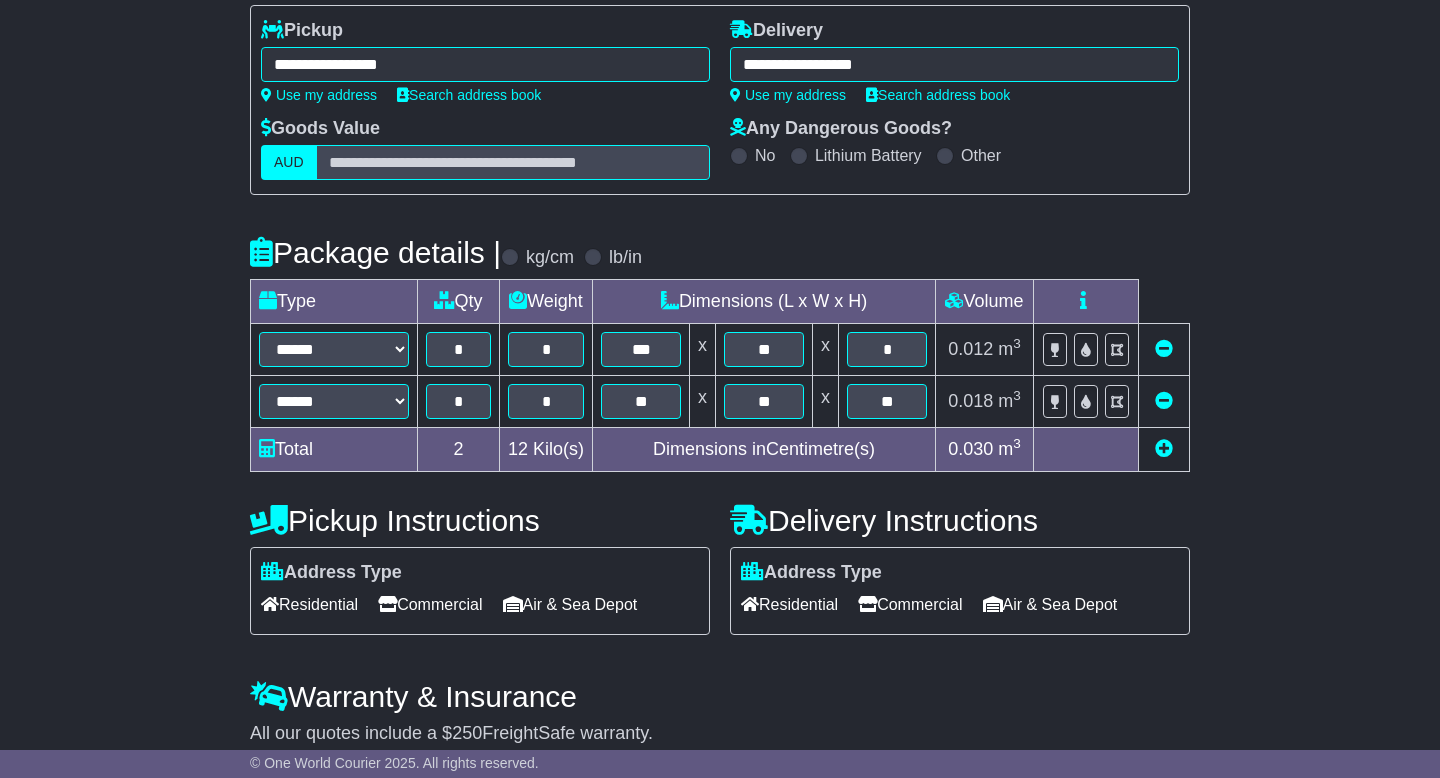 click at bounding box center (1085, 350) 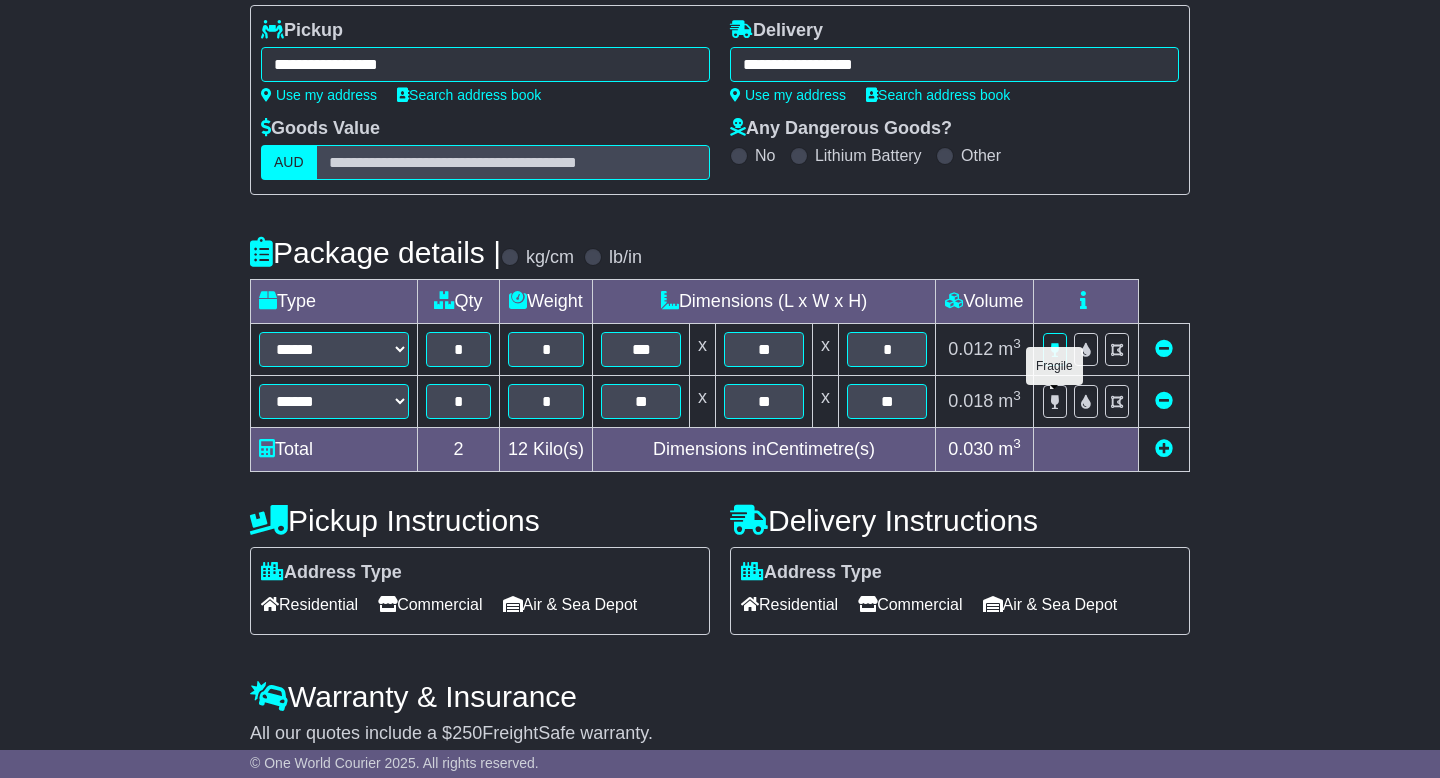 click at bounding box center [1055, 402] 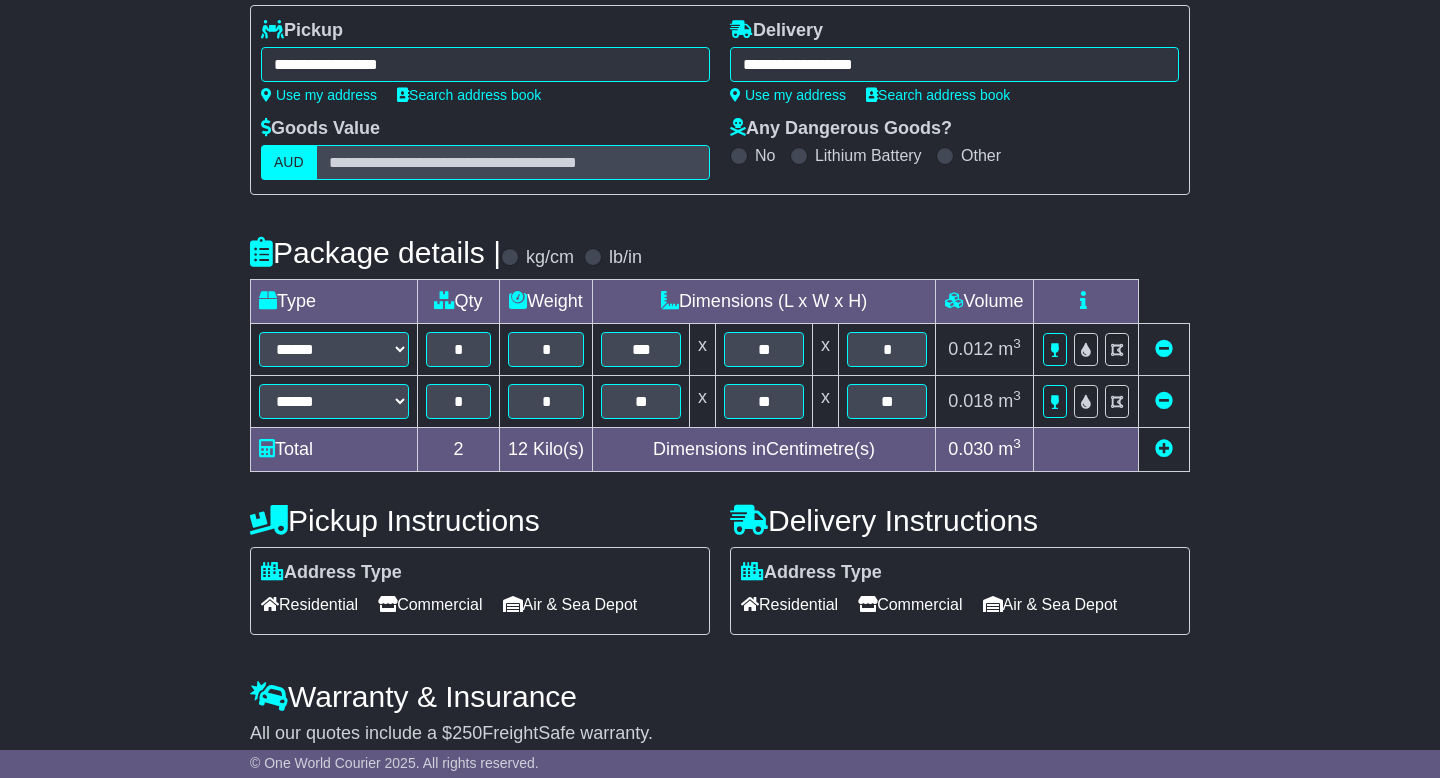 click on "Commercial" at bounding box center [910, 604] 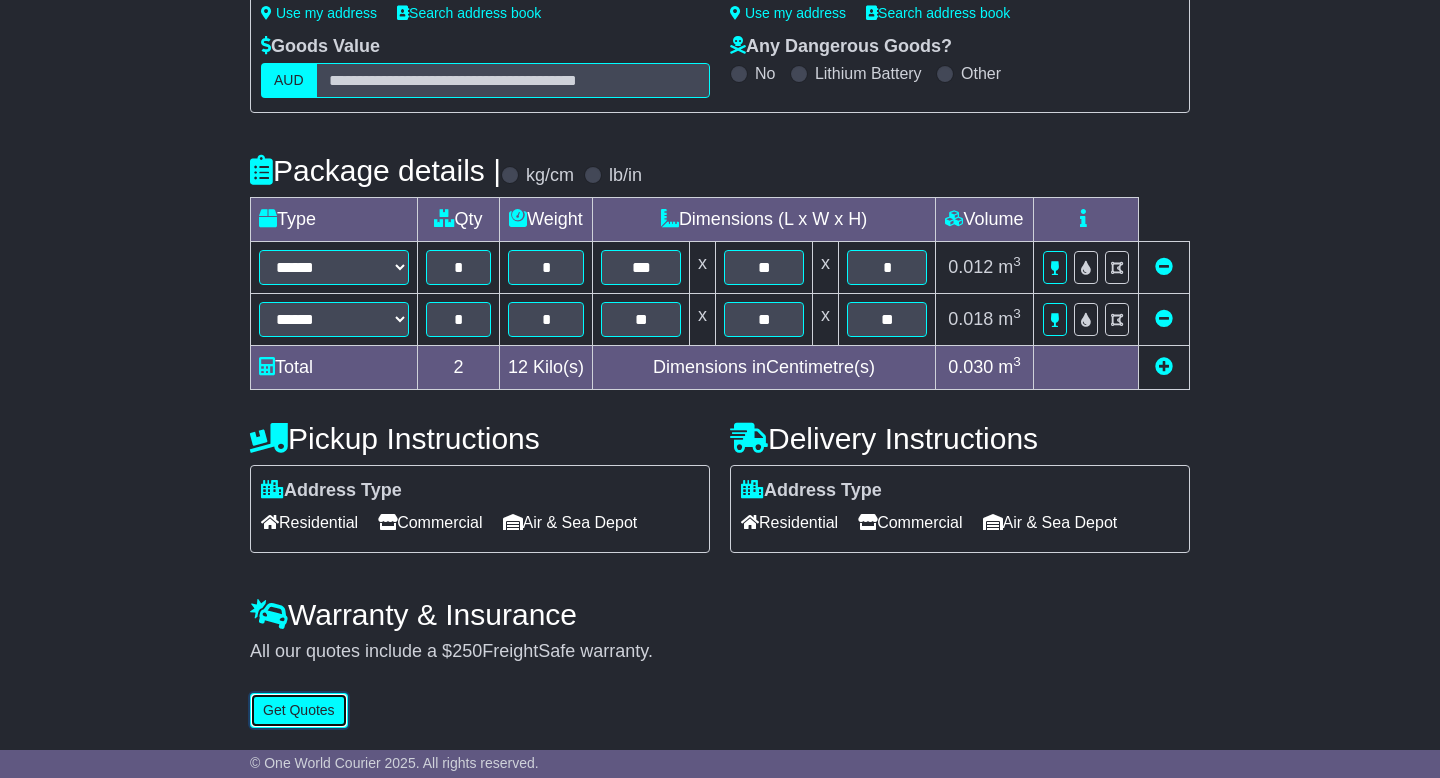 click on "Get Quotes" at bounding box center [299, 710] 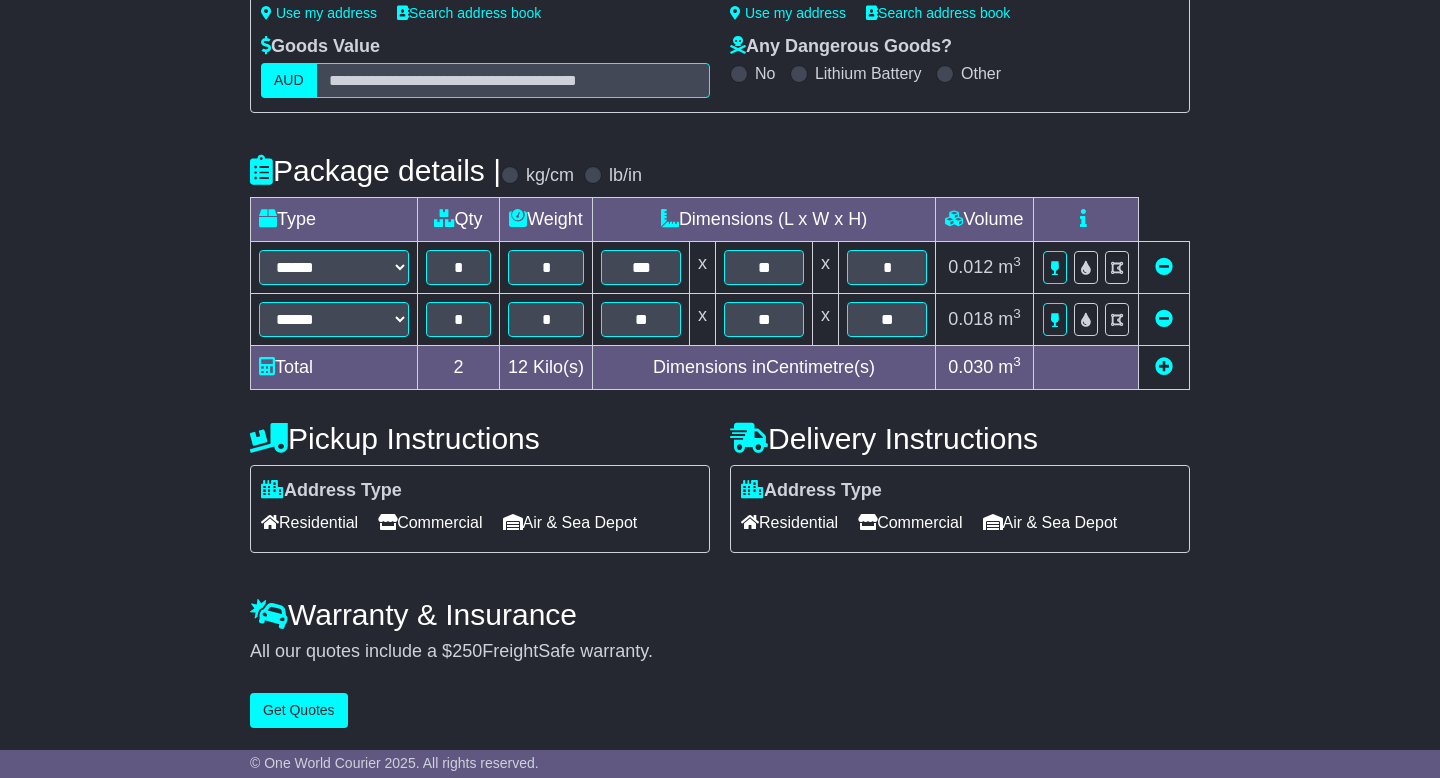 scroll, scrollTop: 0, scrollLeft: 0, axis: both 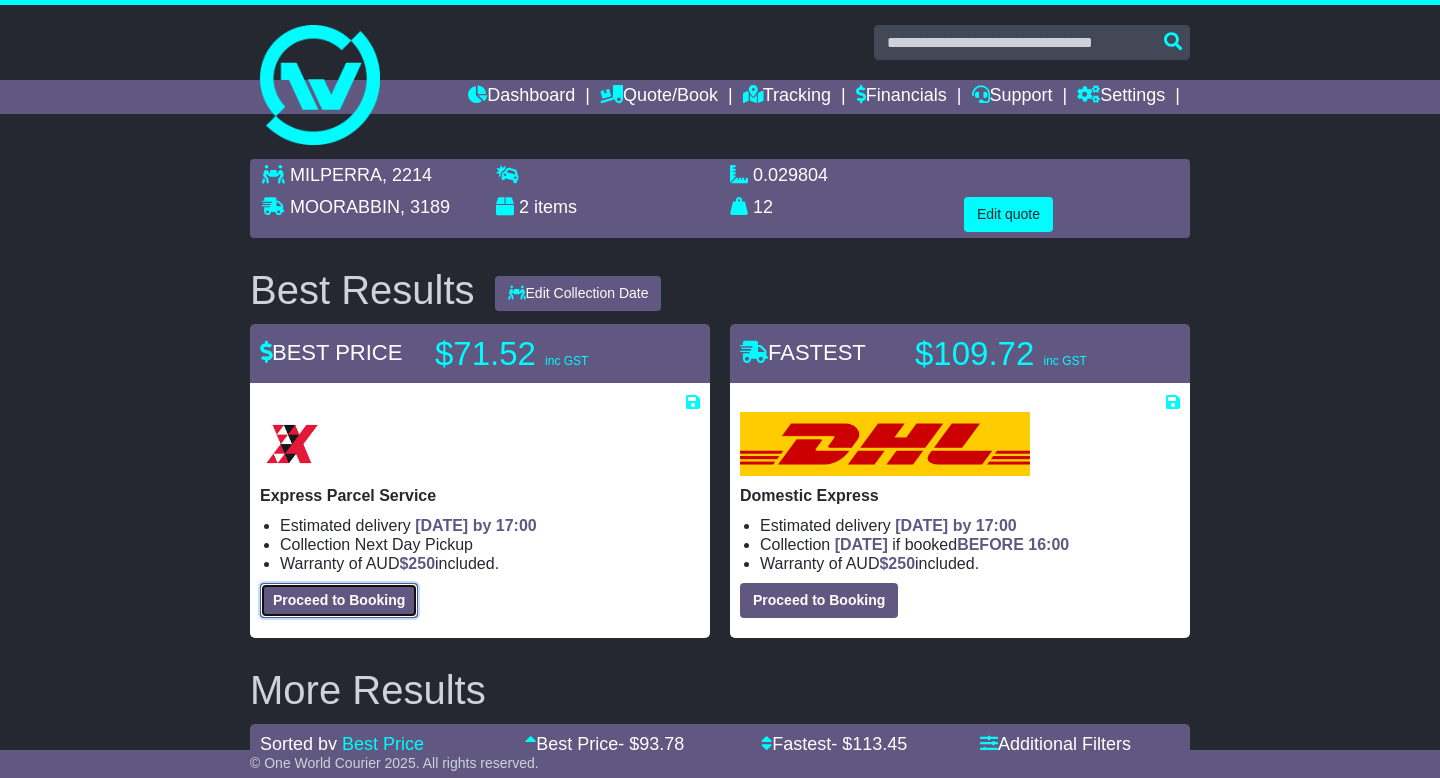 click on "Proceed to Booking" at bounding box center [339, 600] 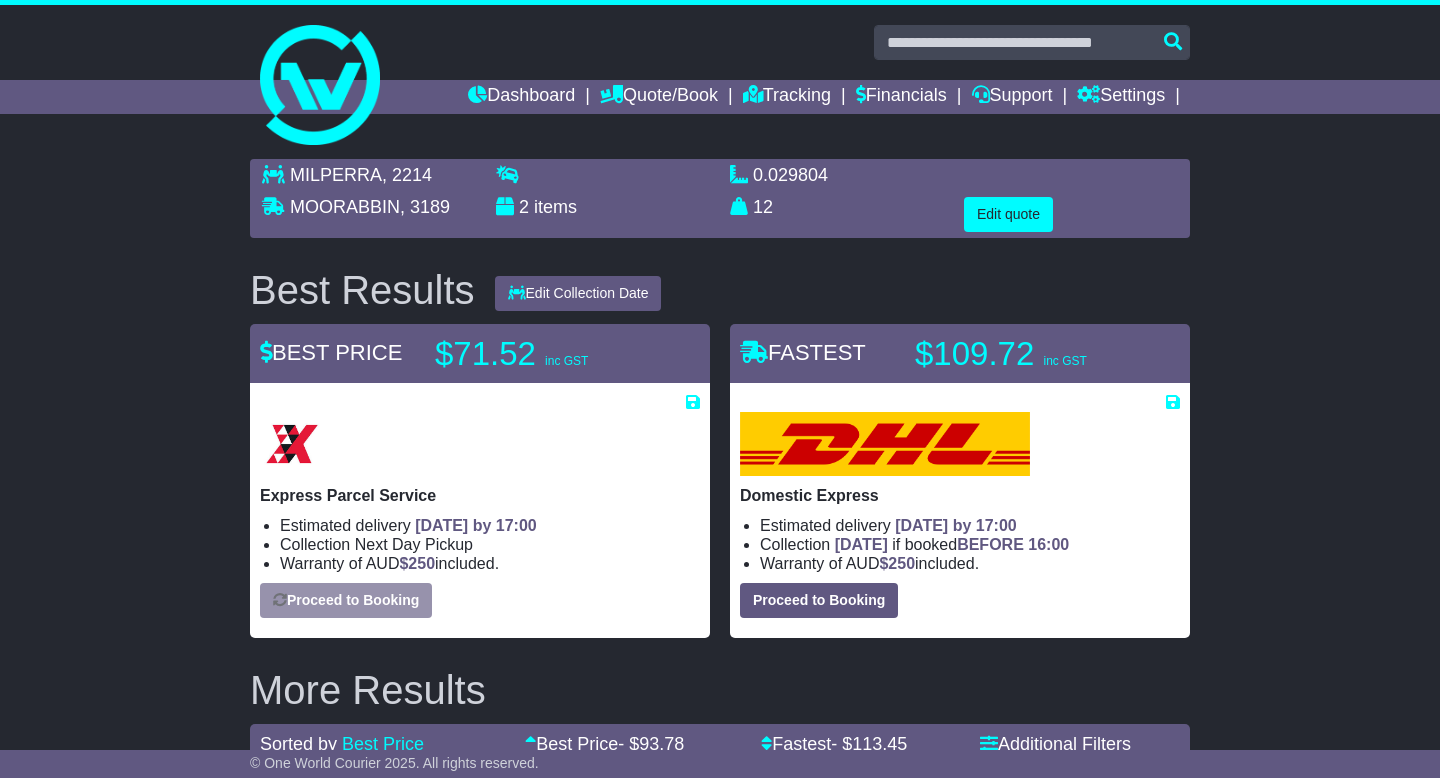 select on "*****" 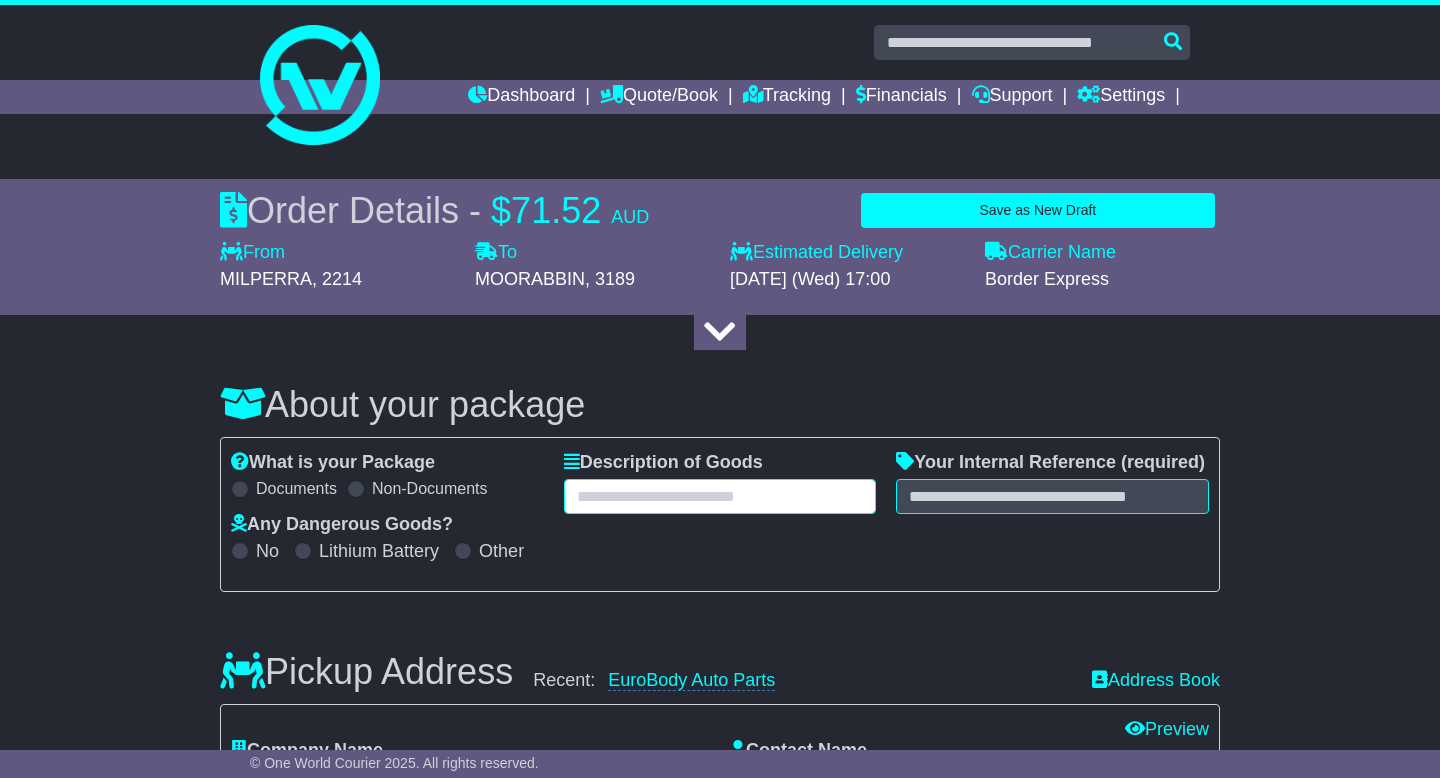 click at bounding box center (720, 496) 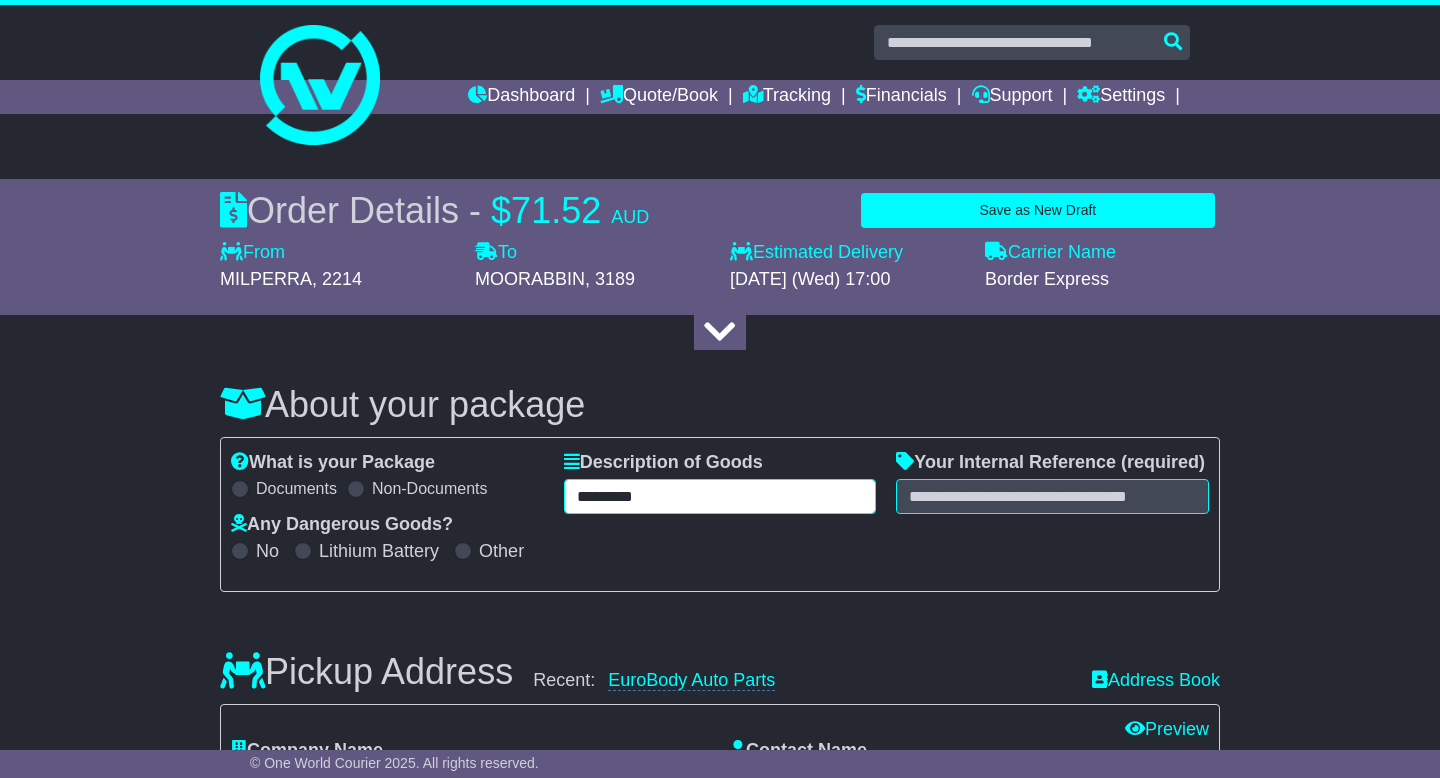 type on "*********" 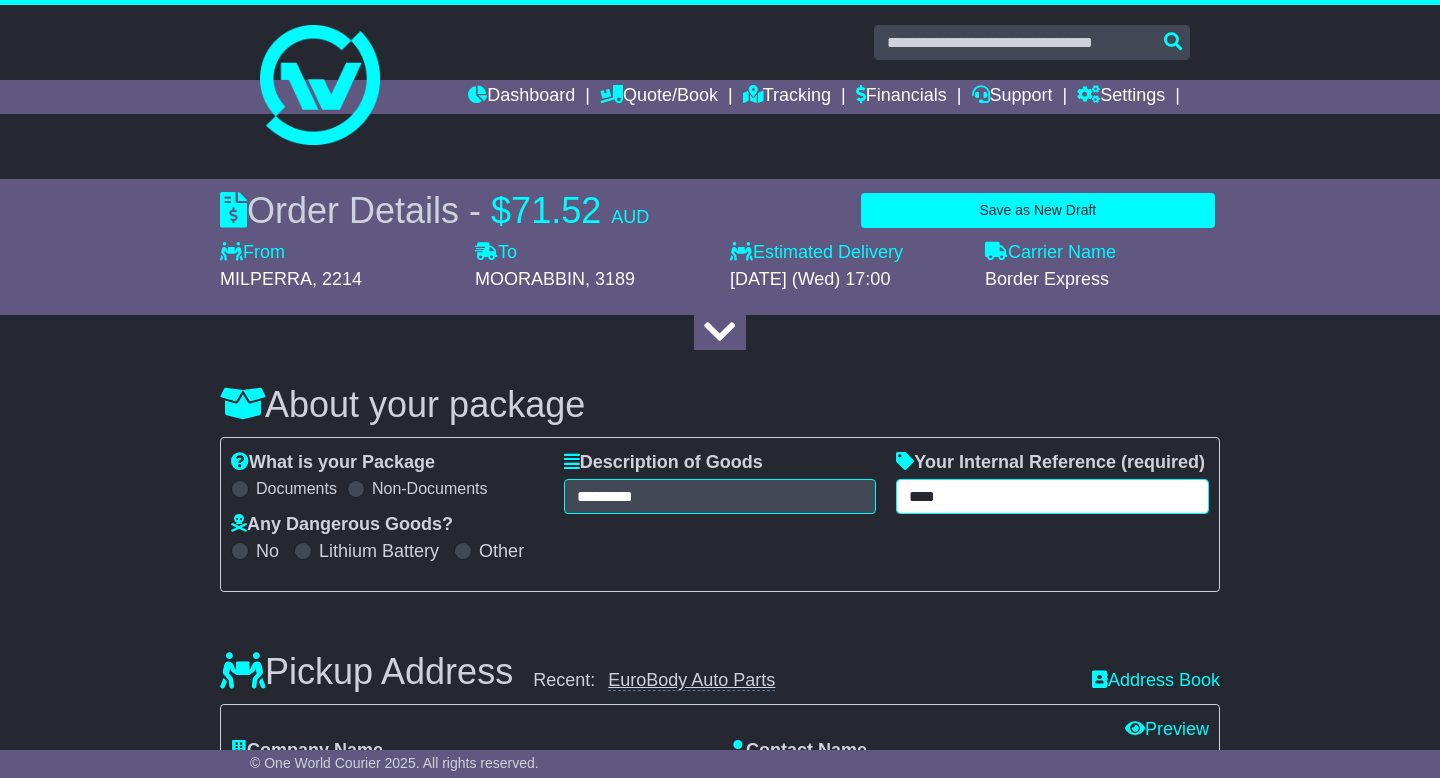type on "****" 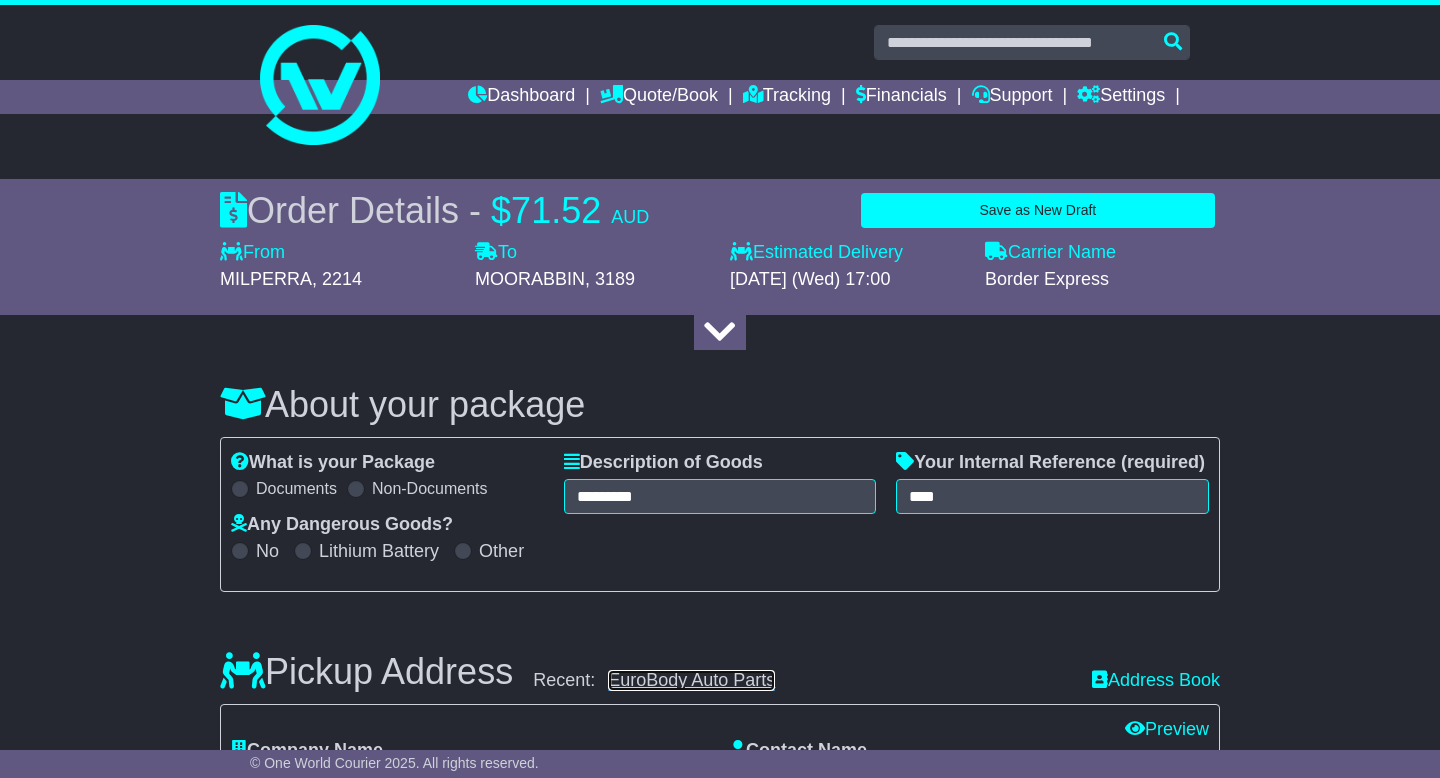 click on "EuroBody Auto Parts" at bounding box center [691, 680] 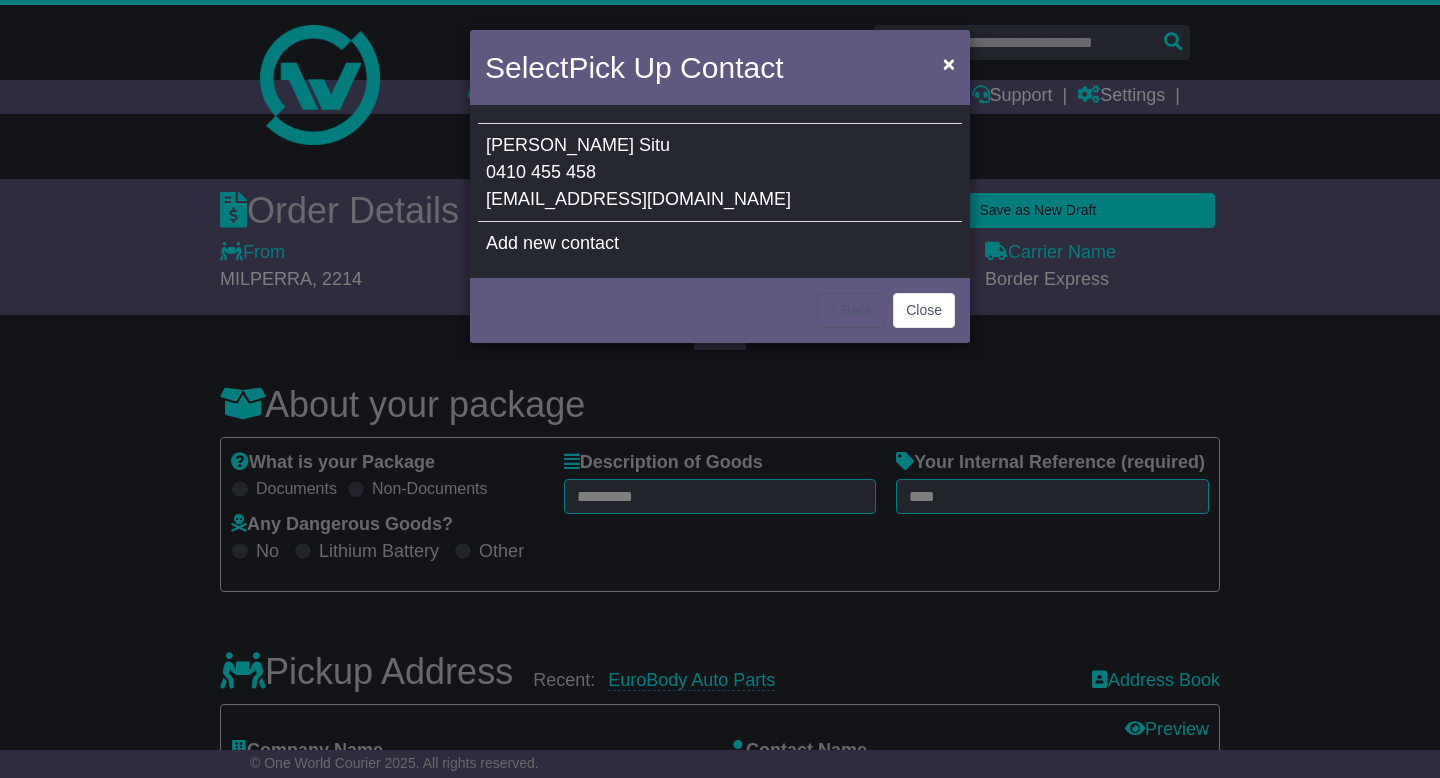 click on "[EMAIL_ADDRESS][DOMAIN_NAME]" at bounding box center [638, 199] 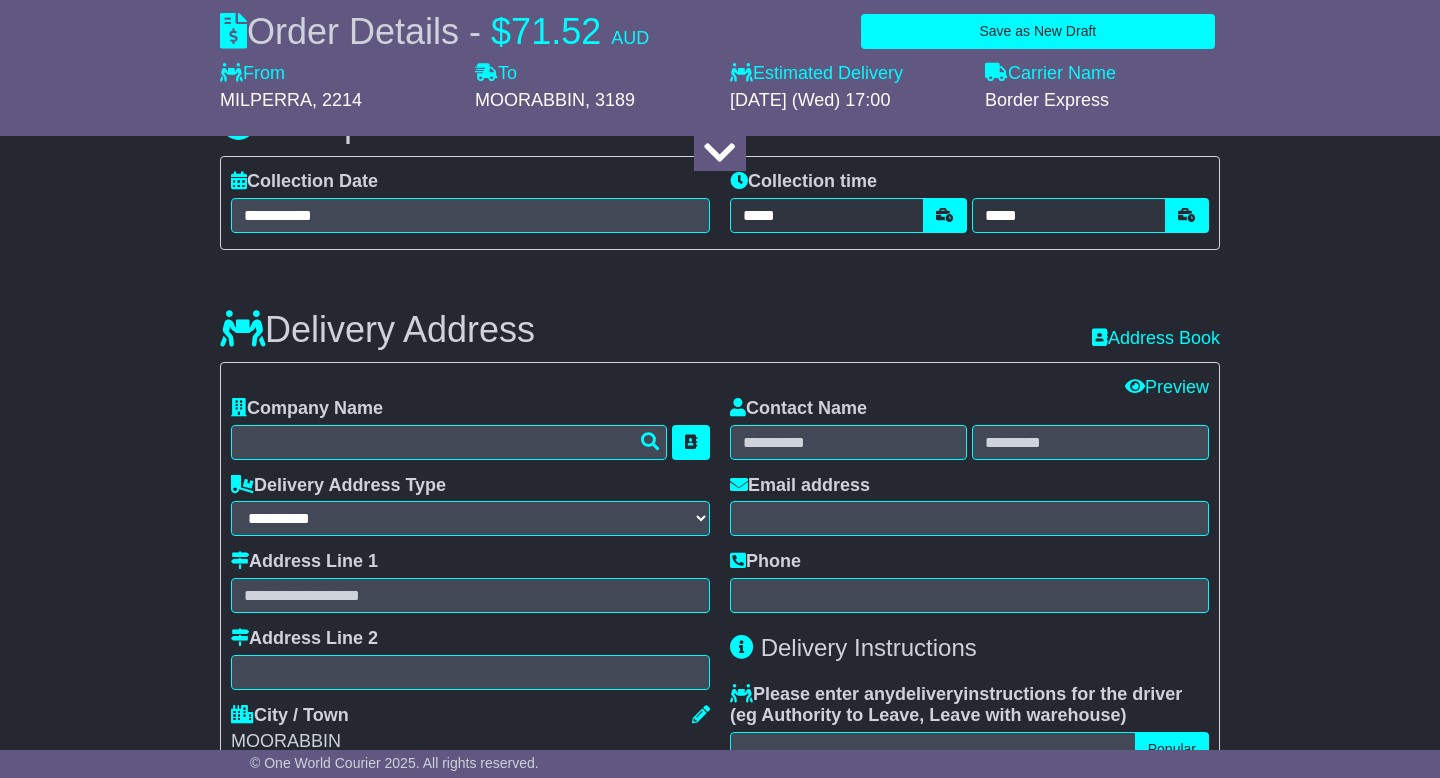 scroll, scrollTop: 1164, scrollLeft: 0, axis: vertical 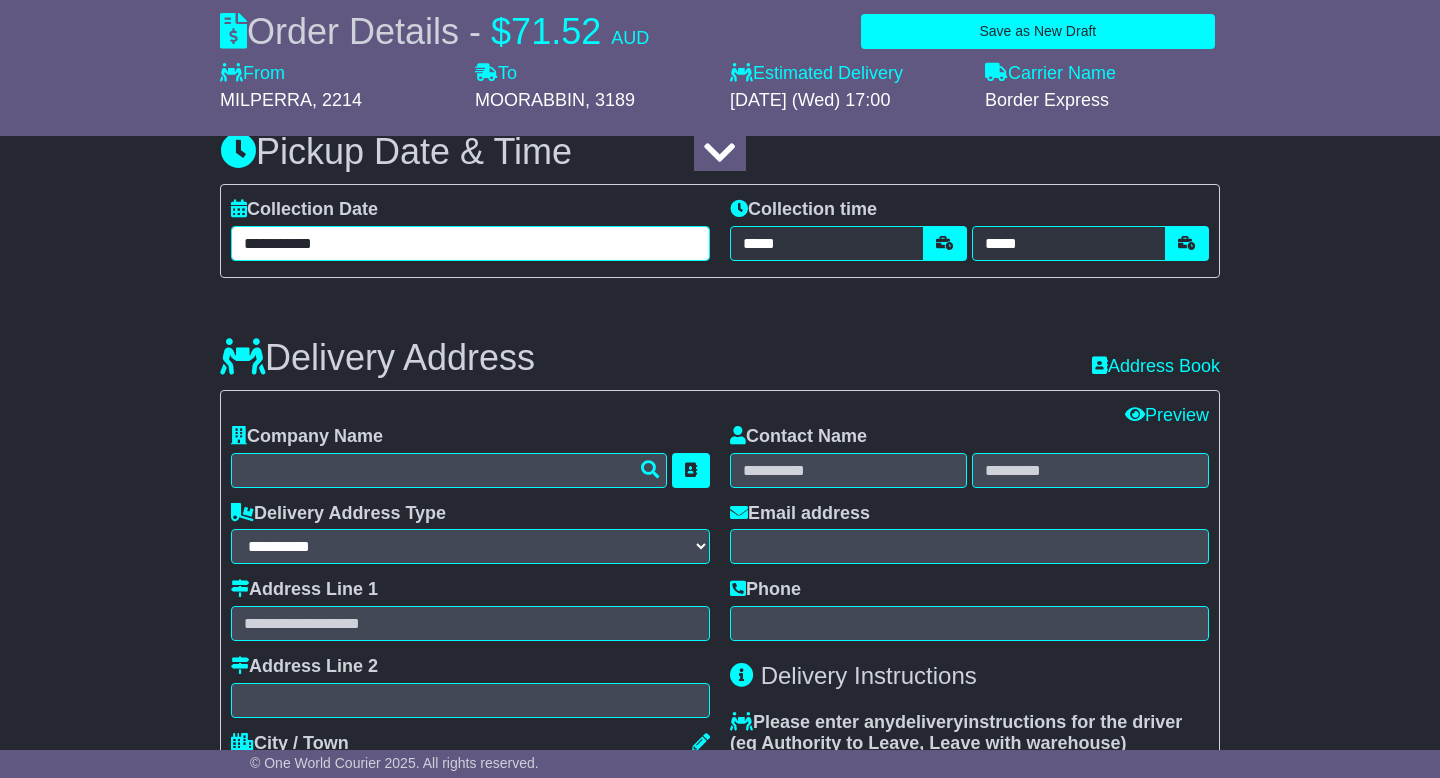 click on "**********" at bounding box center (470, 243) 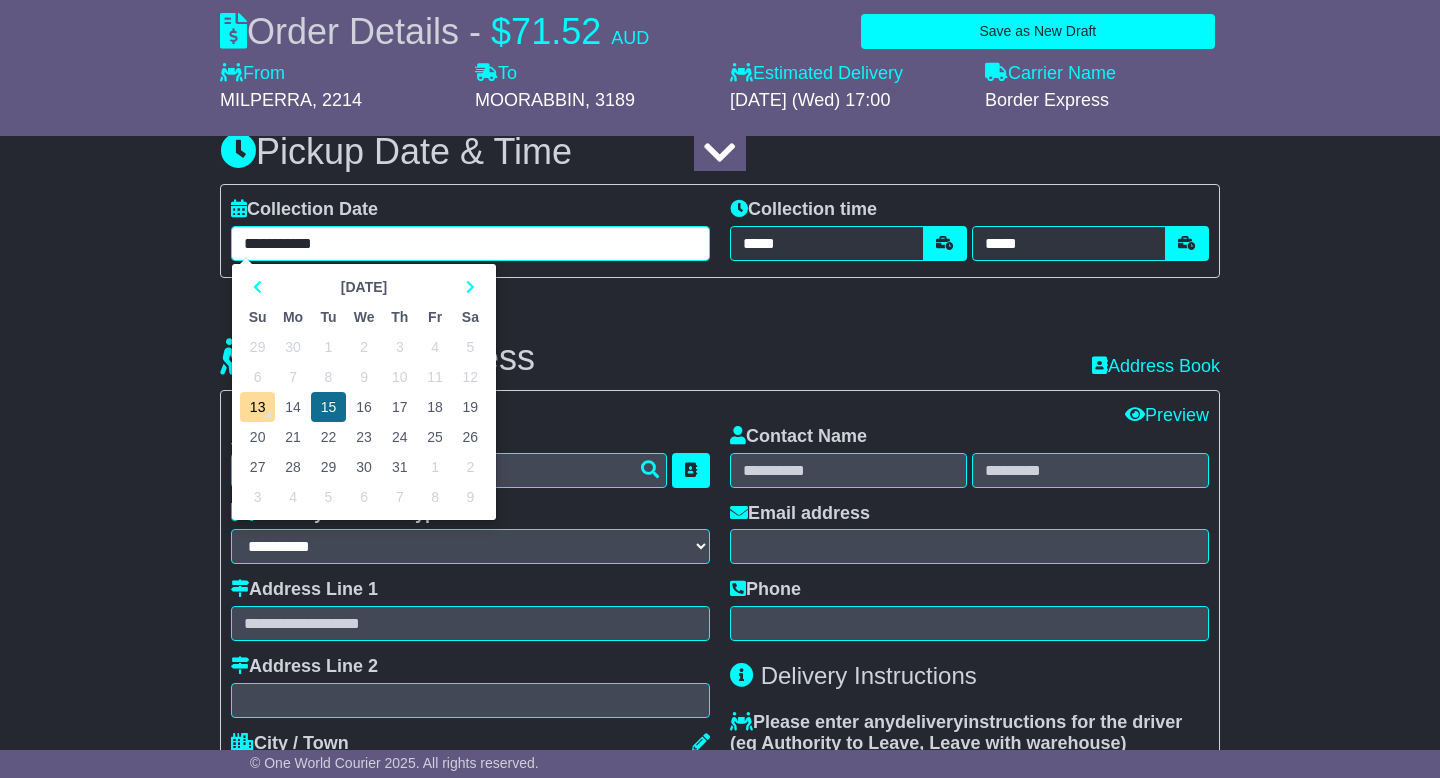 click on "15" at bounding box center (328, 407) 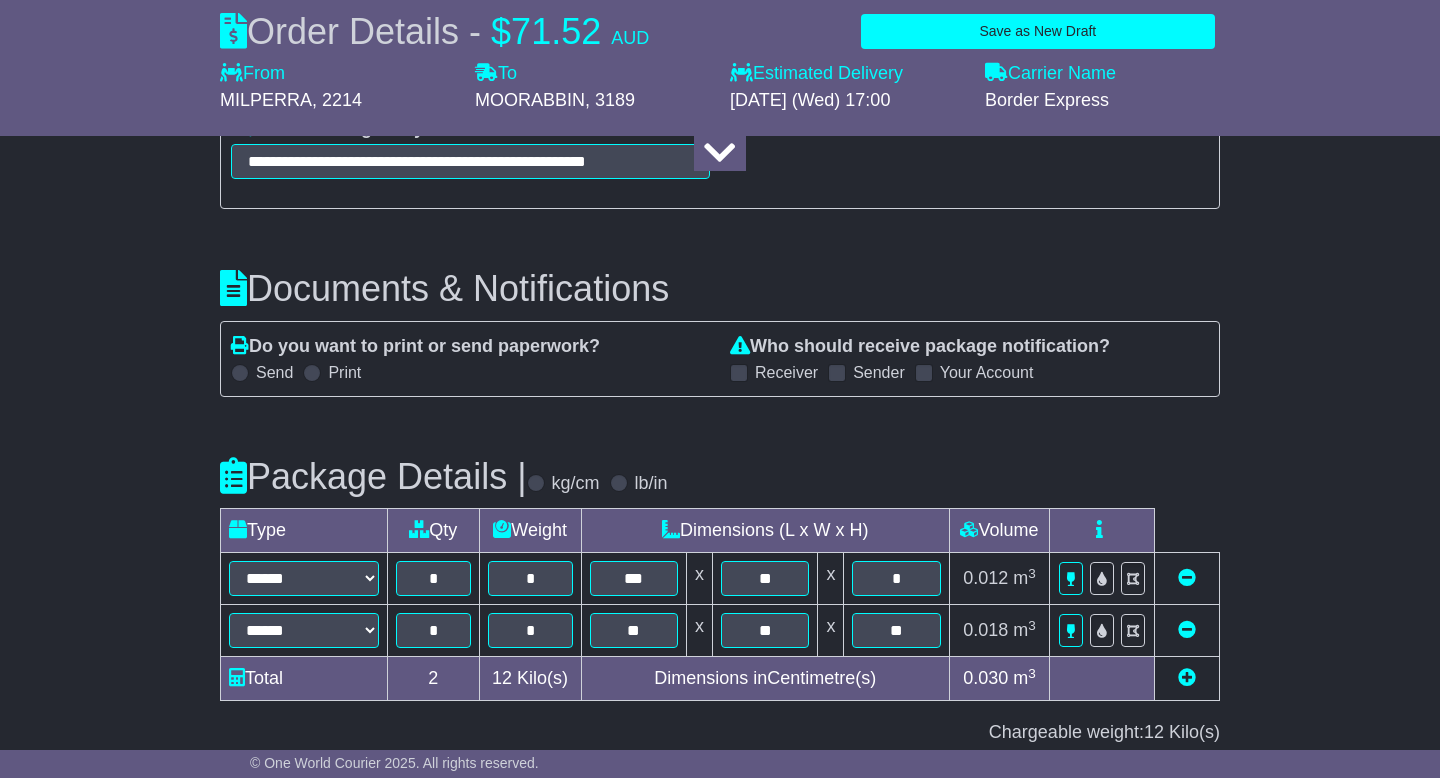 scroll, scrollTop: 2477, scrollLeft: 0, axis: vertical 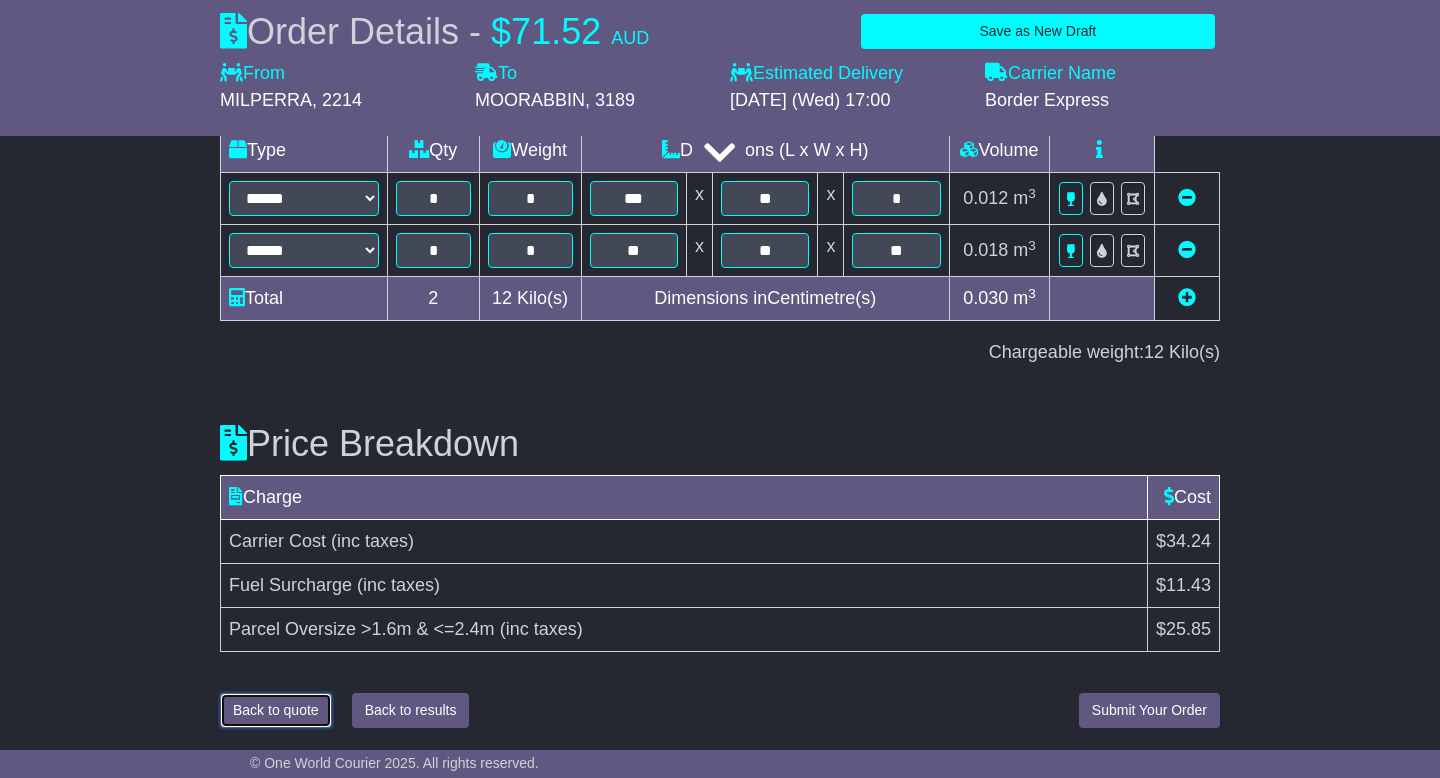 click on "Back to quote" at bounding box center [276, 710] 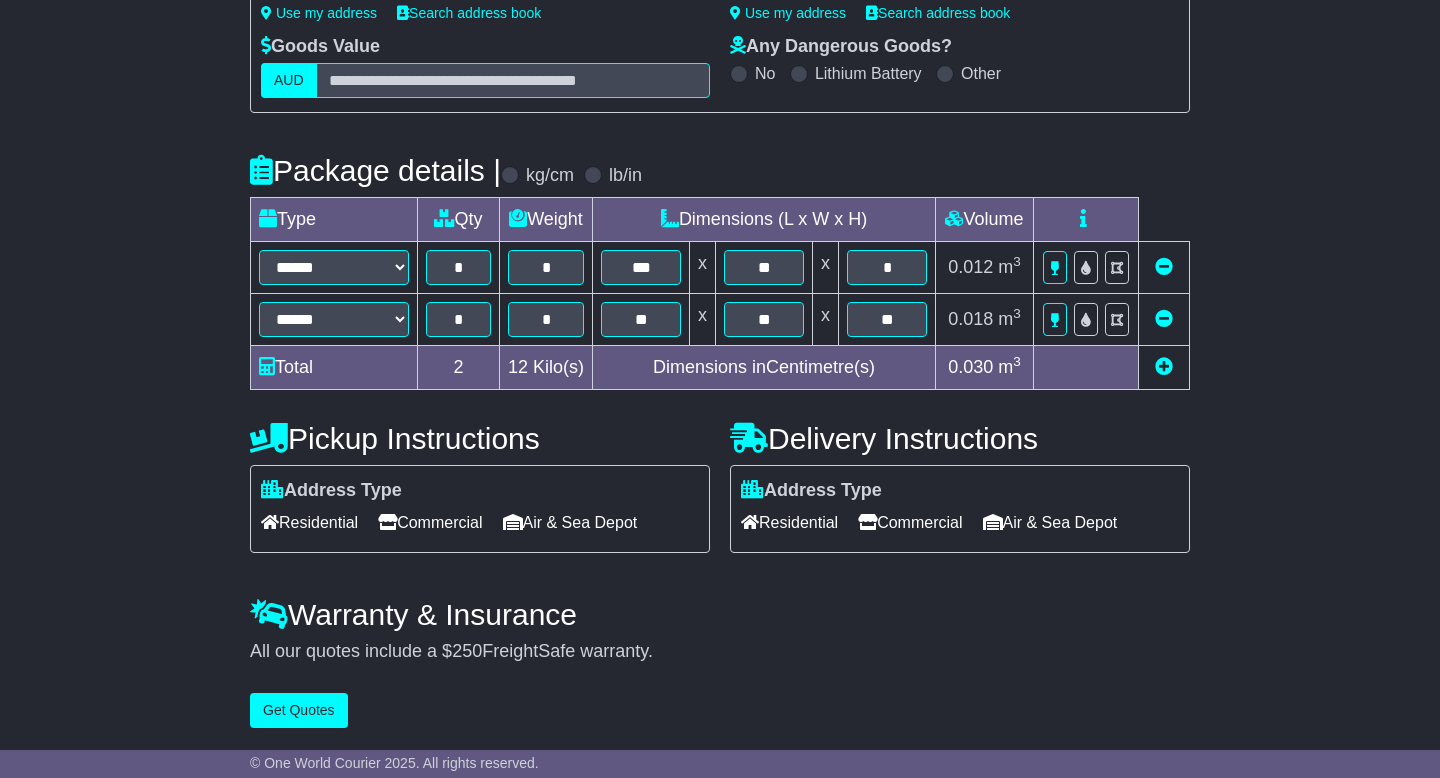 scroll, scrollTop: 0, scrollLeft: 0, axis: both 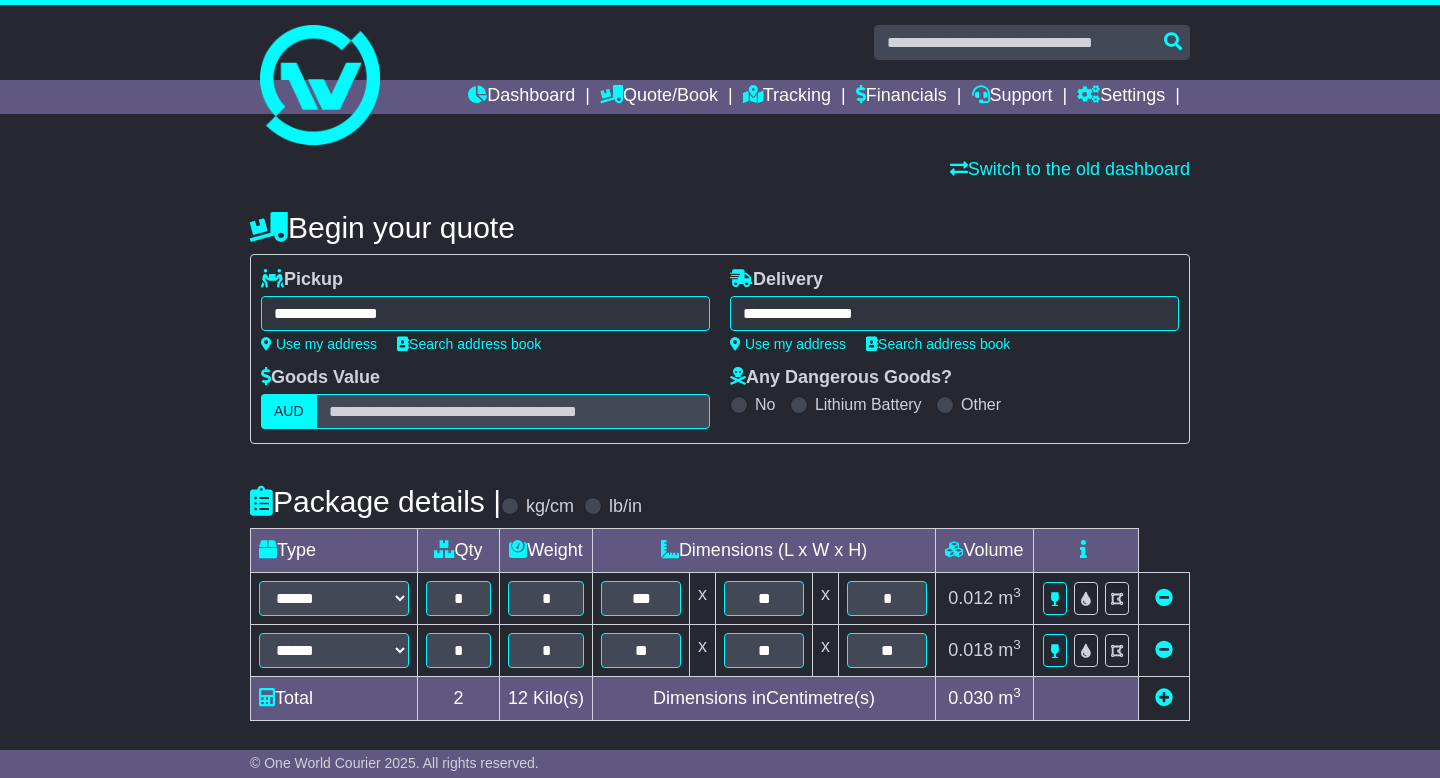 click on "**********" at bounding box center (485, 313) 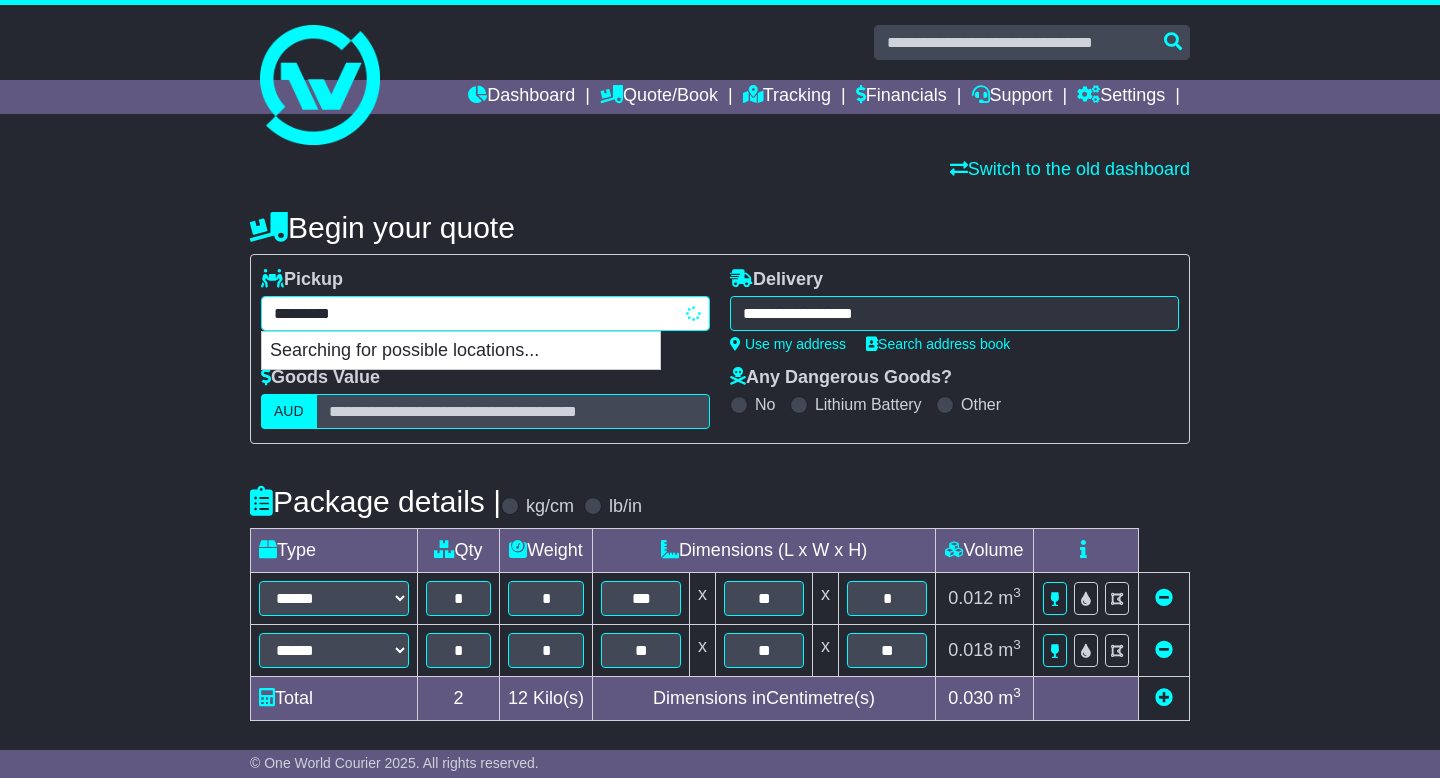 type on "**********" 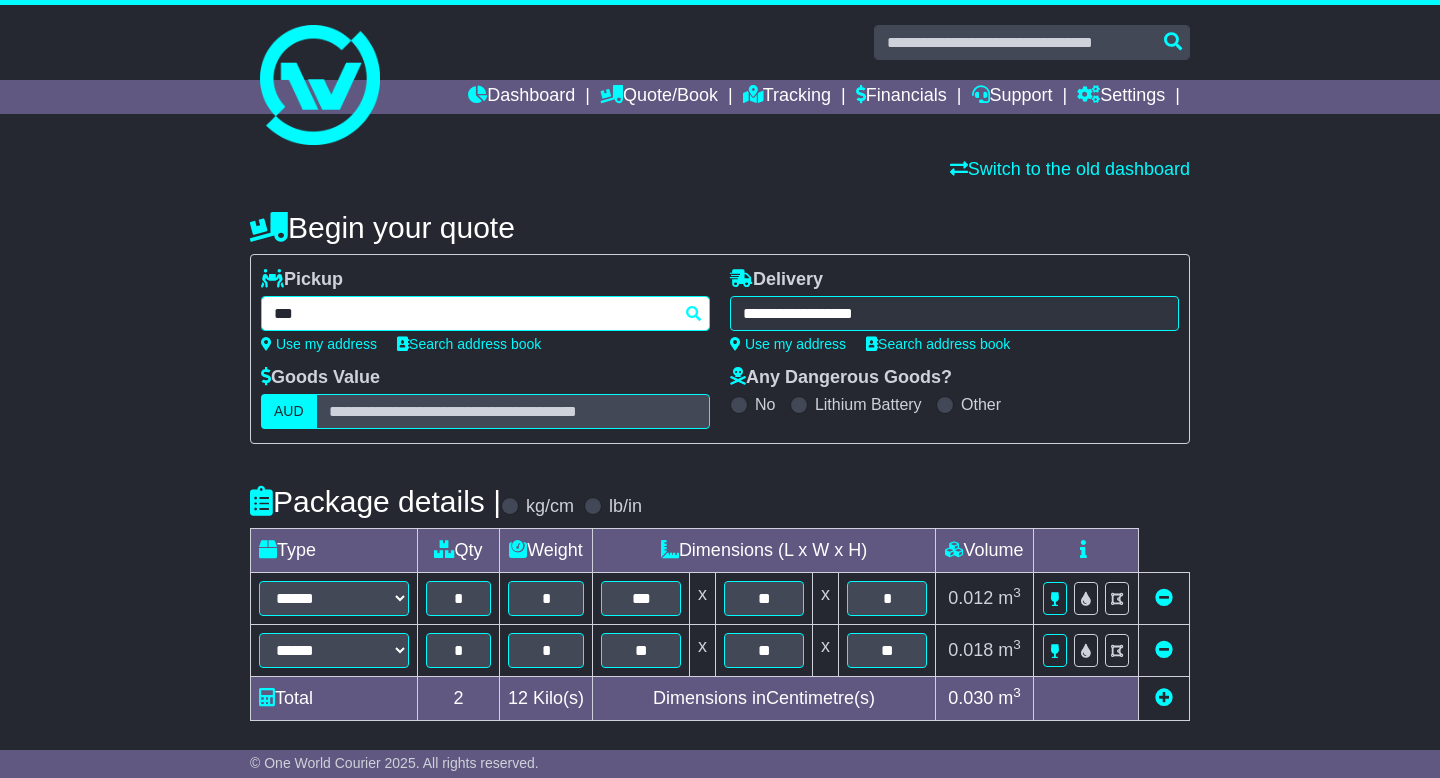 type on "****" 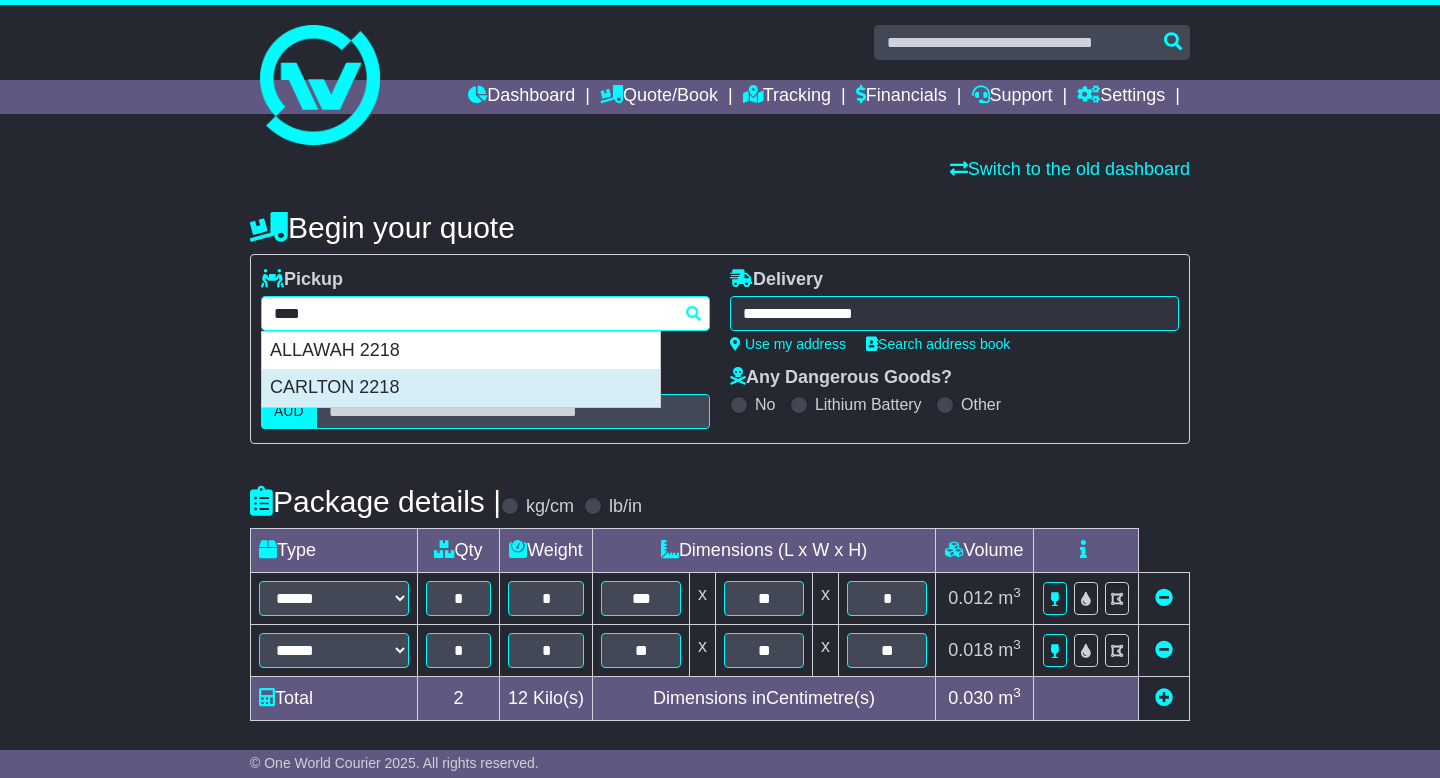 click on "CARLTON 2218" at bounding box center [461, 388] 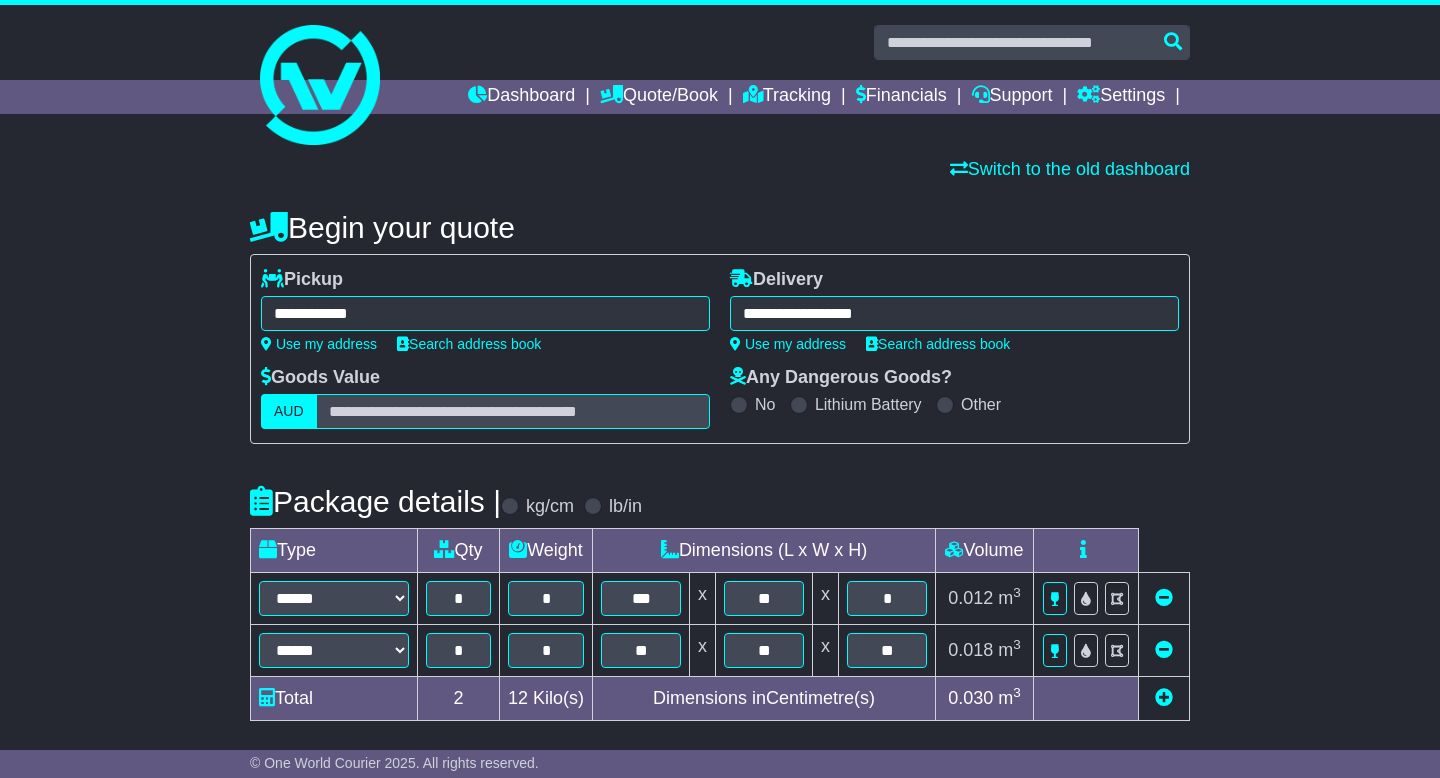 type on "**********" 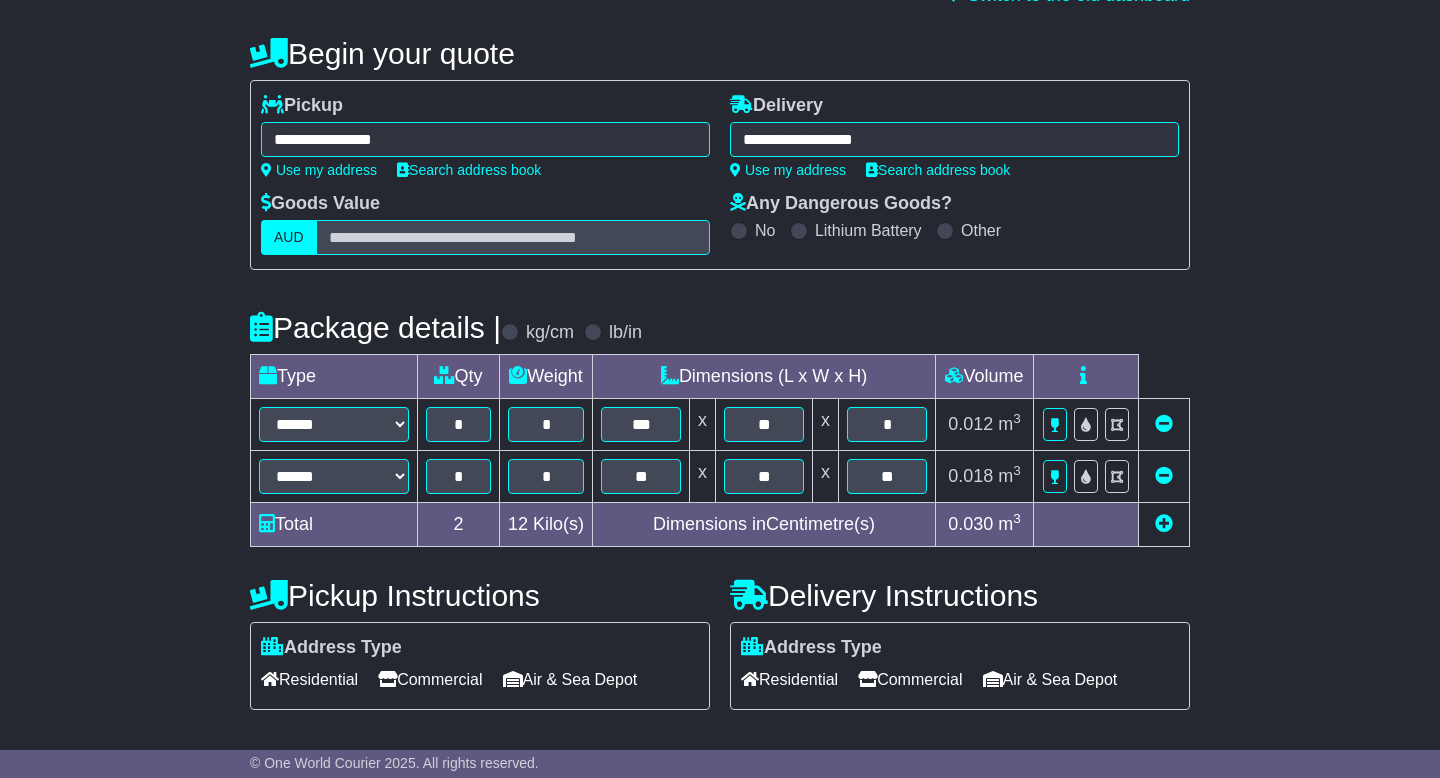 scroll, scrollTop: 333, scrollLeft: 0, axis: vertical 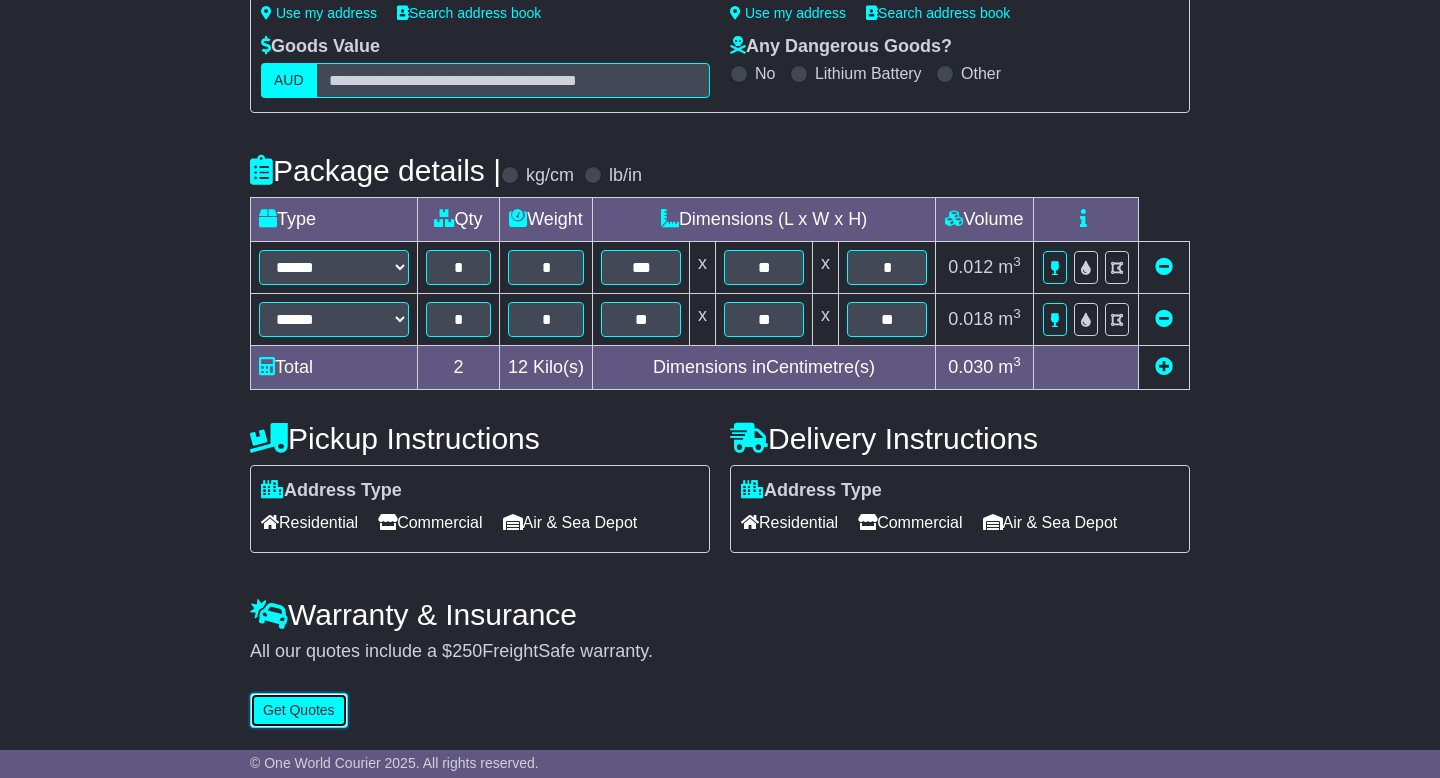 click on "Get Quotes" at bounding box center (299, 710) 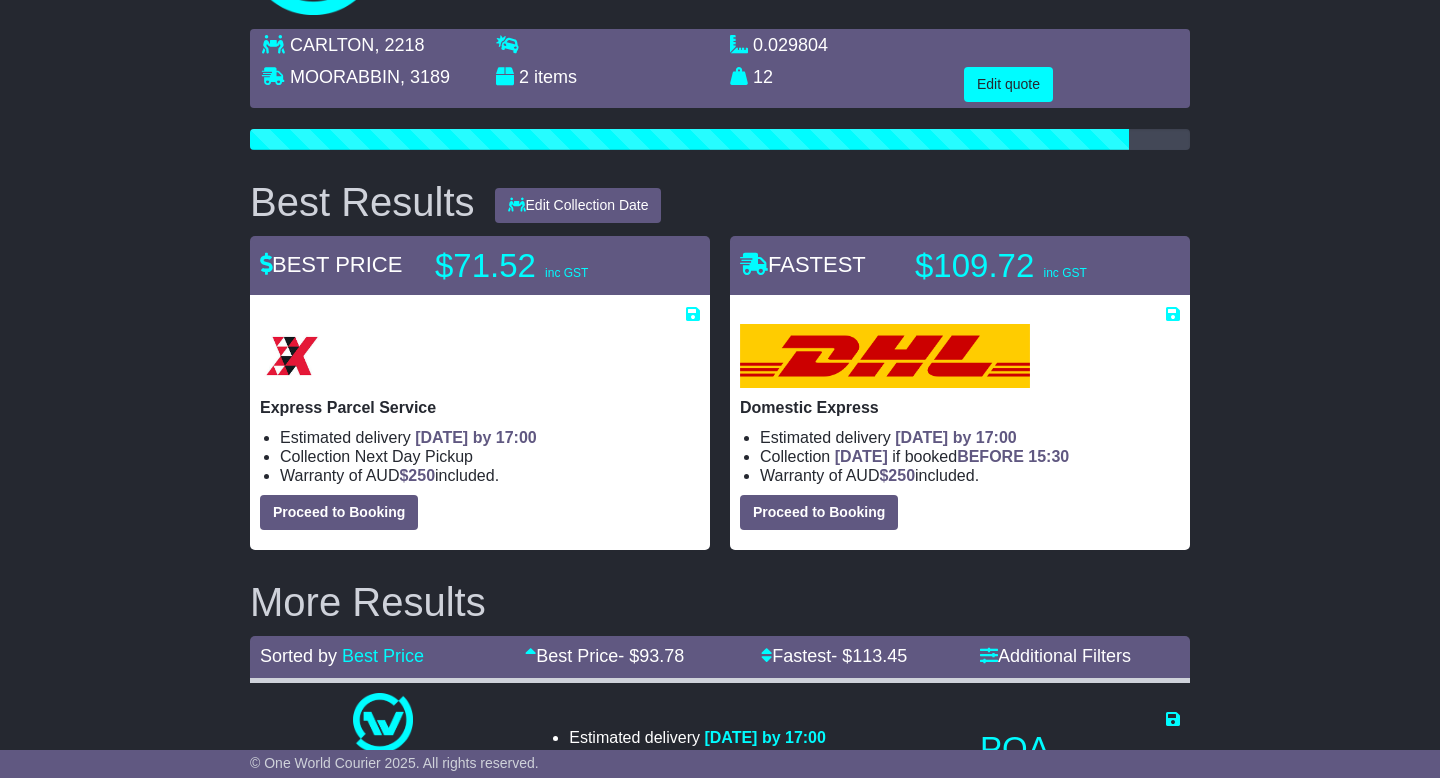 scroll, scrollTop: 148, scrollLeft: 0, axis: vertical 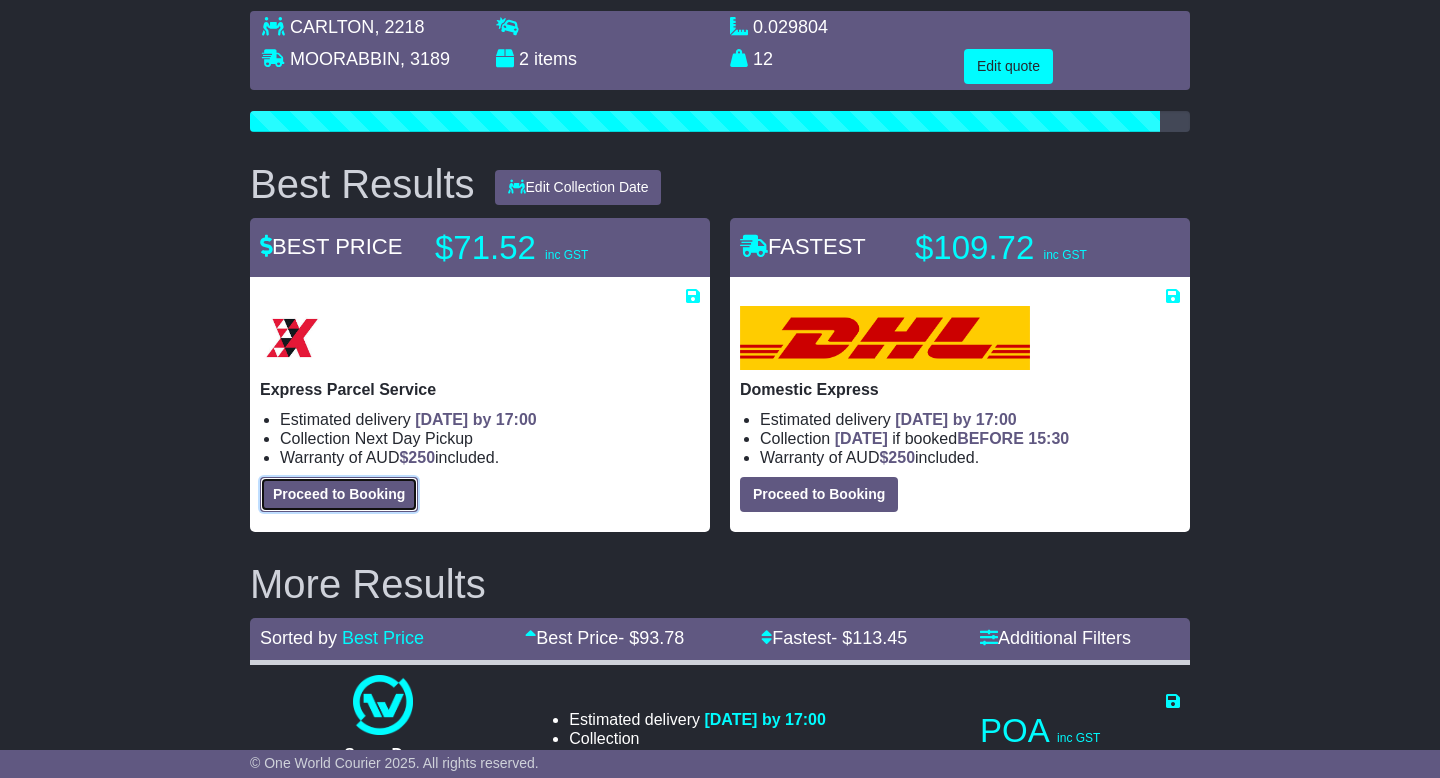 click on "Proceed to Booking" at bounding box center [339, 494] 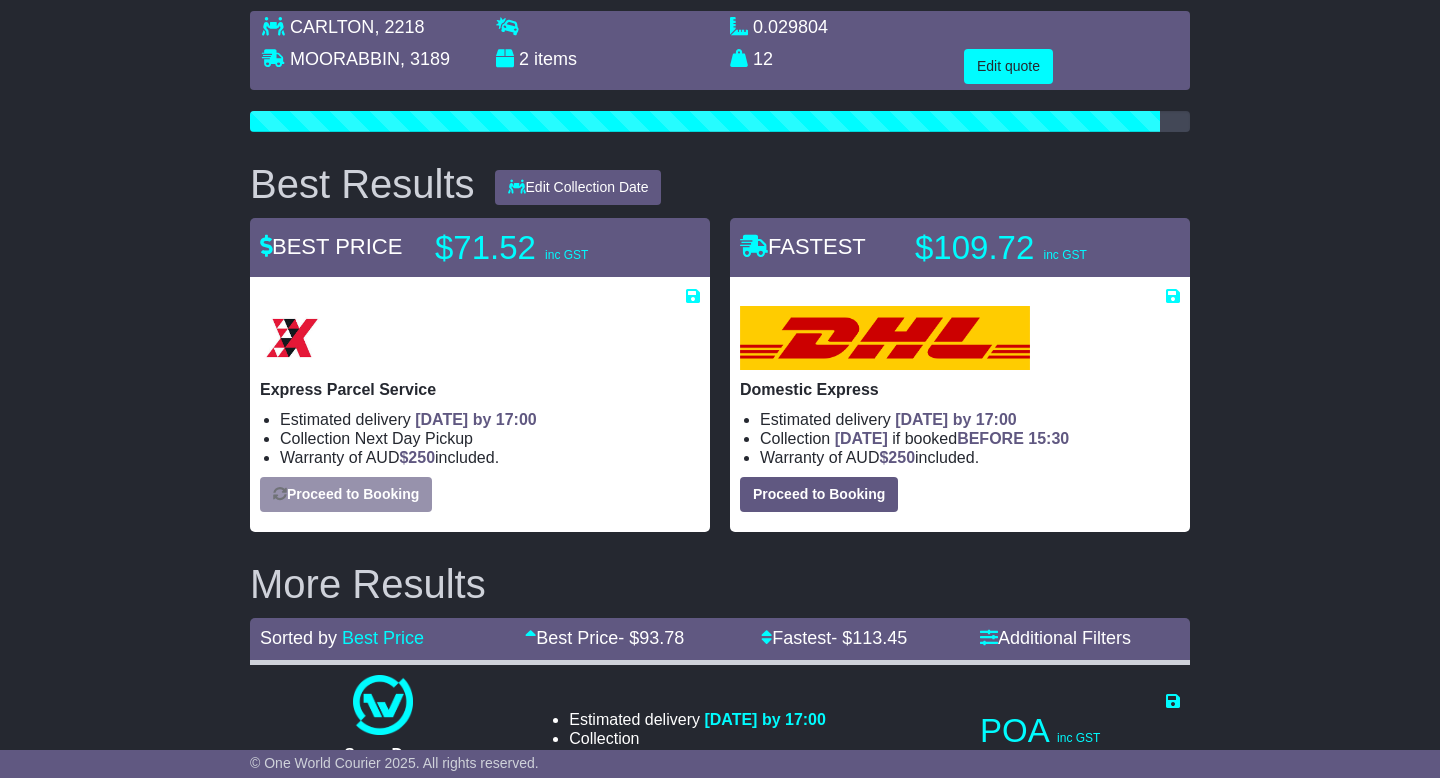 select on "*****" 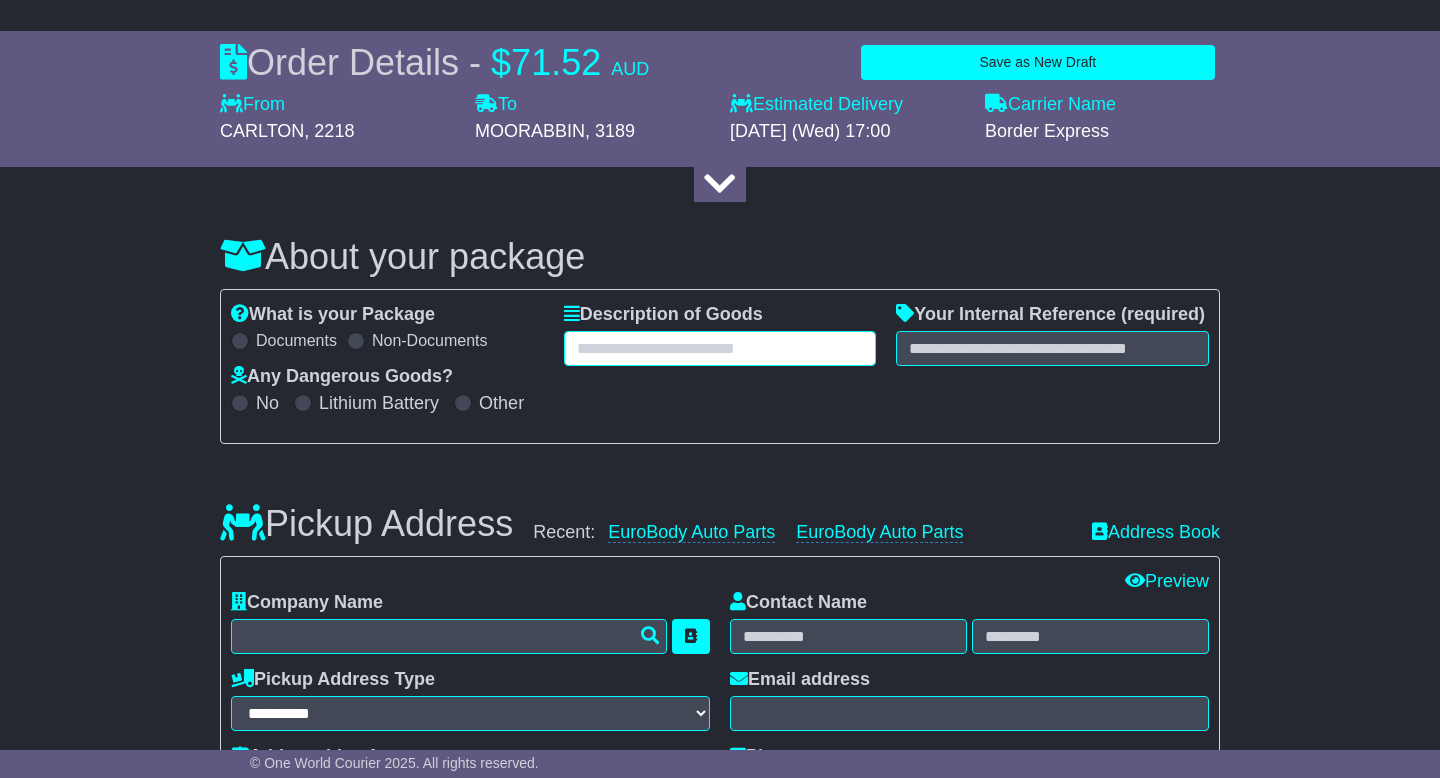 click at bounding box center (720, 348) 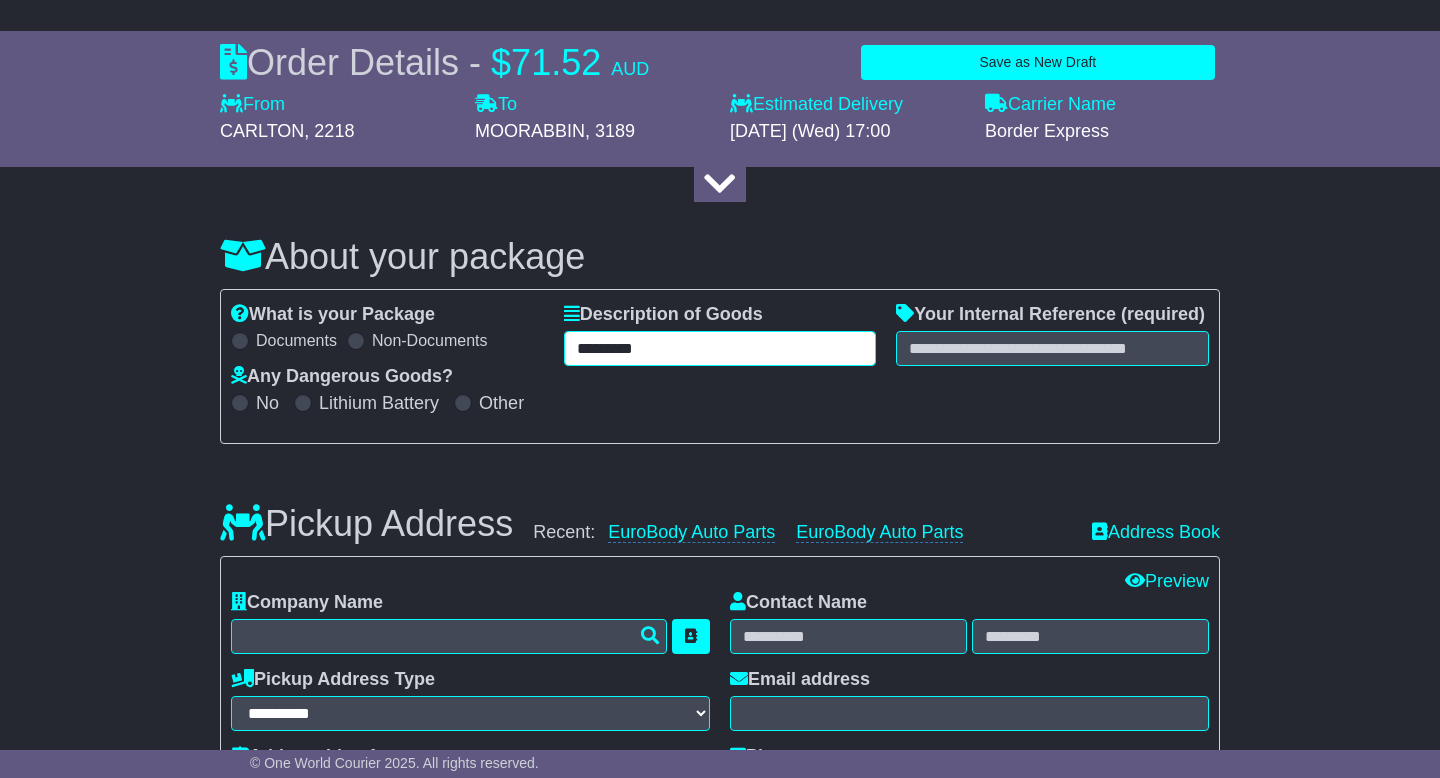 type on "*********" 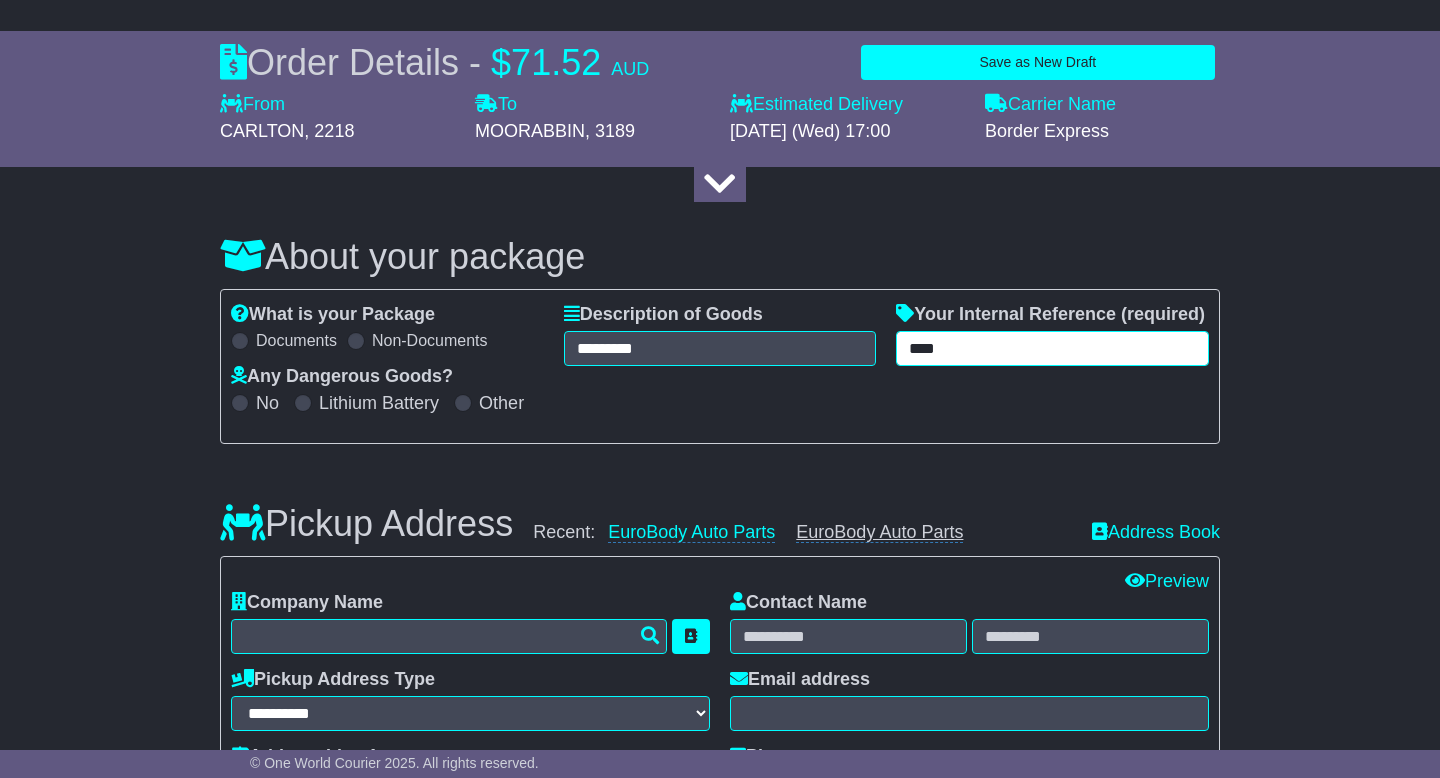 type on "****" 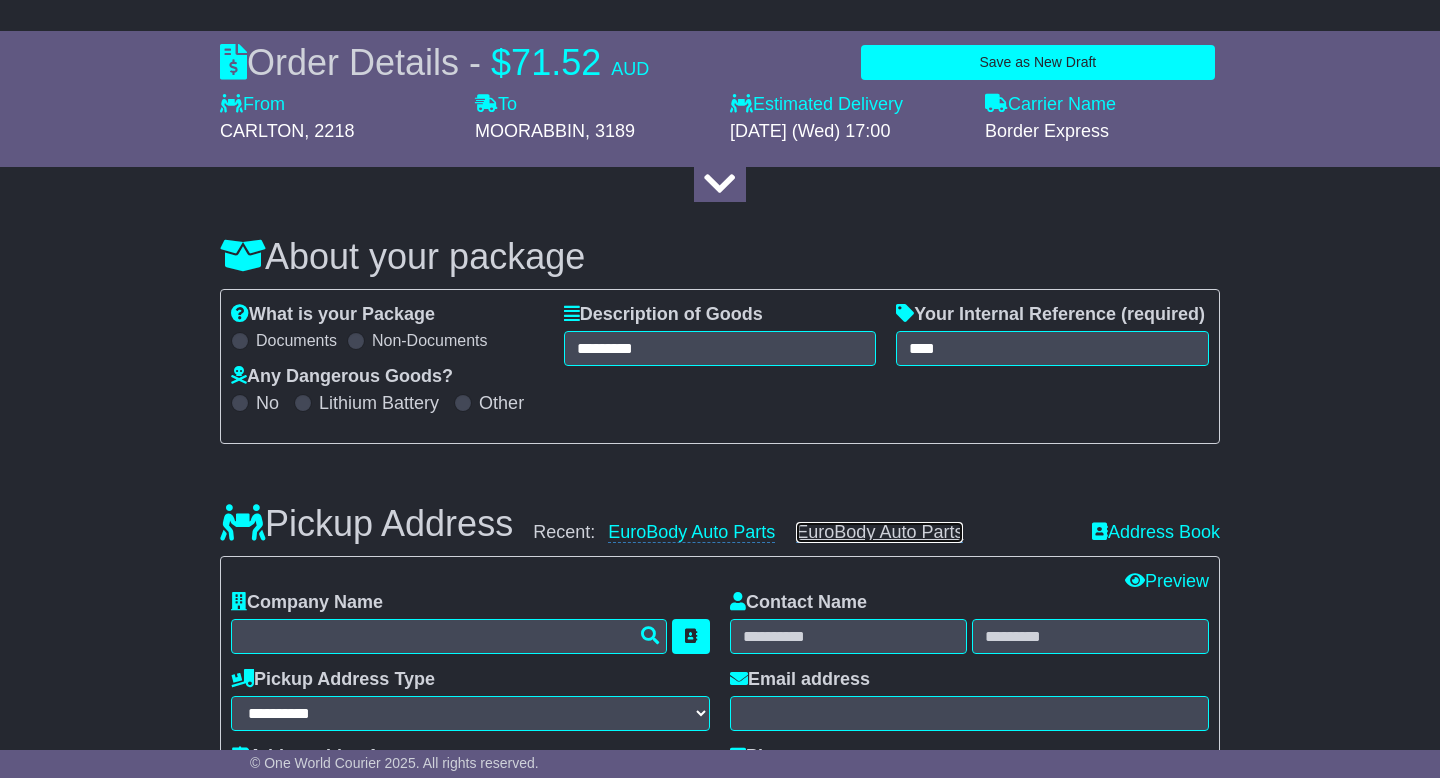 click on "EuroBody Auto Parts" at bounding box center [879, 532] 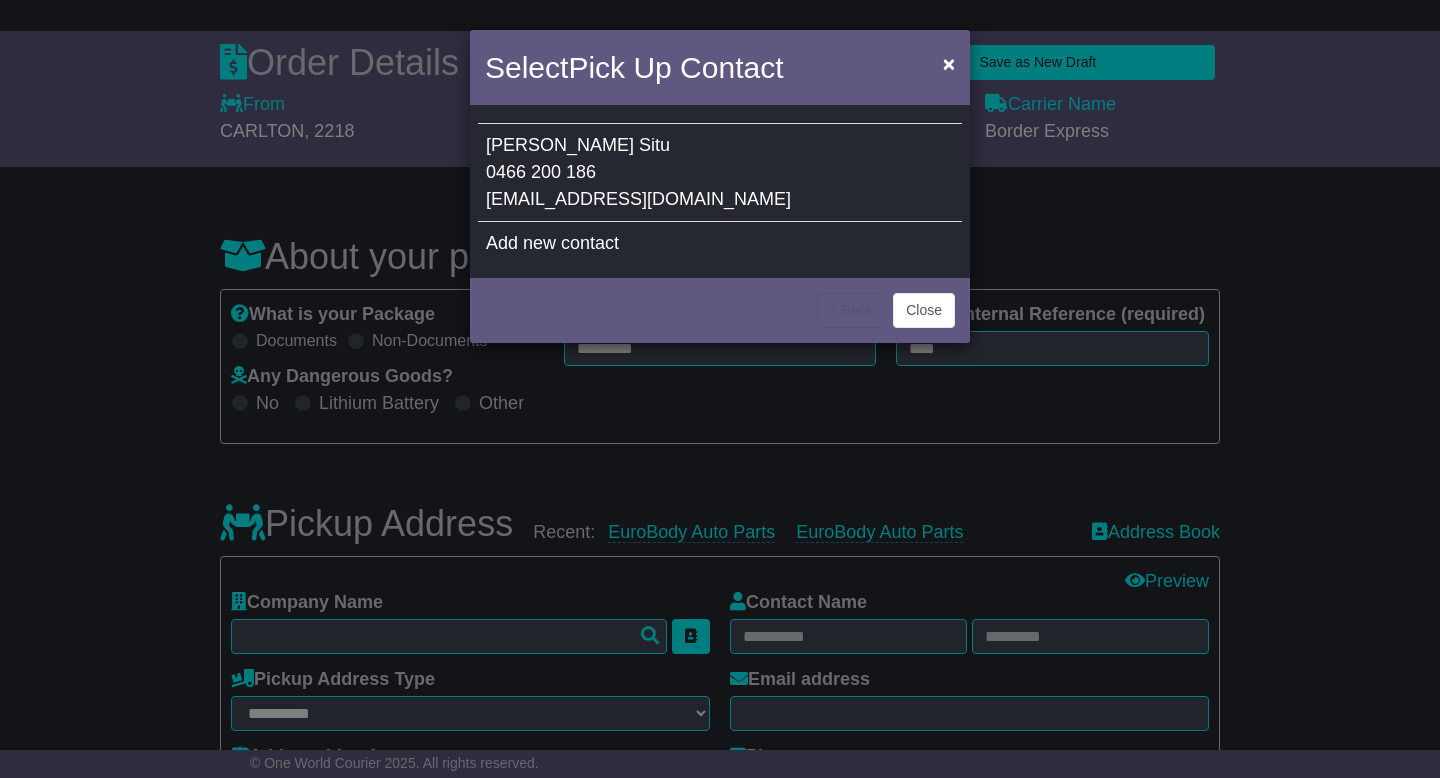 click on "Matthew   Situ
0466 200 186
sales@eurobodyshop.com.au" at bounding box center [720, 173] 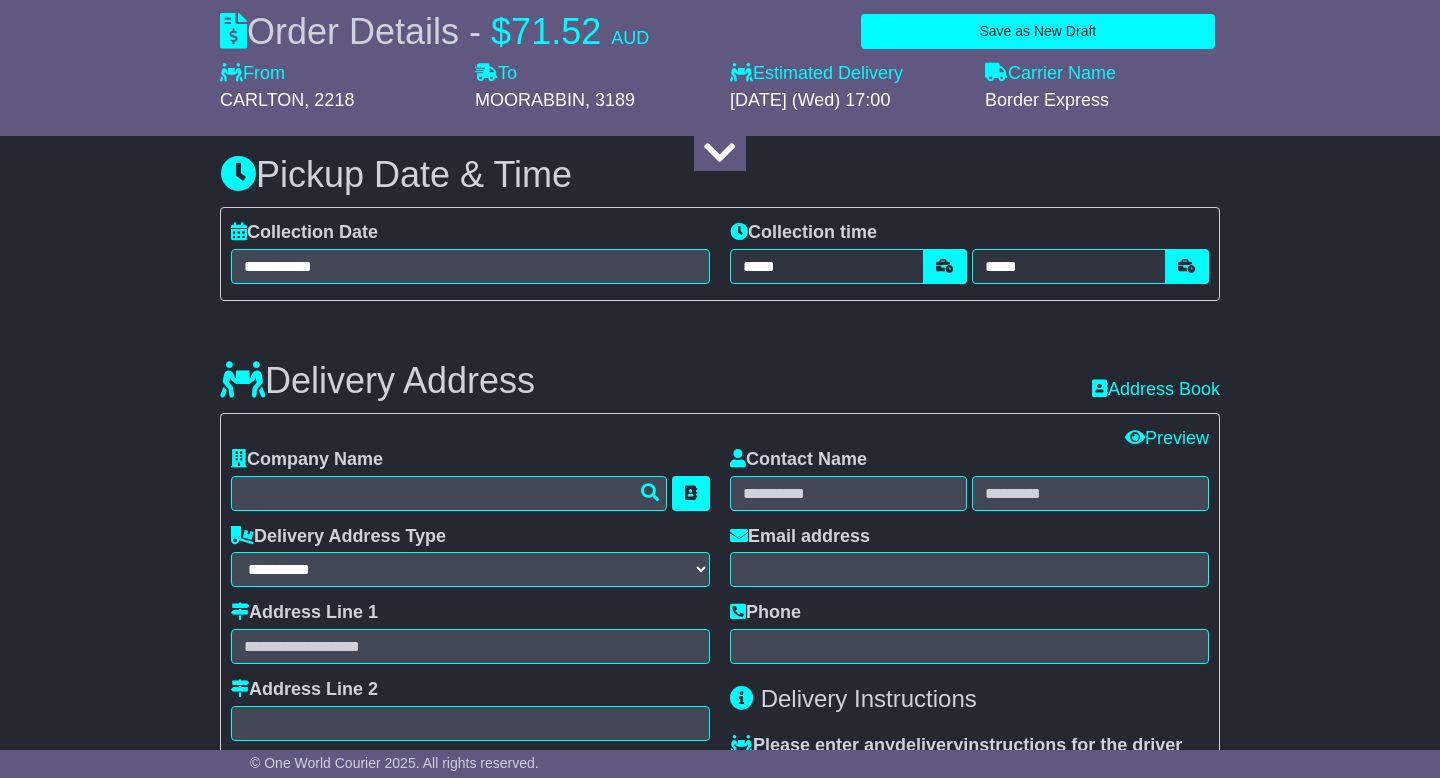 scroll, scrollTop: 1148, scrollLeft: 0, axis: vertical 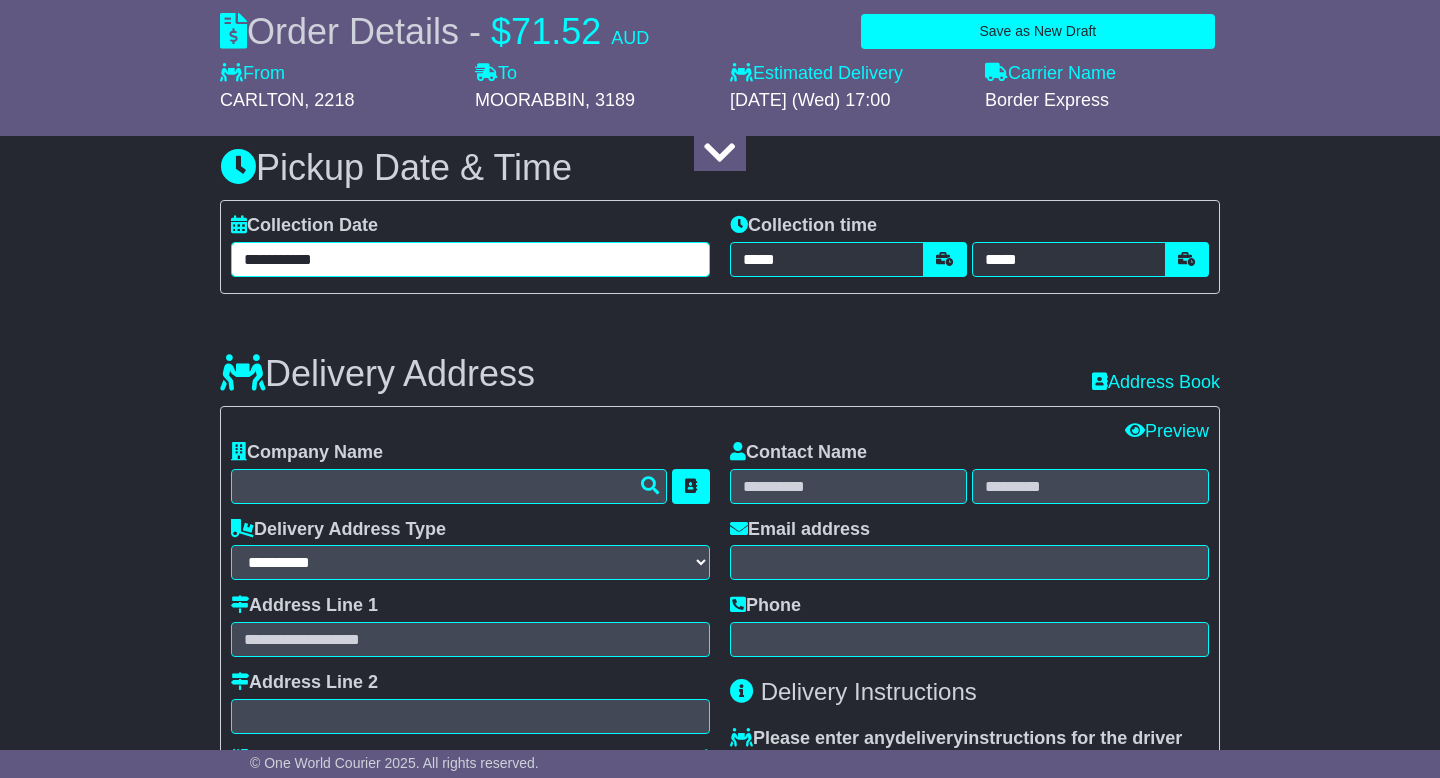 click on "**********" at bounding box center [470, 259] 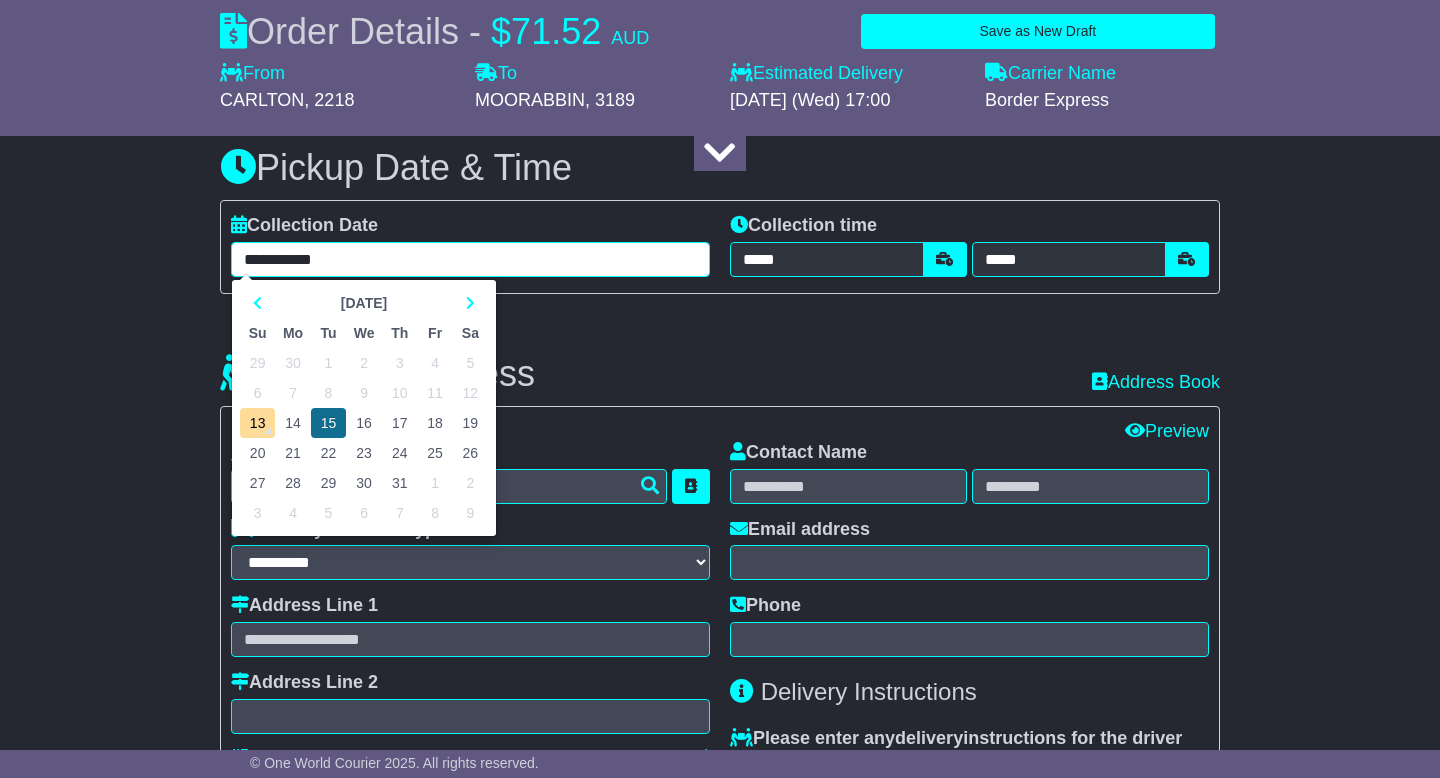 click on "15" at bounding box center (328, 423) 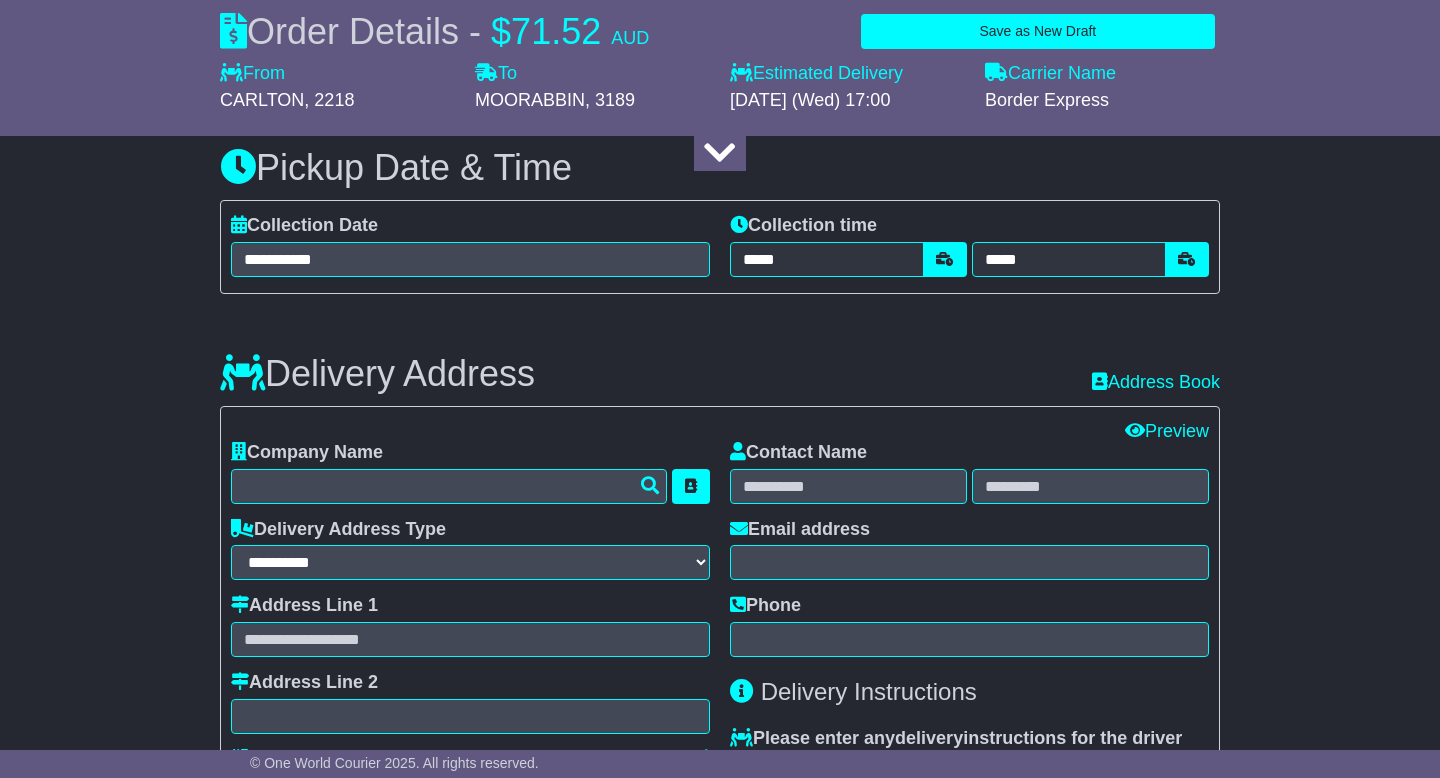 click on "Delivery Address
Recent:
Address Book" at bounding box center (720, 359) 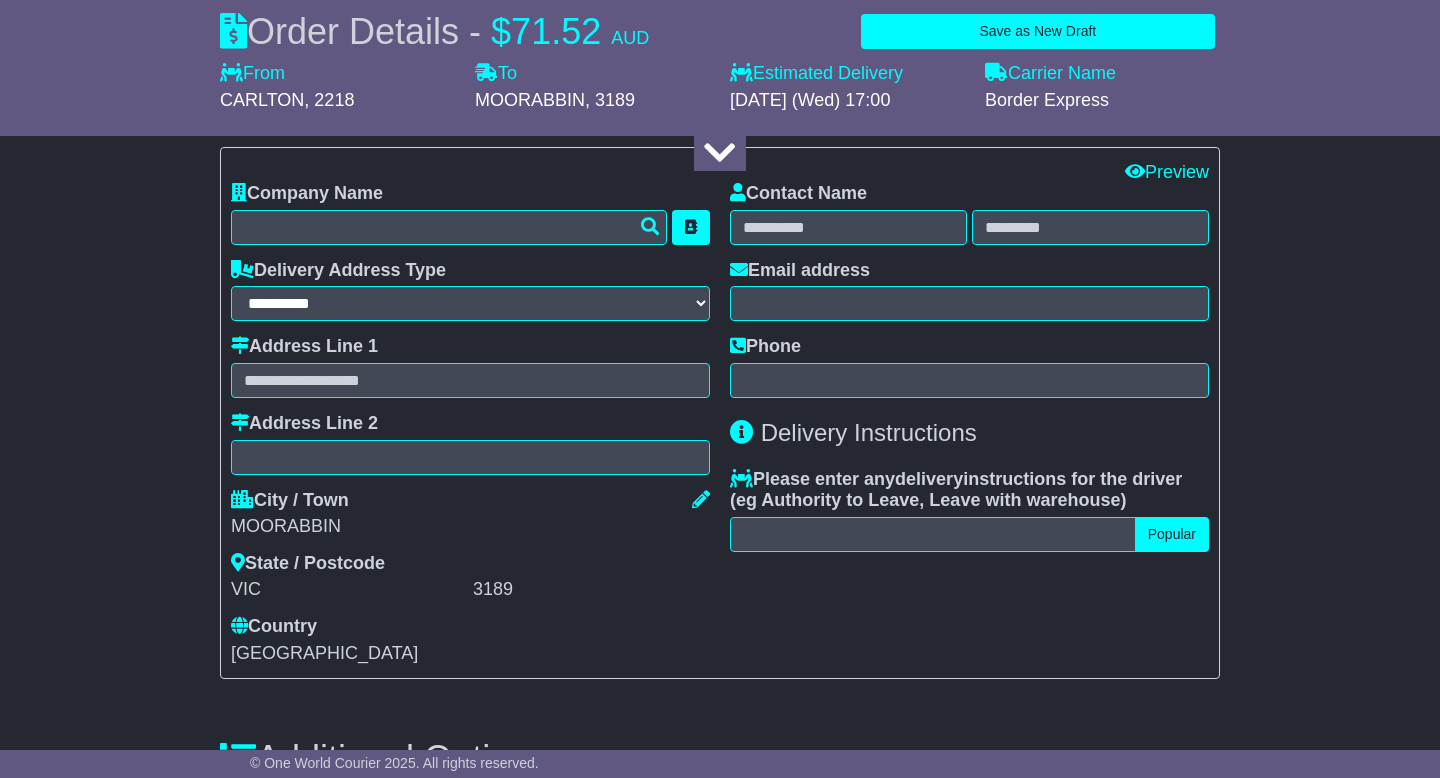 scroll, scrollTop: 1403, scrollLeft: 0, axis: vertical 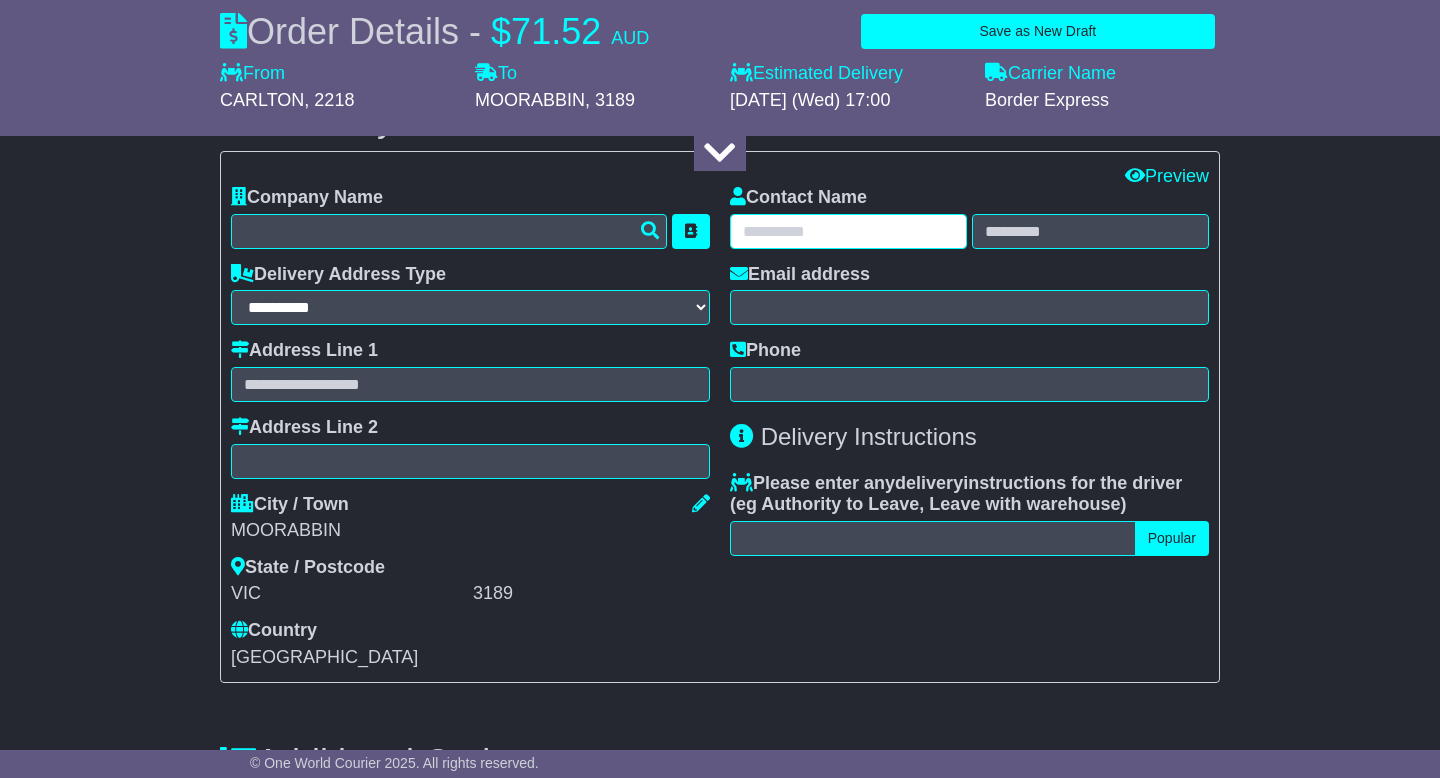 click at bounding box center [848, 231] 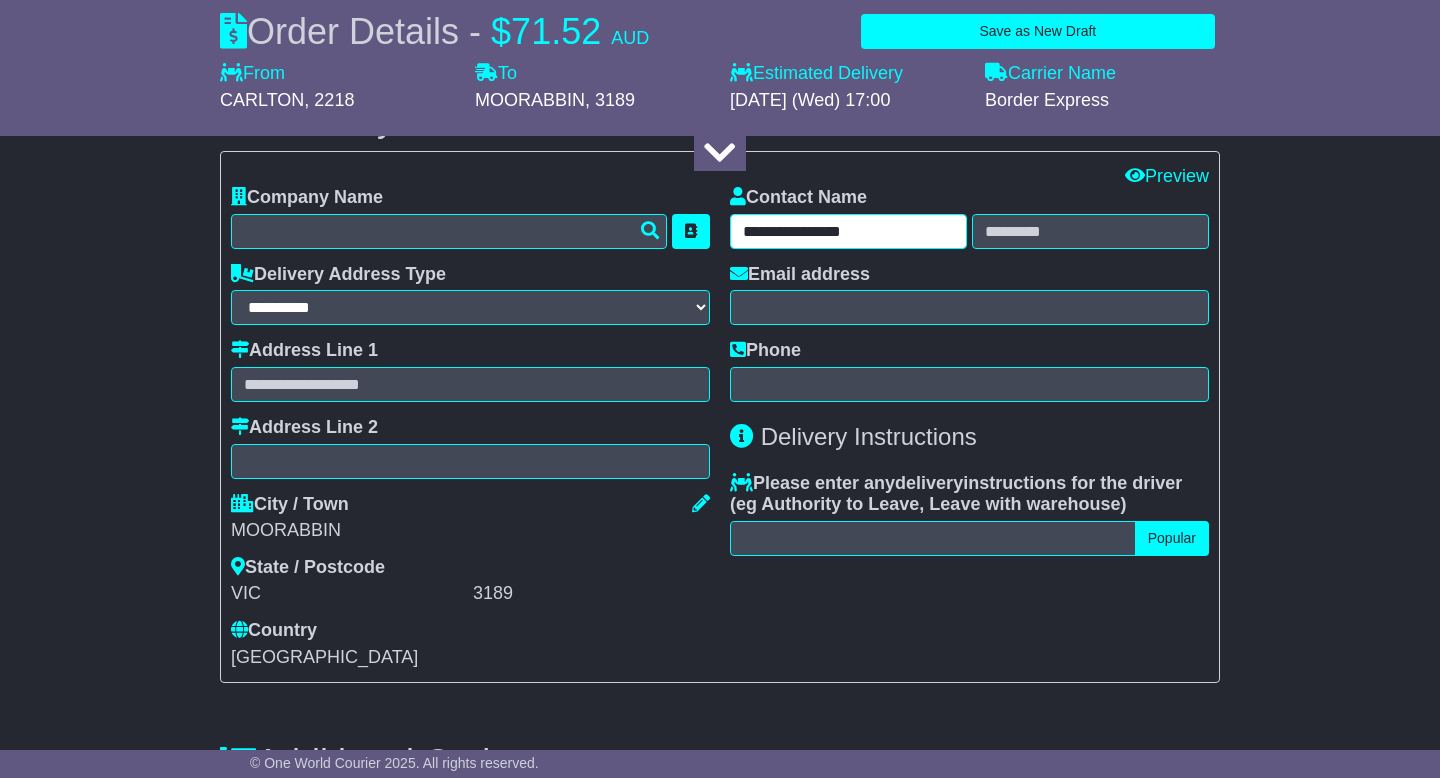 click on "**********" at bounding box center (848, 231) 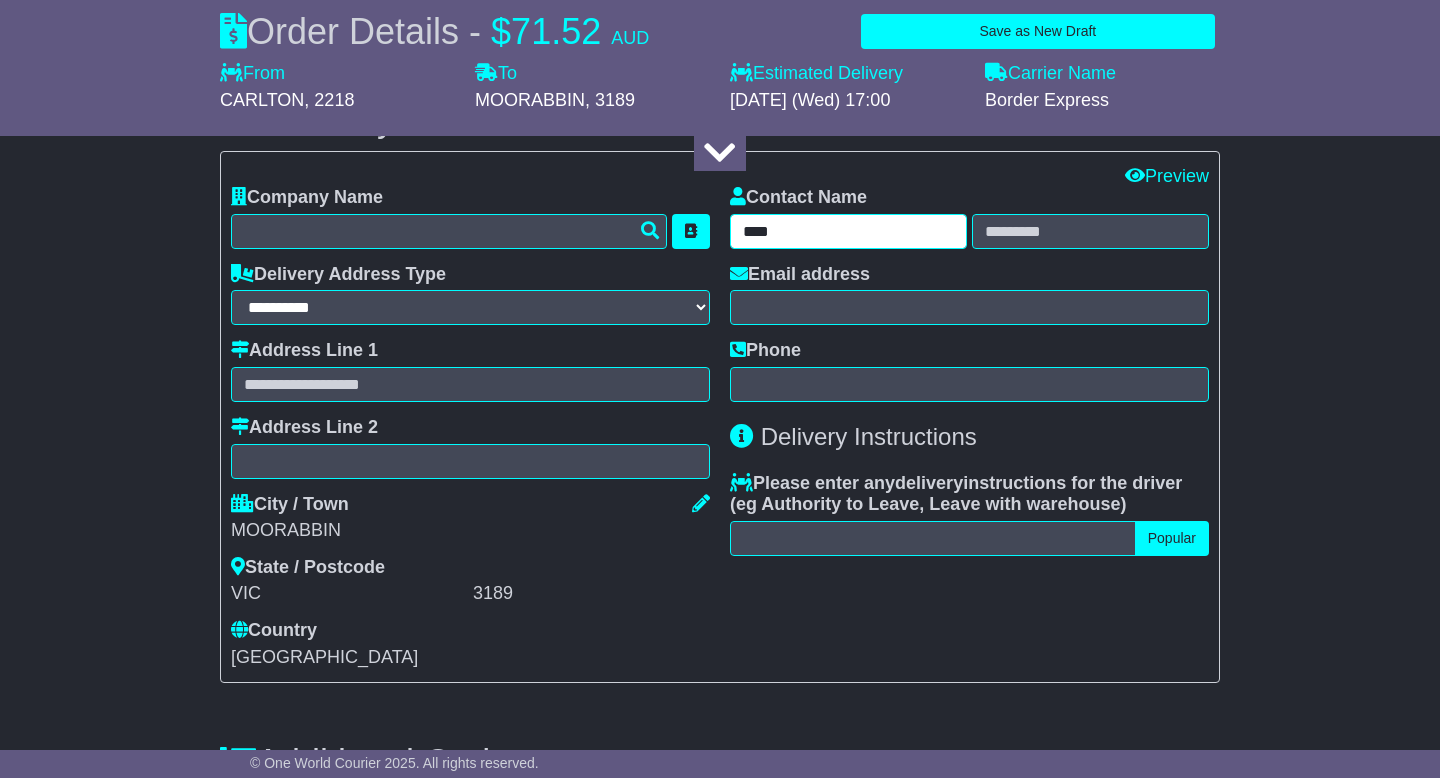 type on "****" 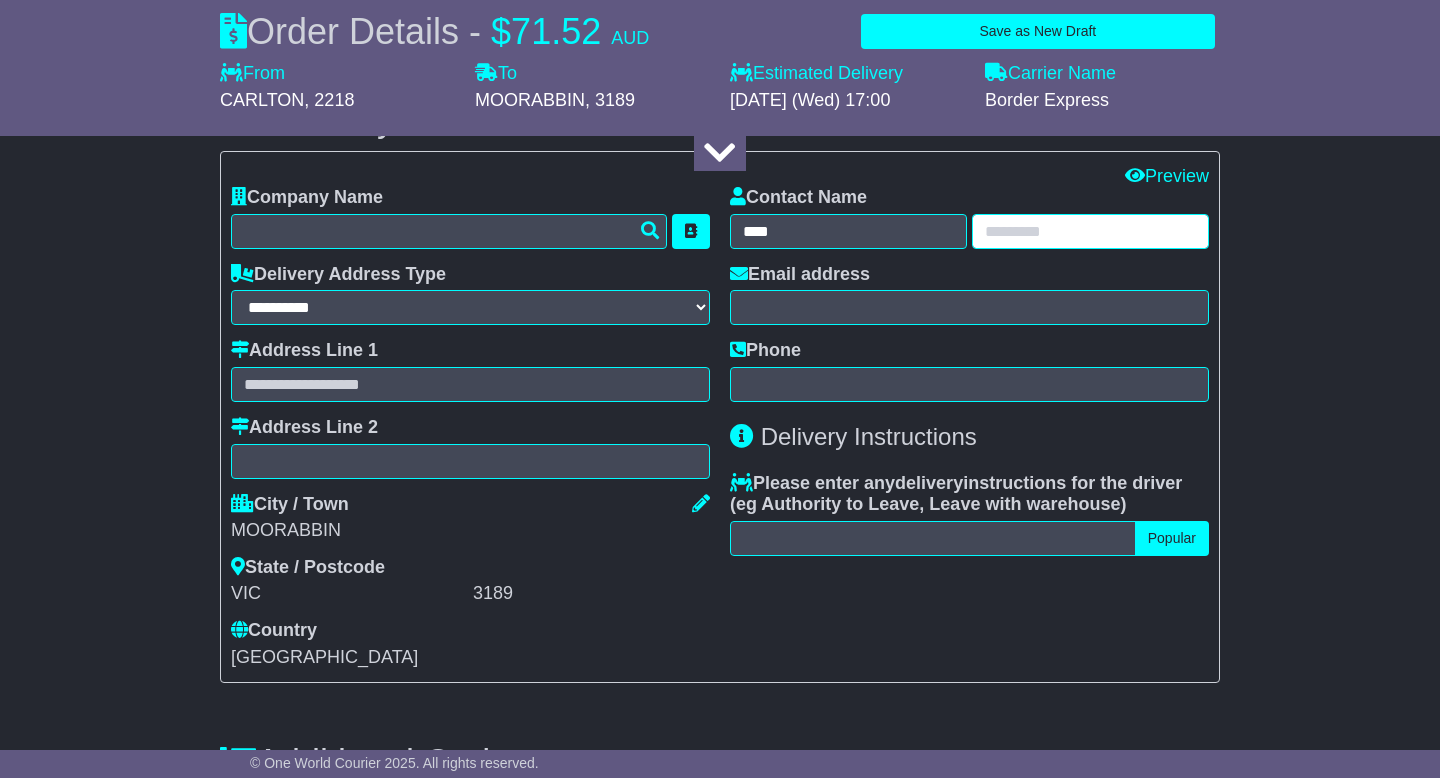 click at bounding box center [1090, 231] 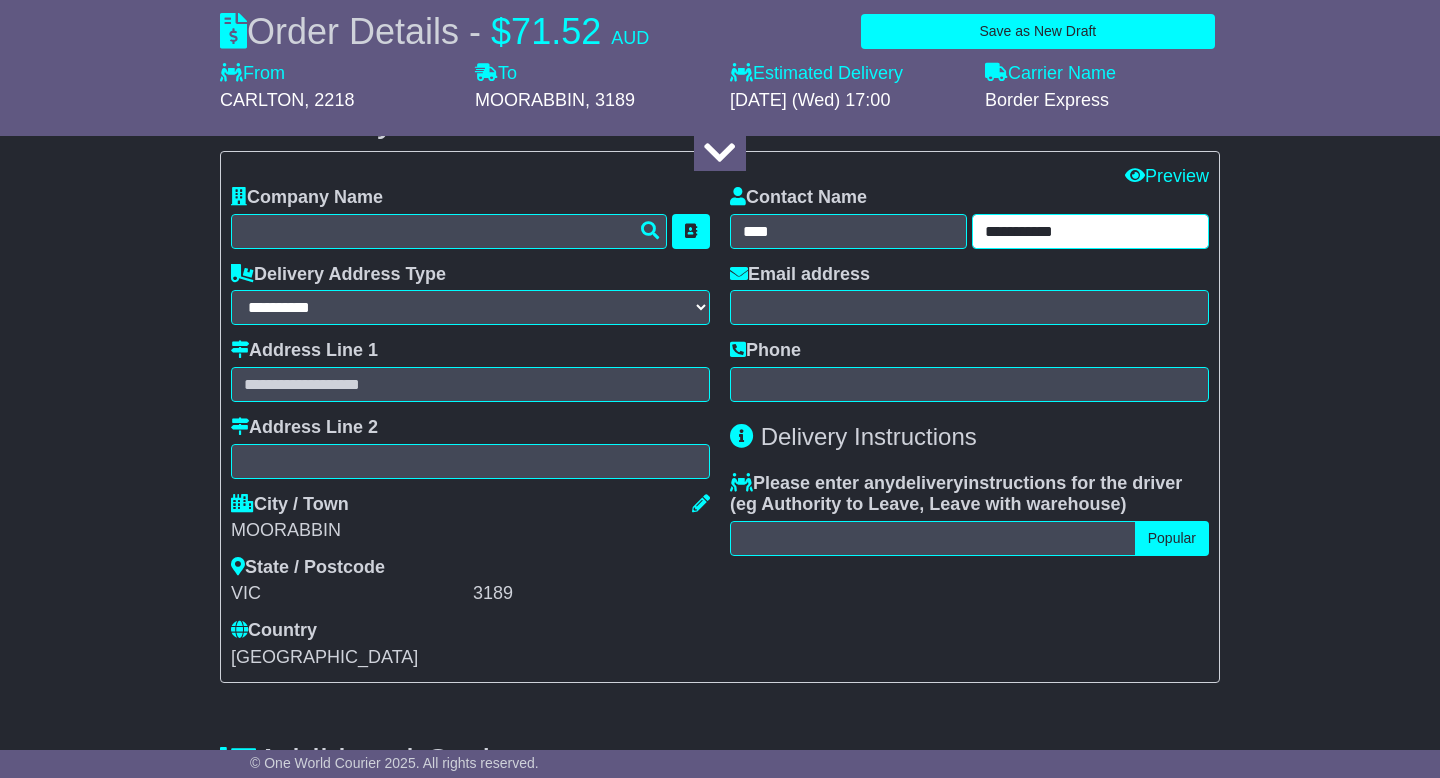 type on "**********" 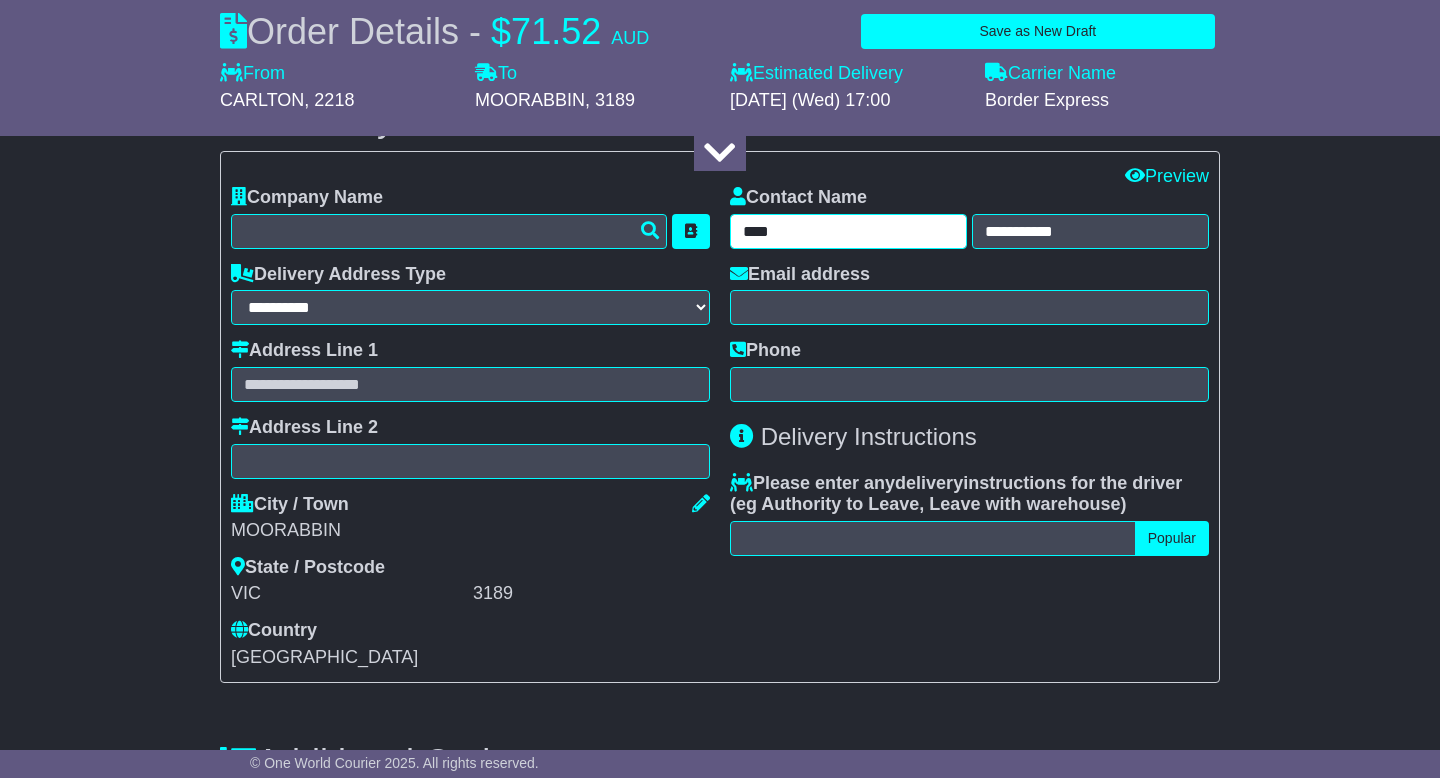 click on "****" at bounding box center (848, 231) 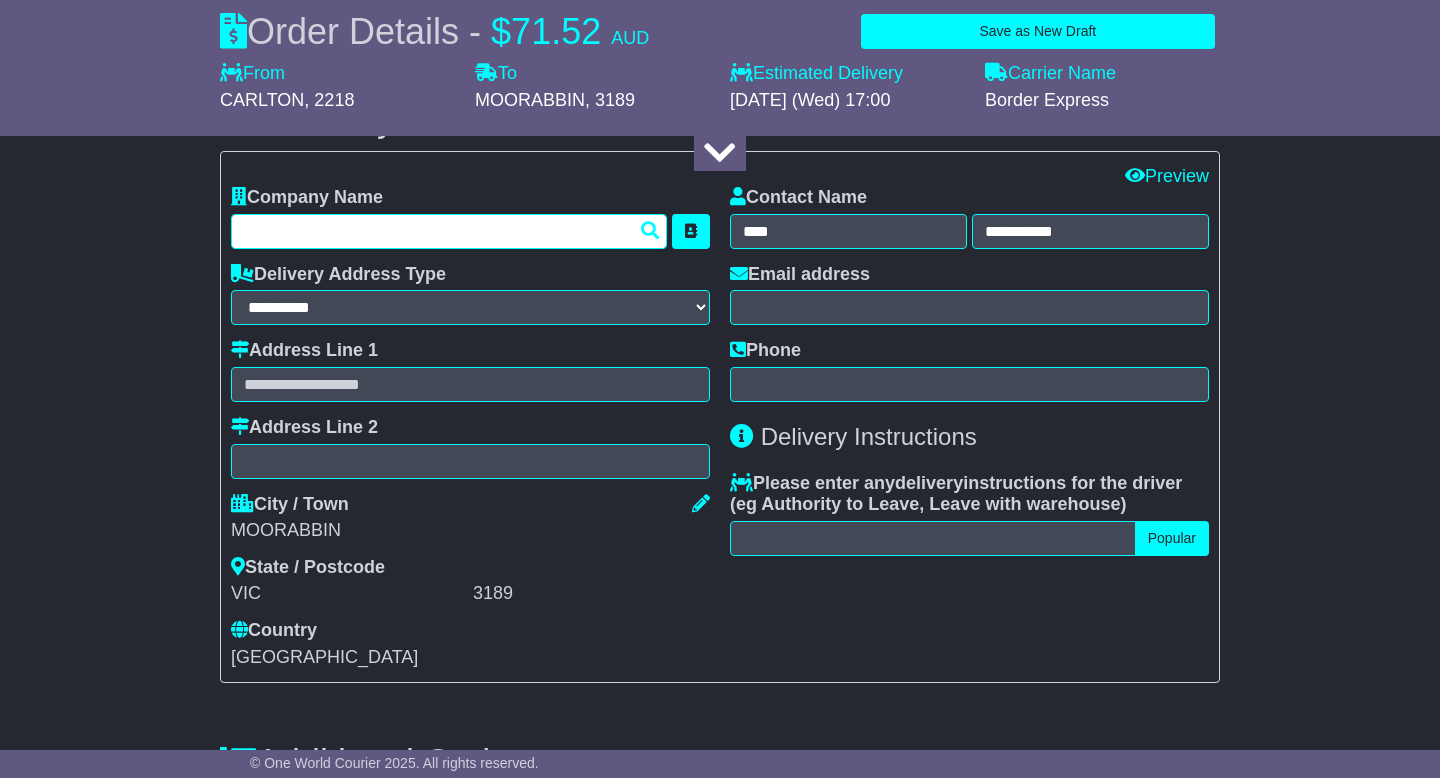 click at bounding box center [449, 231] 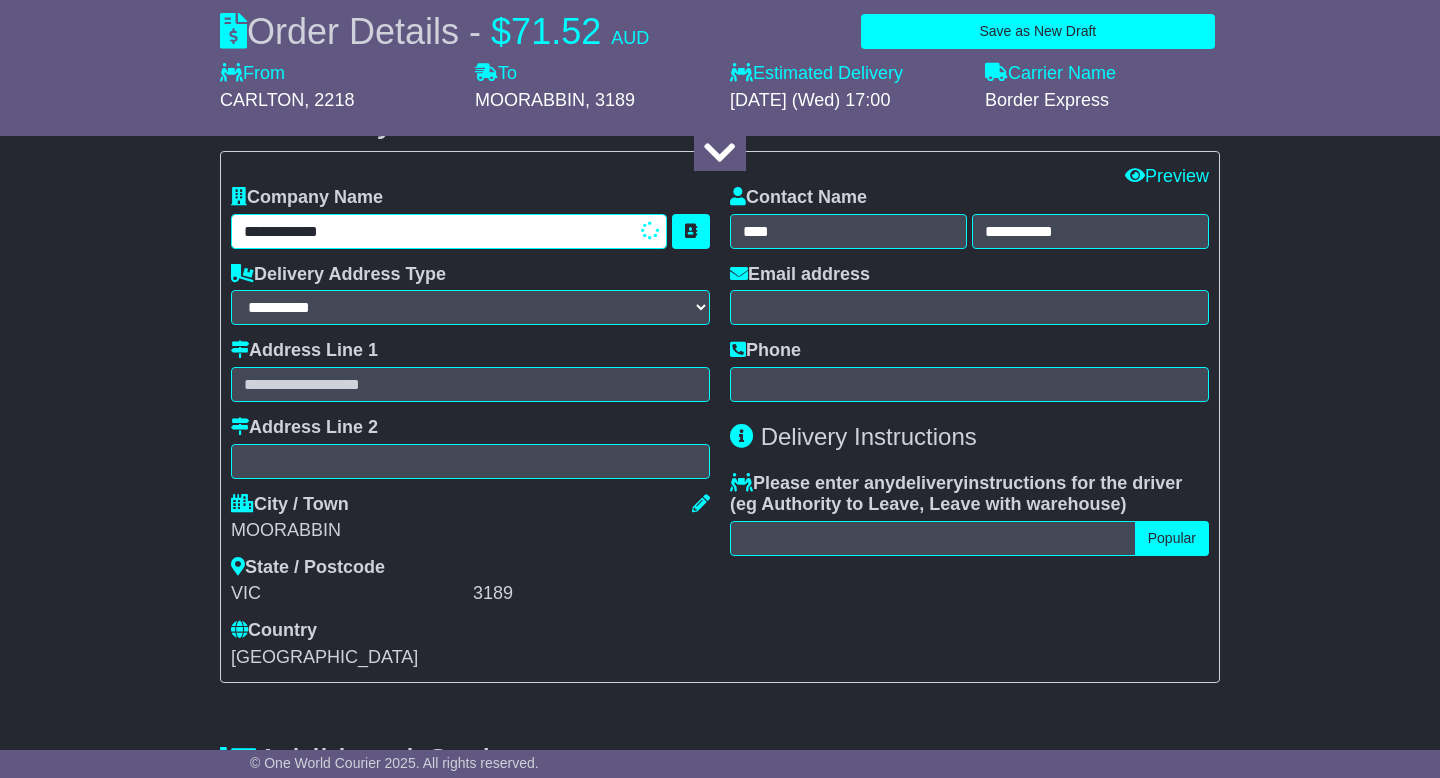 type on "**********" 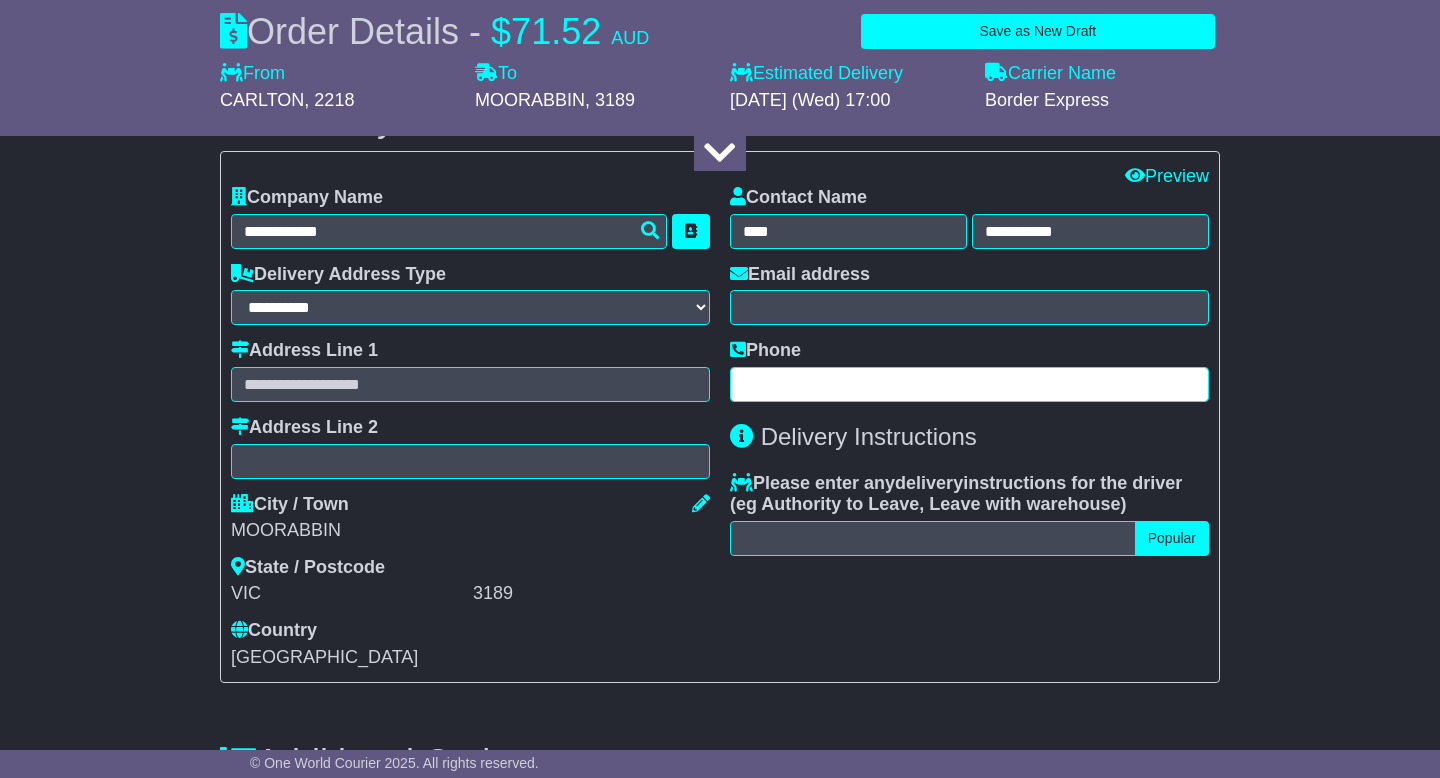 click at bounding box center [969, 384] 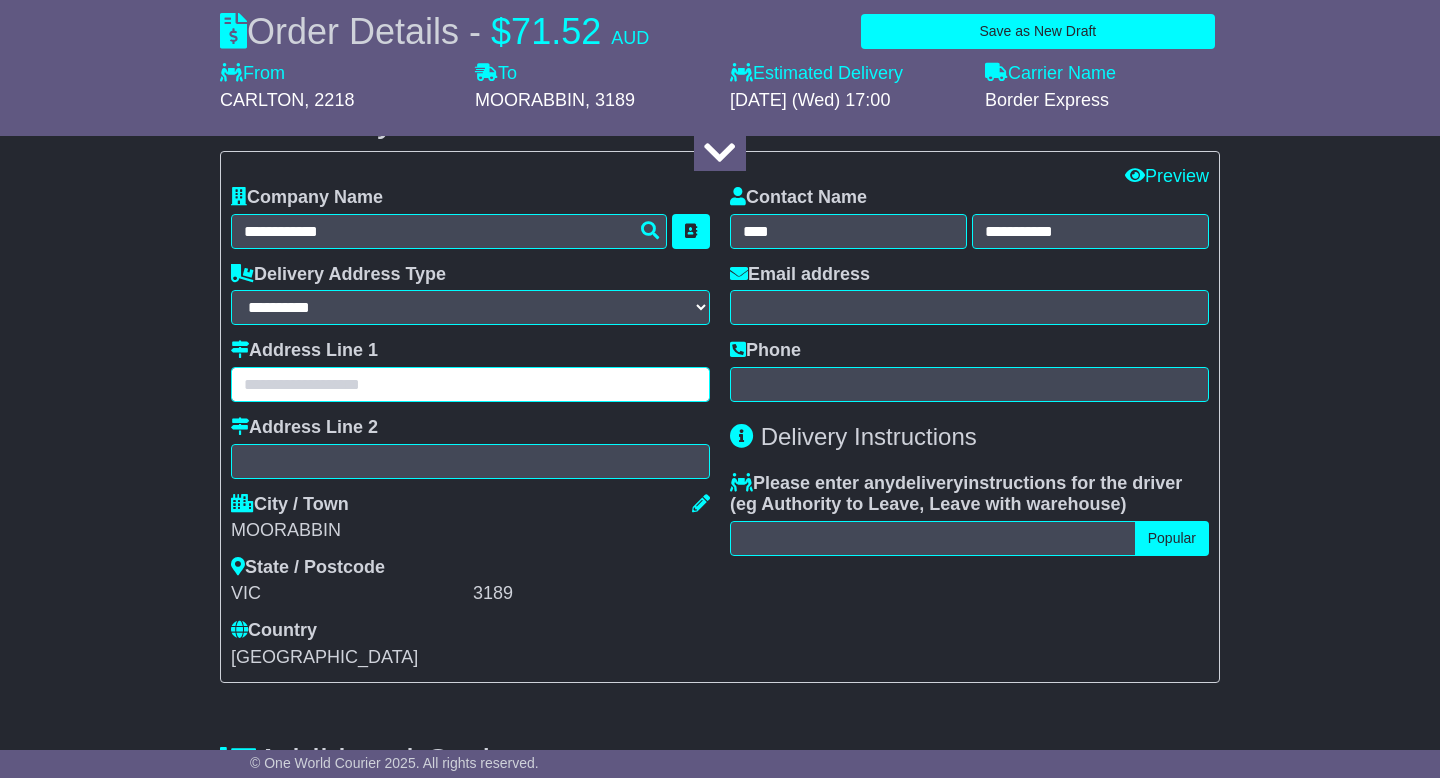 click at bounding box center (470, 384) 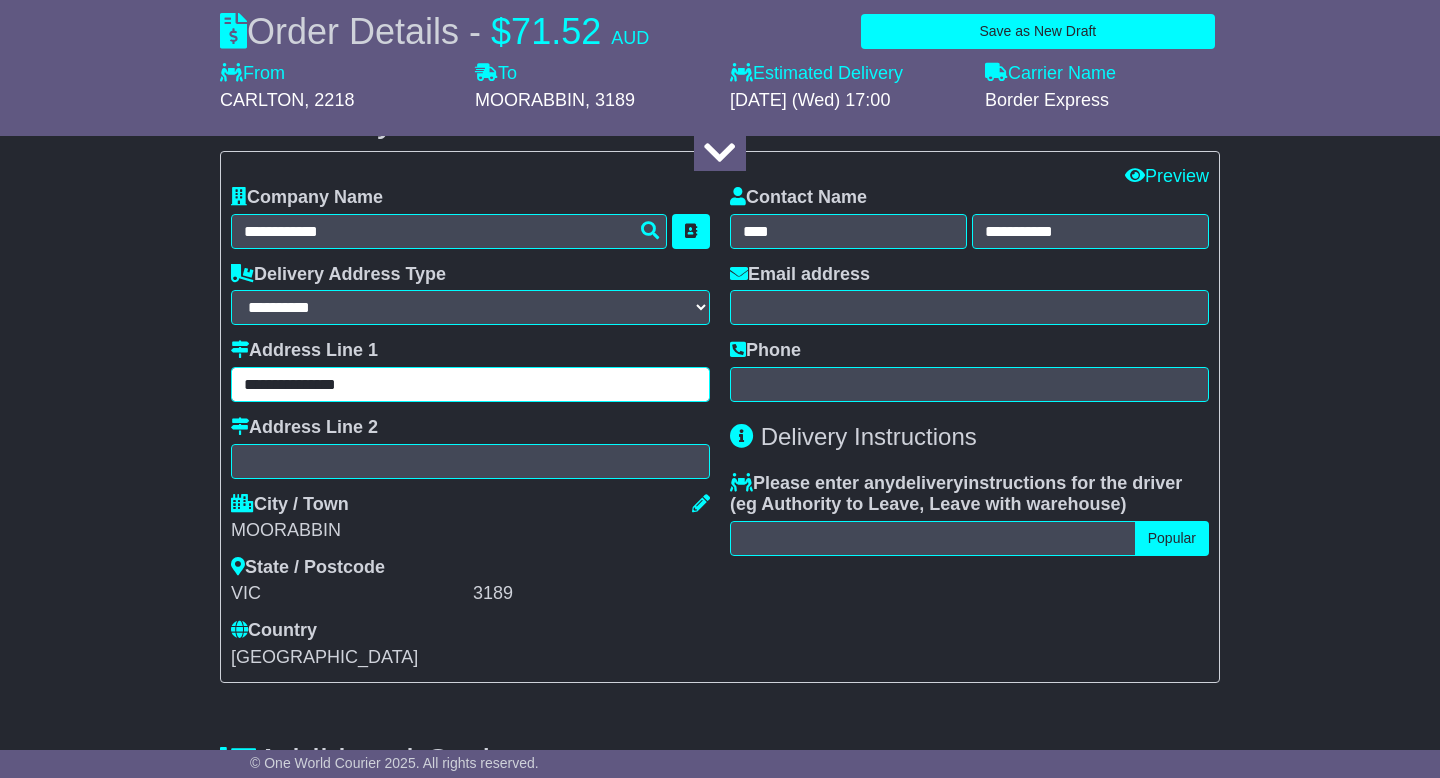 type on "**********" 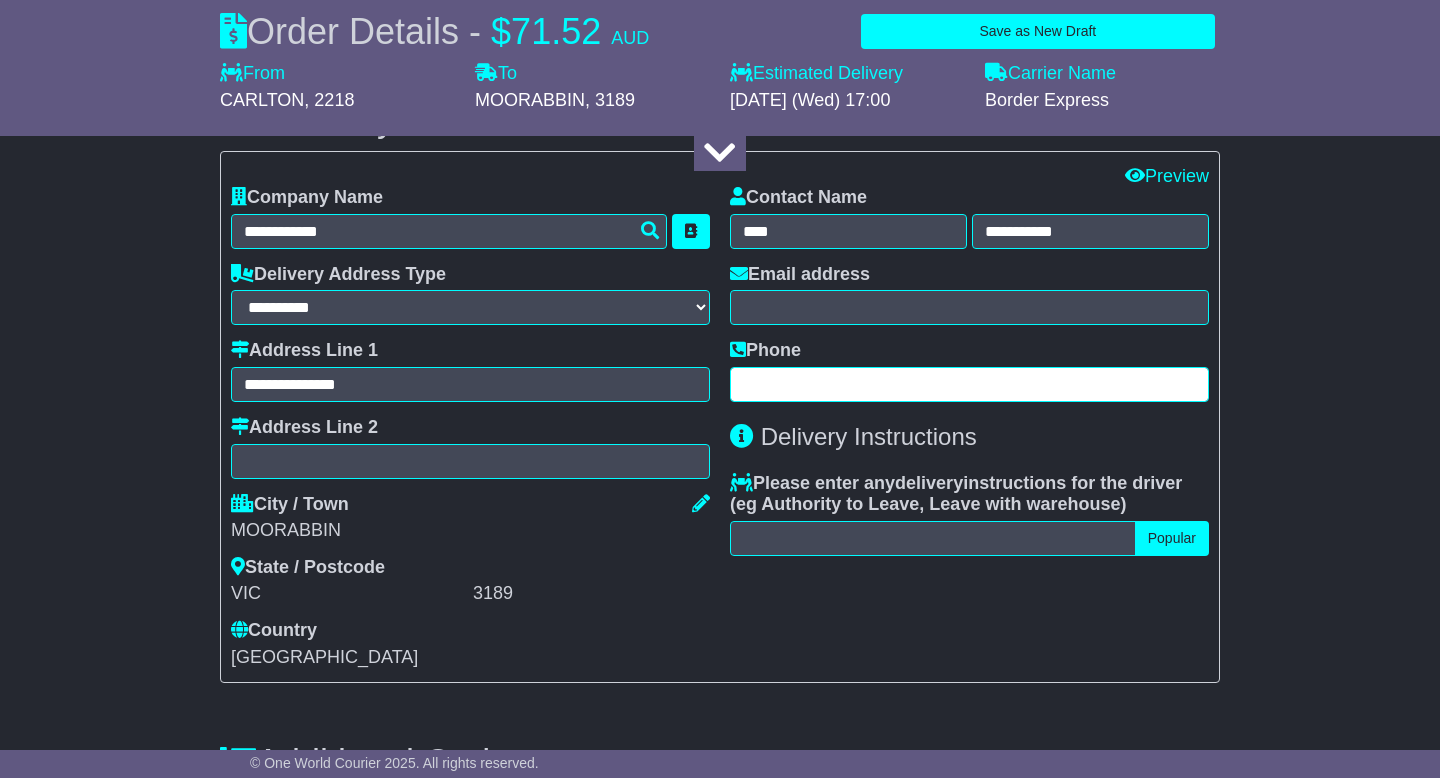 click at bounding box center (969, 384) 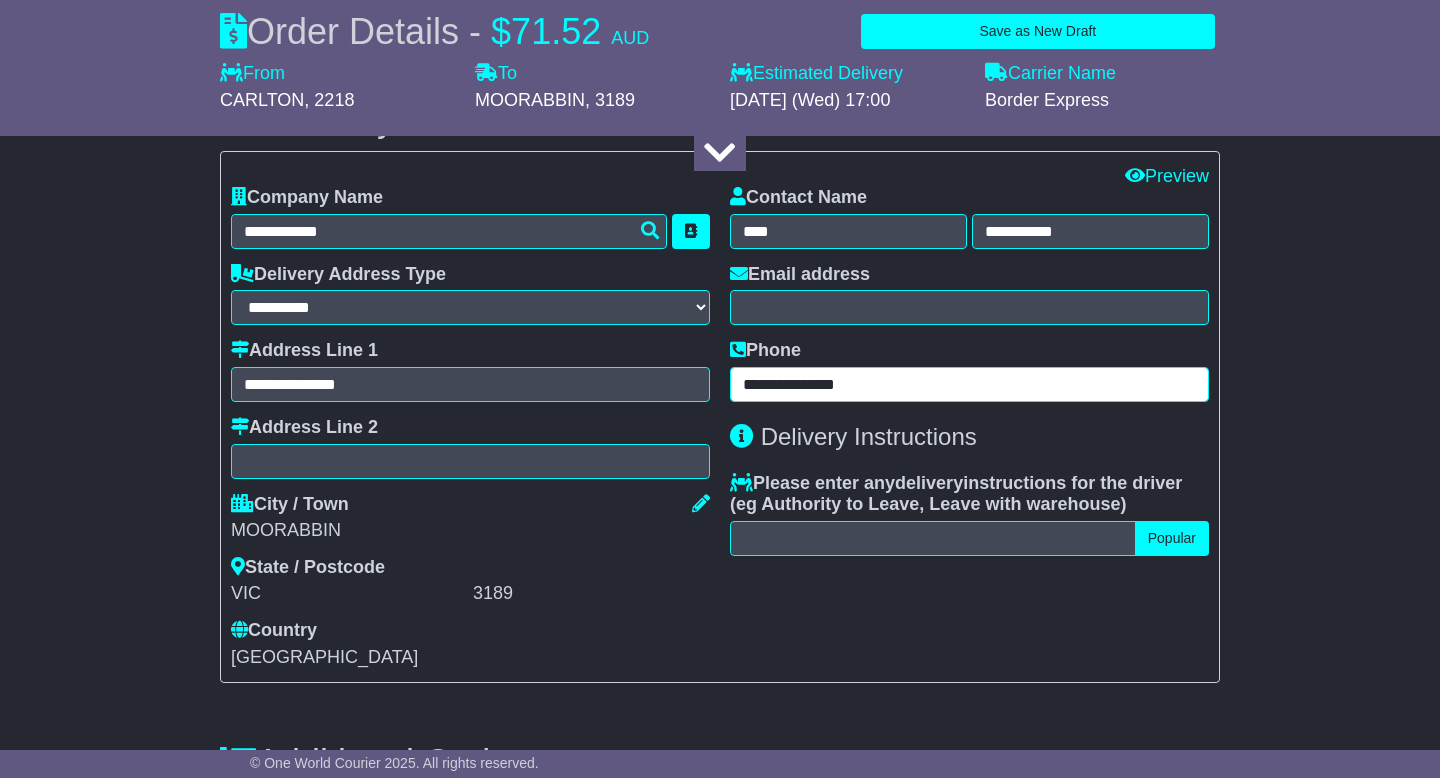 type on "**********" 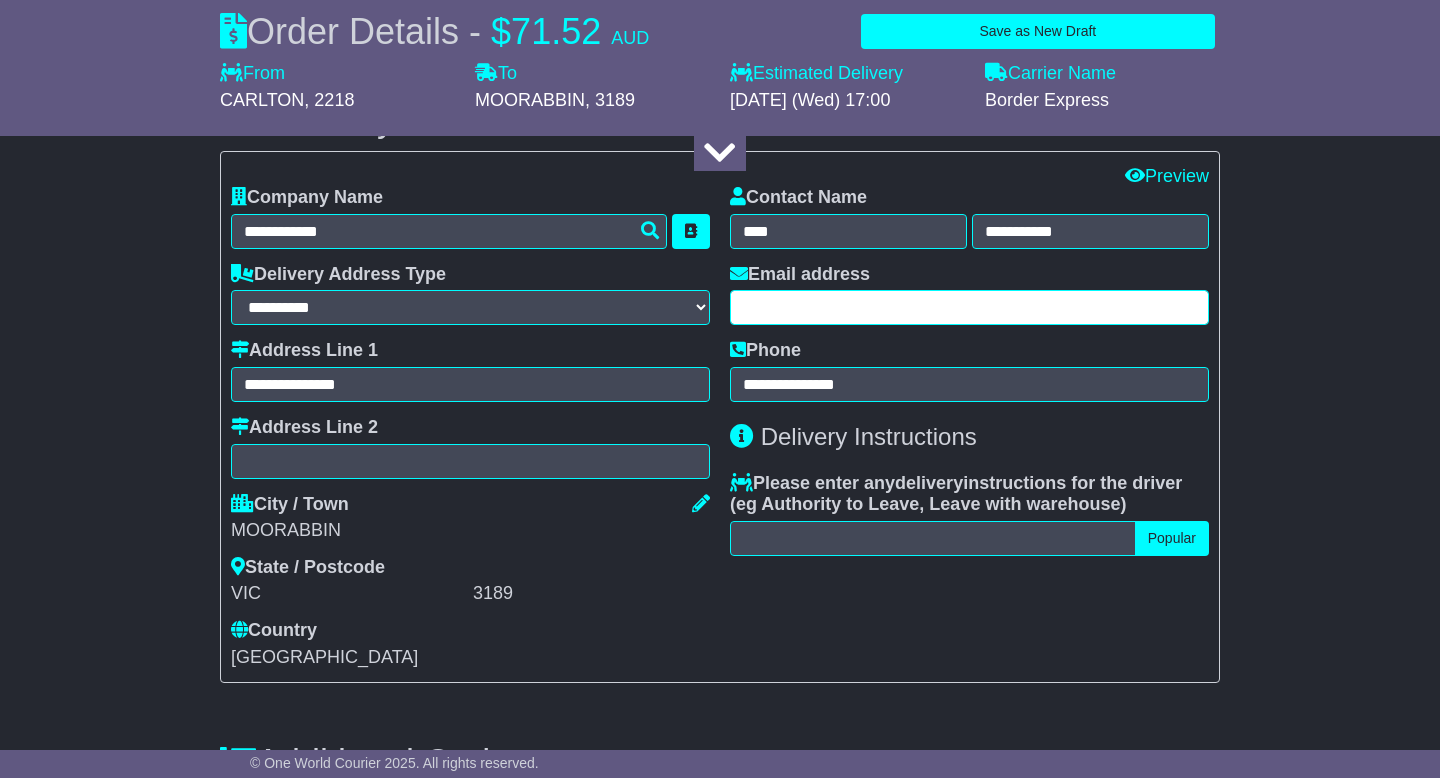 click at bounding box center (969, 307) 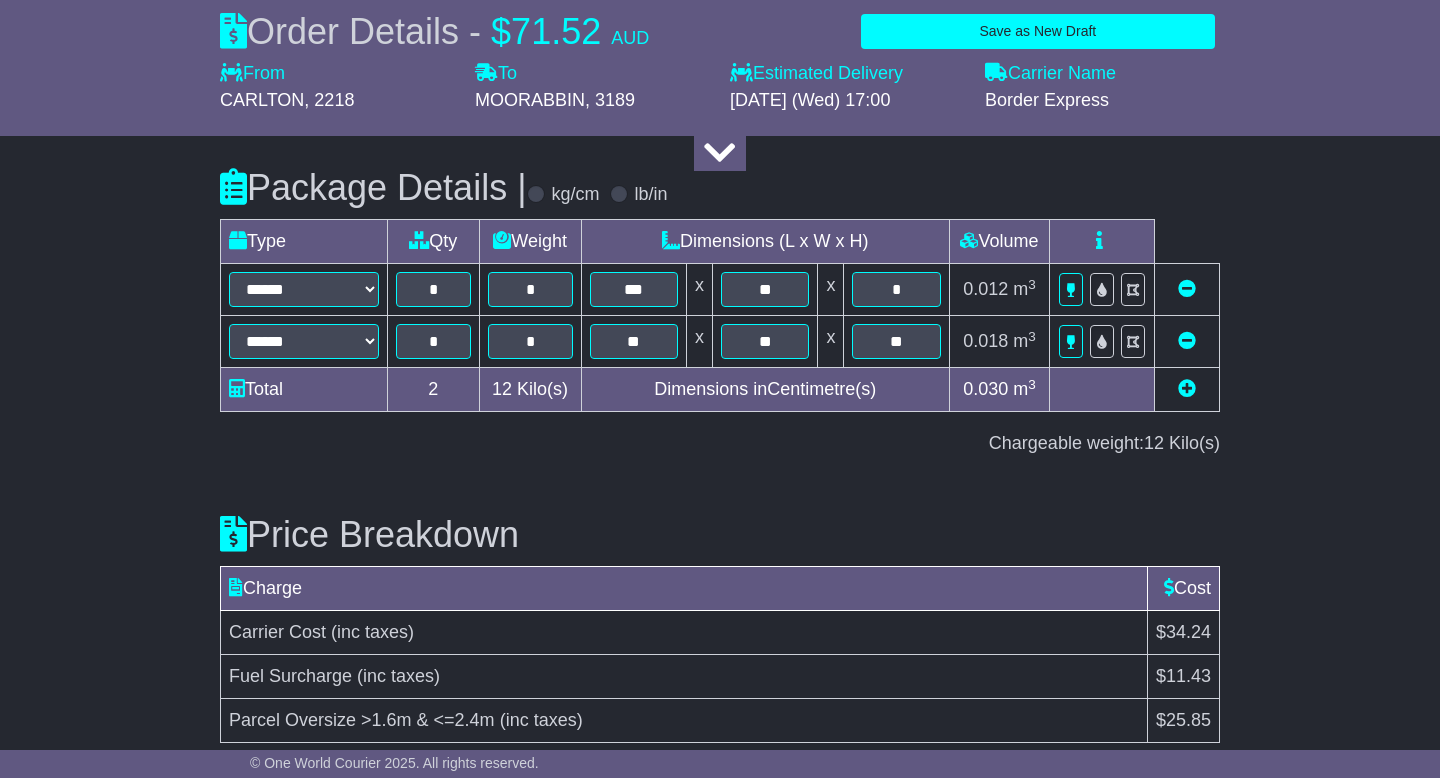 scroll, scrollTop: 2423, scrollLeft: 0, axis: vertical 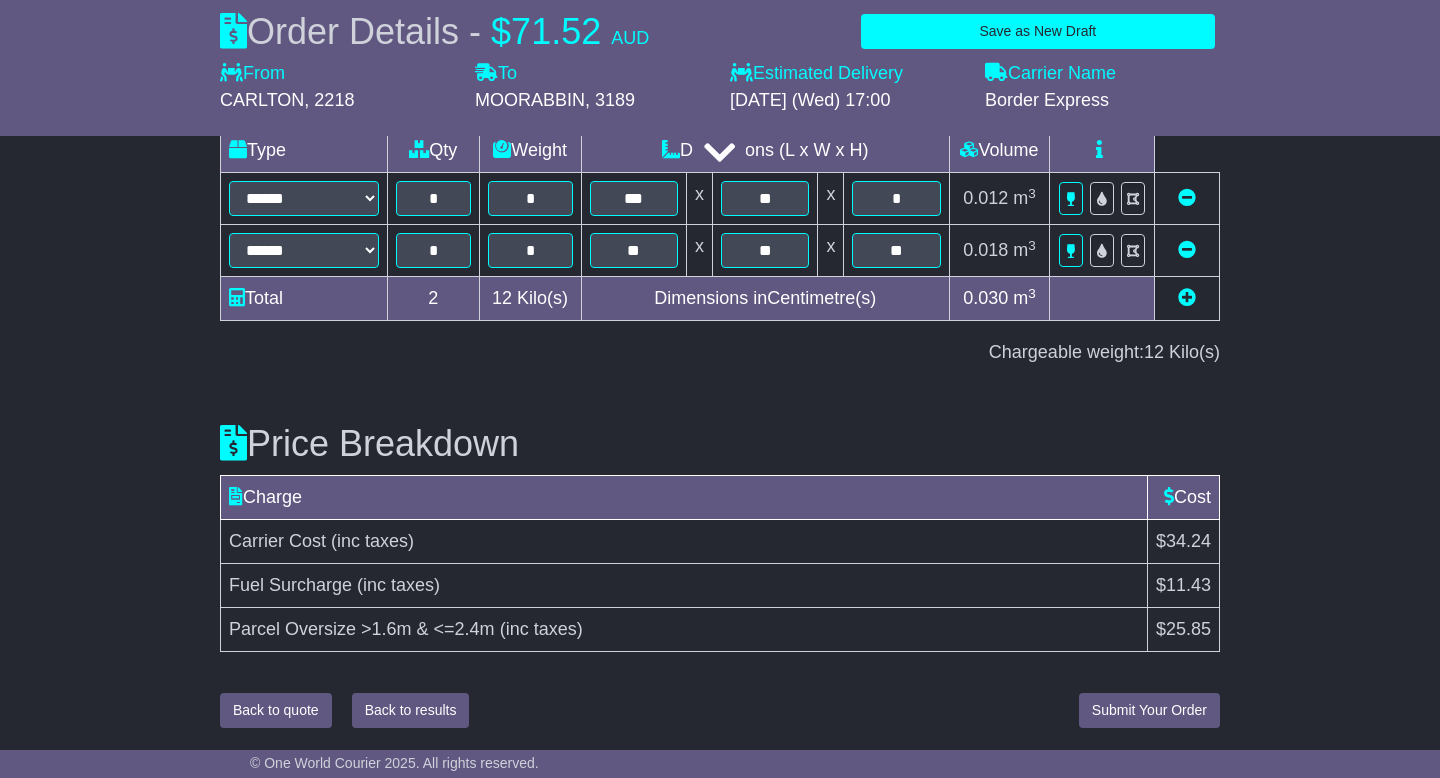 type on "**********" 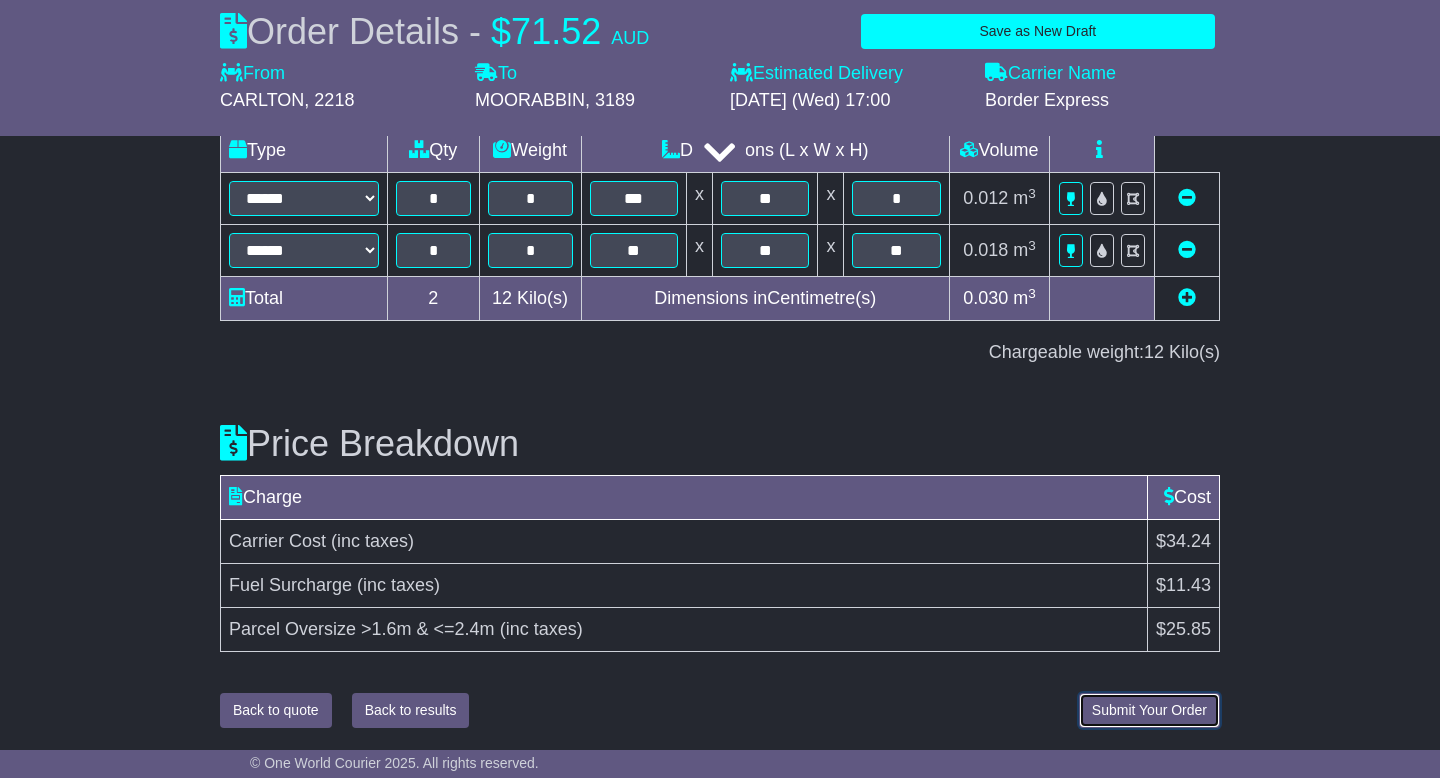 click on "Submit Your Order" at bounding box center [1149, 710] 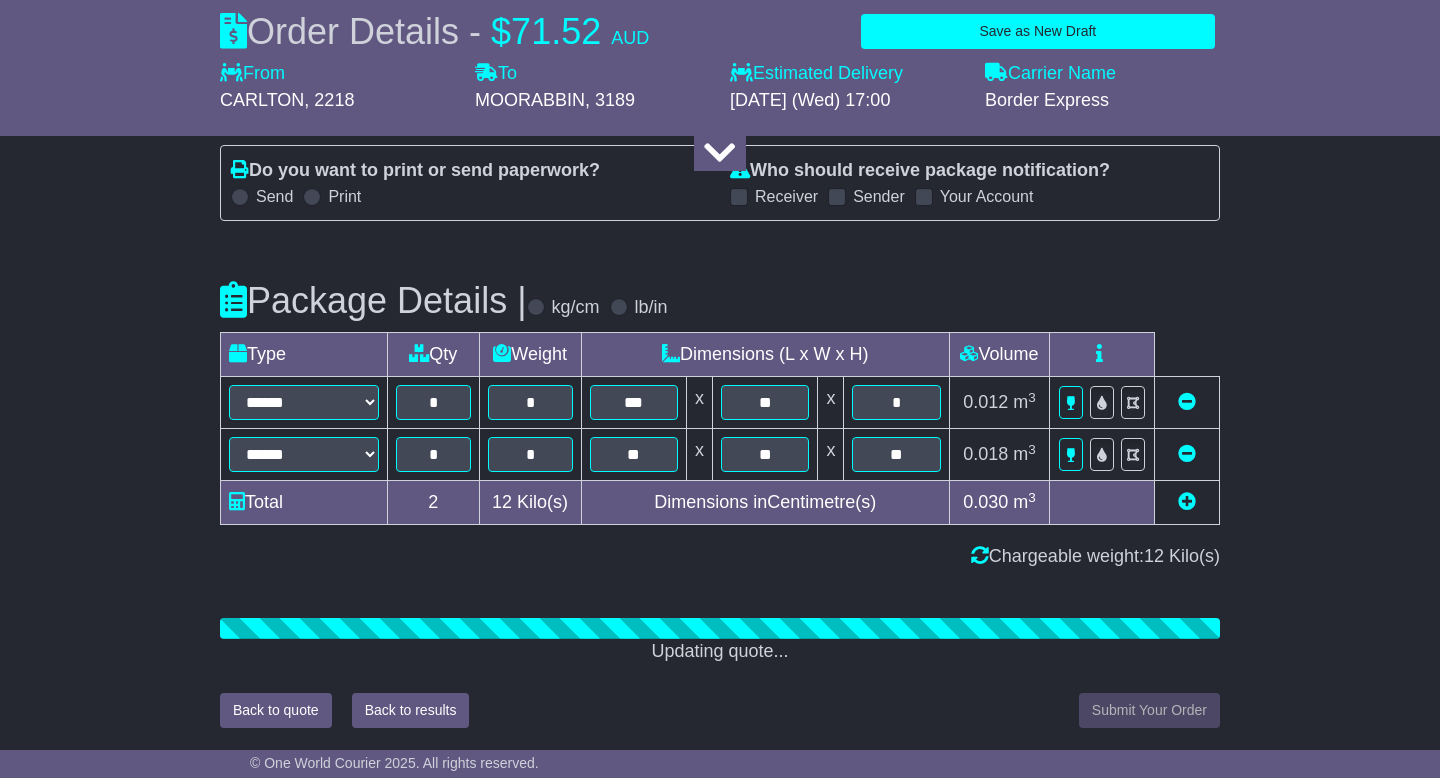 scroll, scrollTop: 2477, scrollLeft: 0, axis: vertical 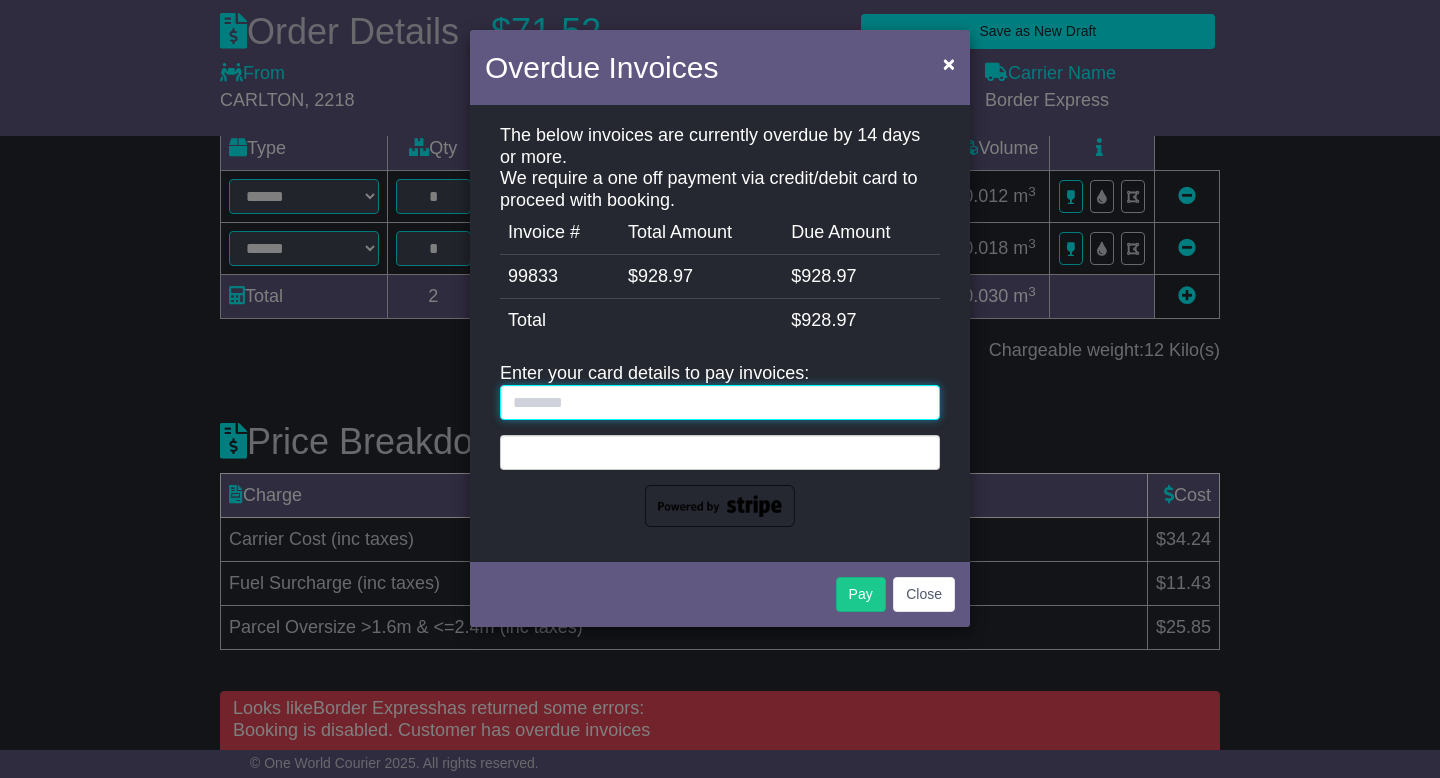 click at bounding box center [720, 402] 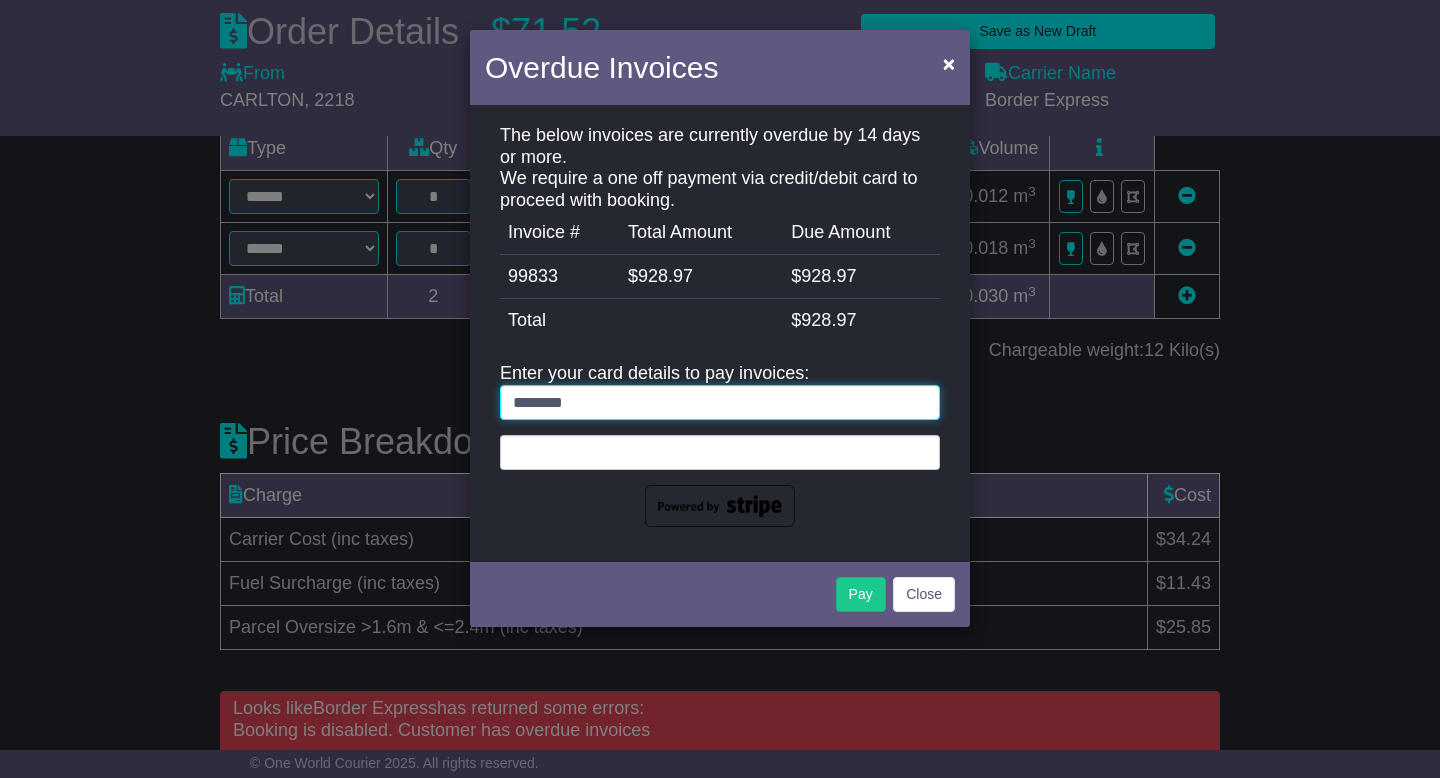 type on "********" 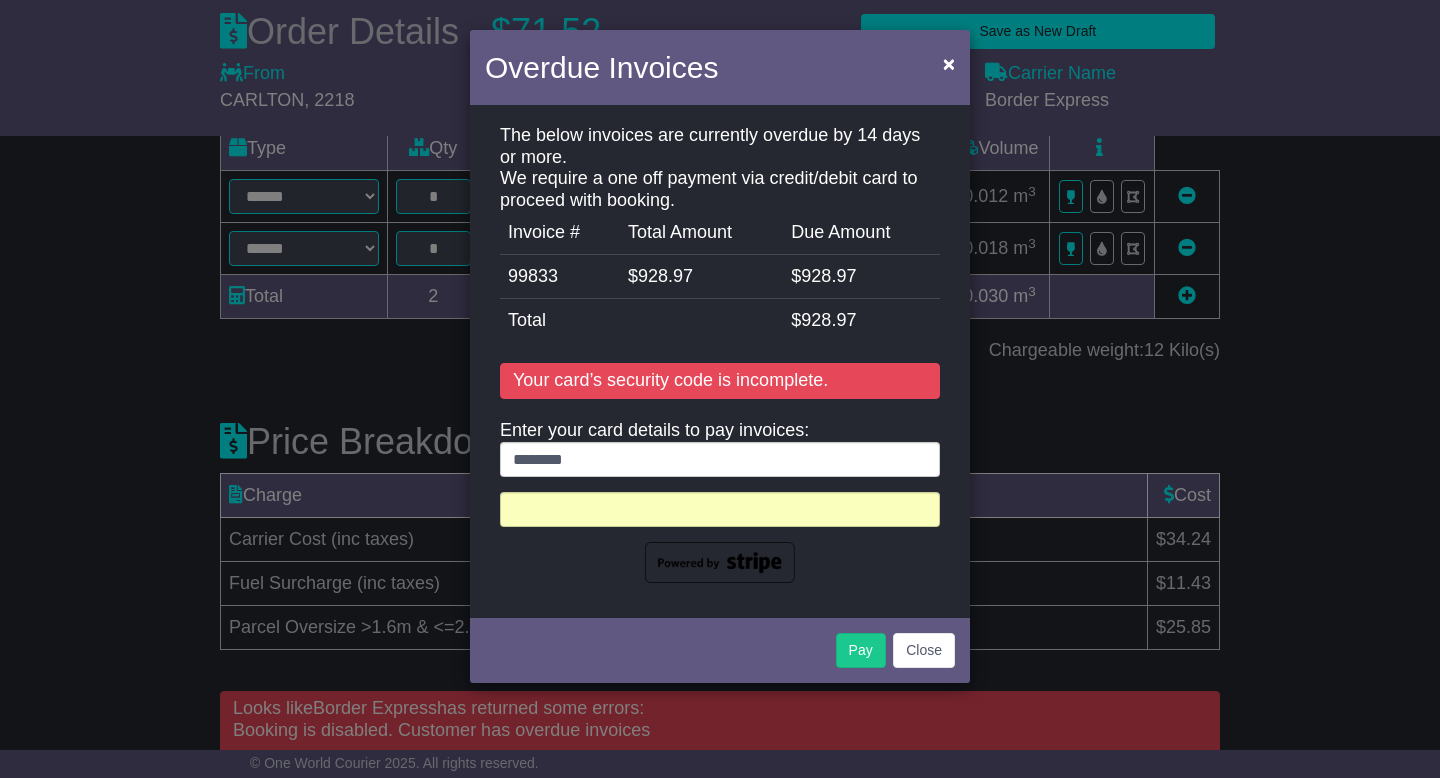 click at bounding box center [720, 509] 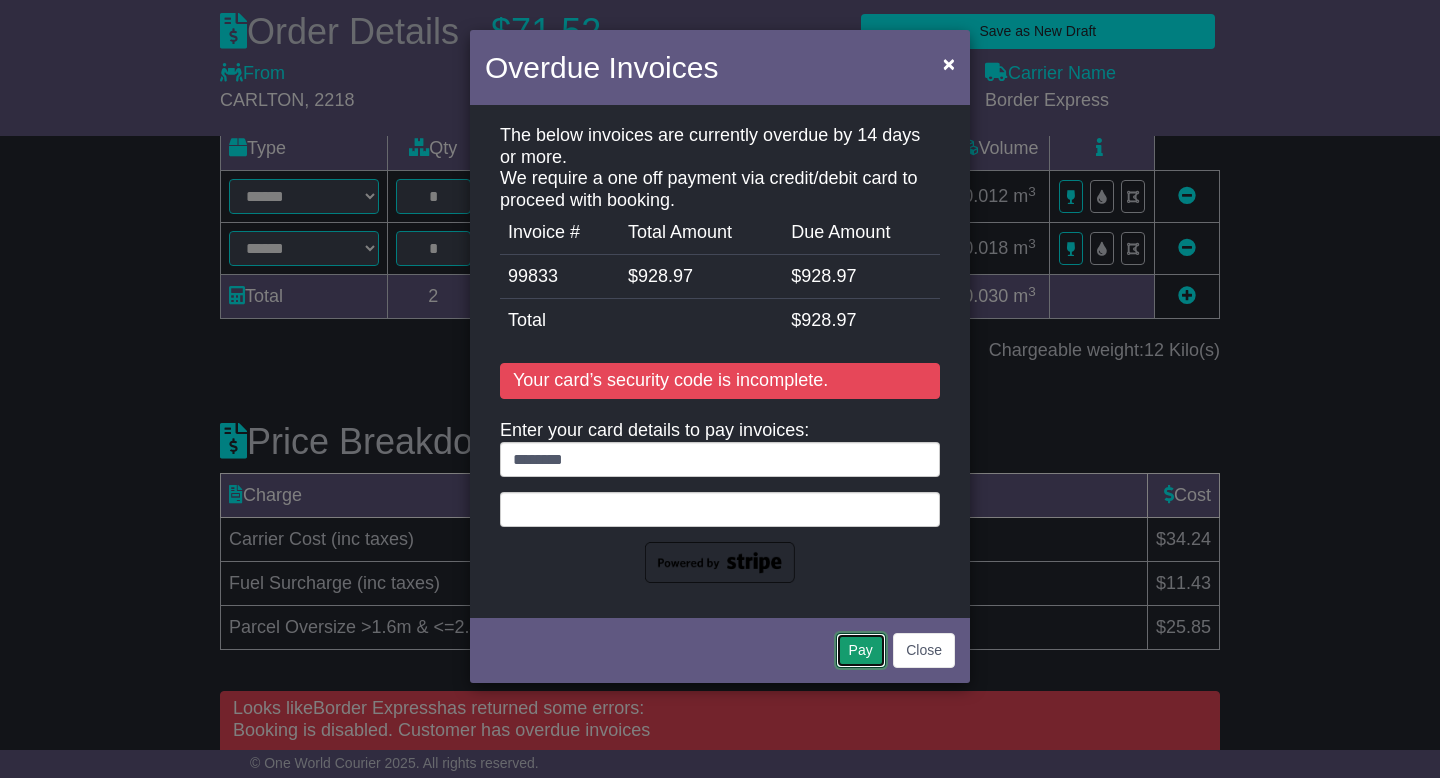 type 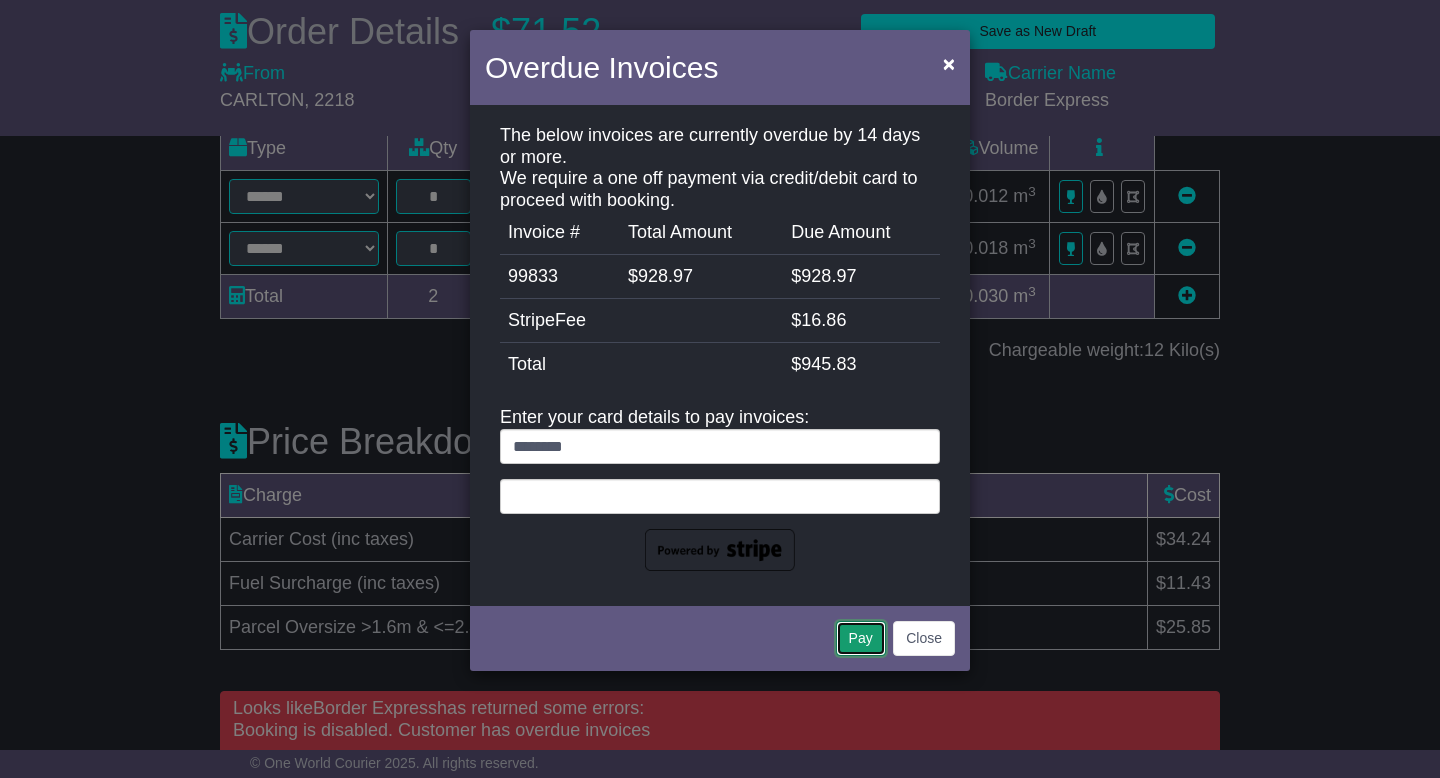 click on "Pay" at bounding box center [861, 638] 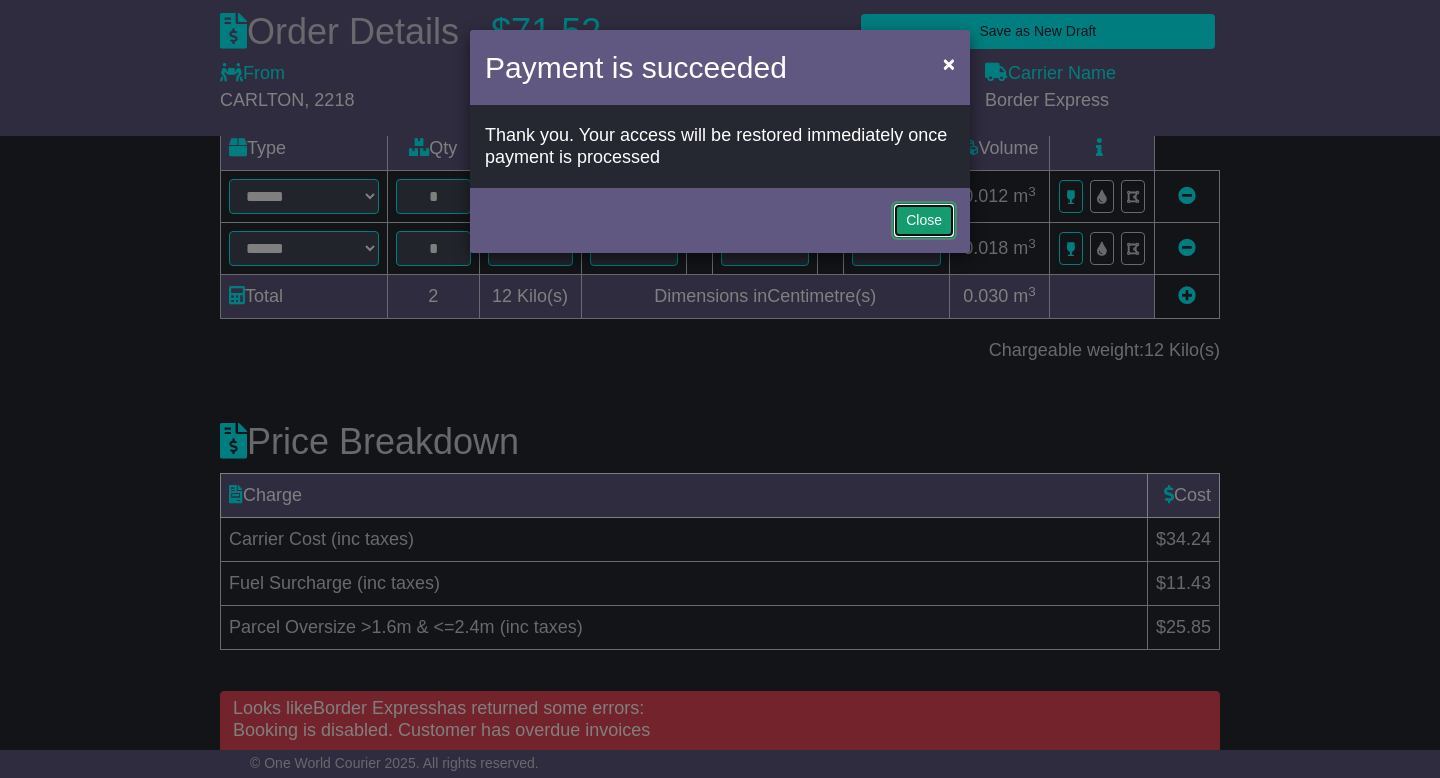 click on "Close" at bounding box center (924, 220) 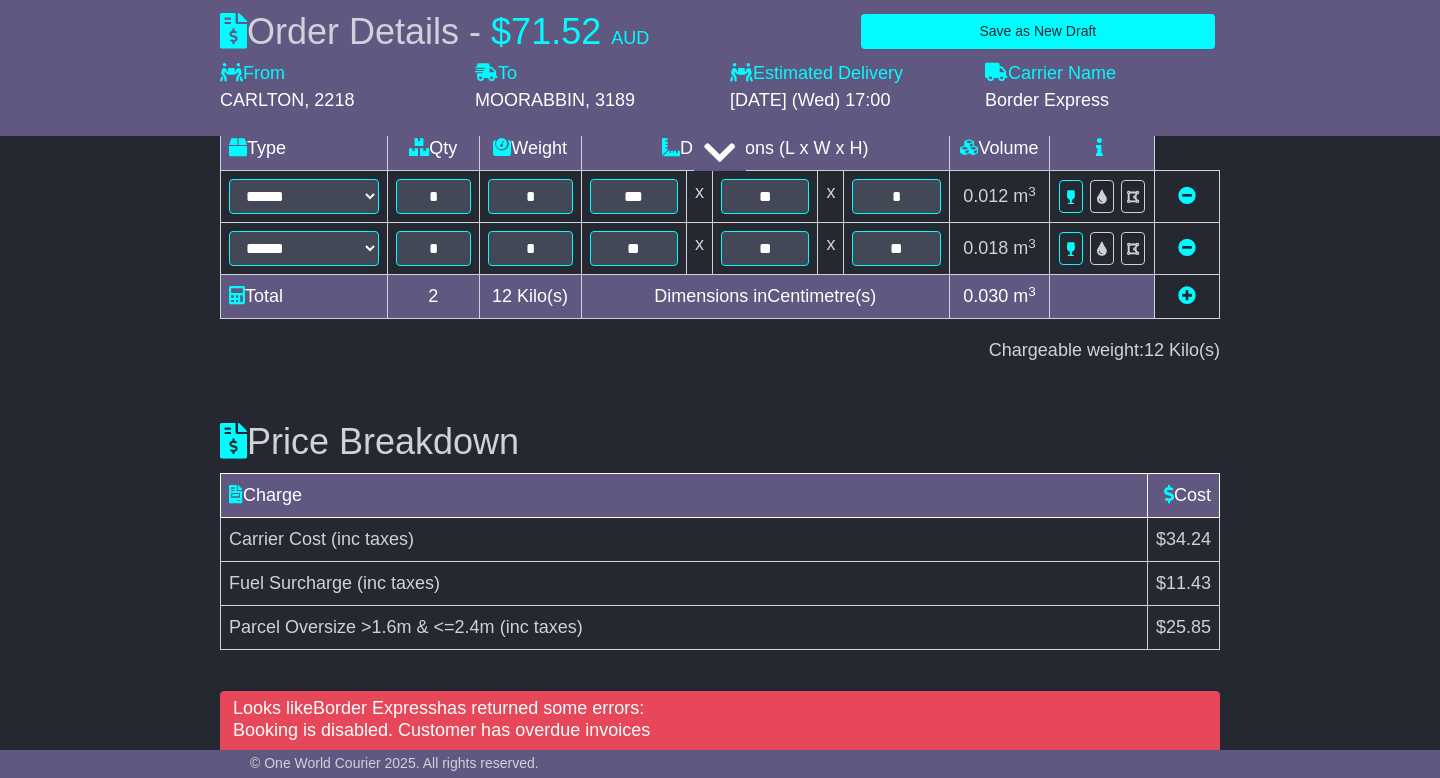 scroll, scrollTop: 2602, scrollLeft: 0, axis: vertical 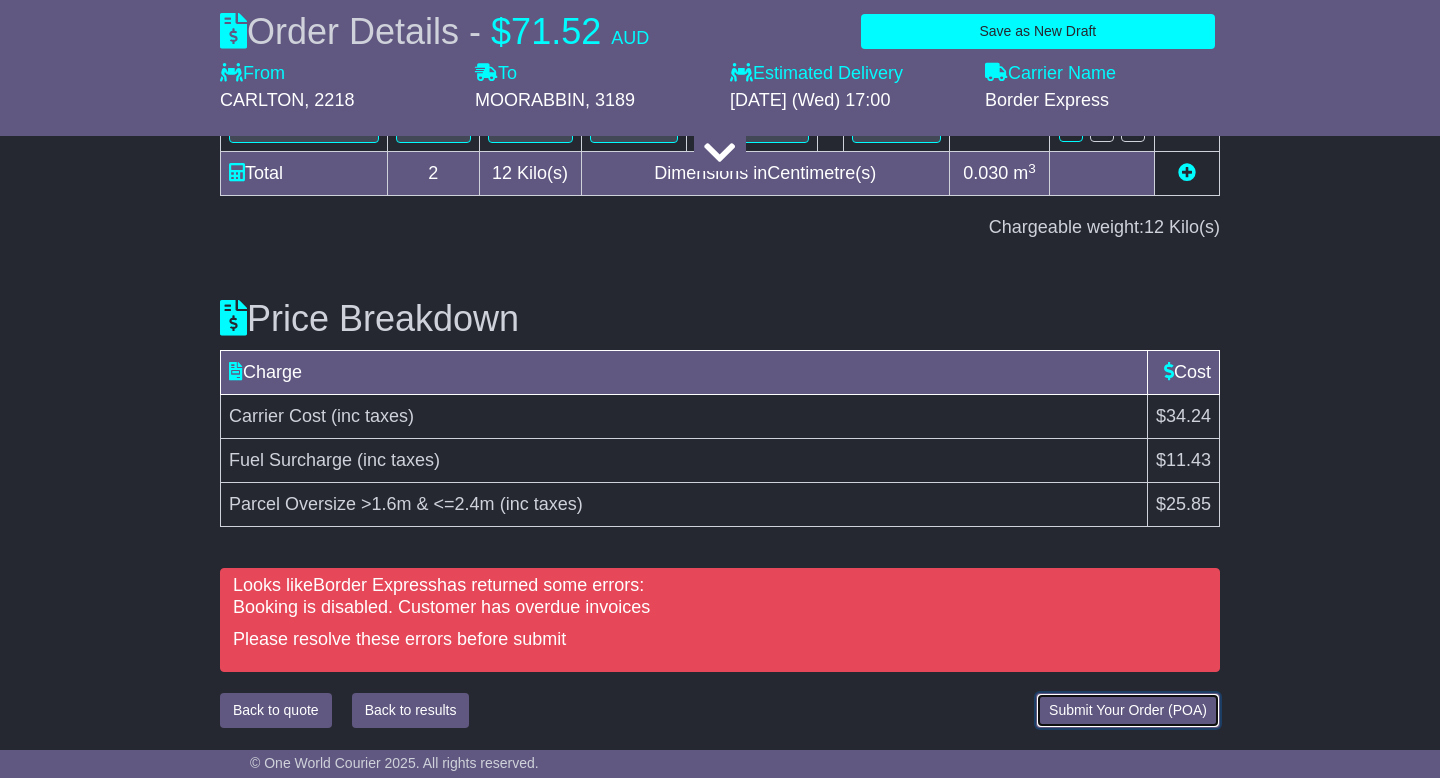 click on "Submit Your Order (POA)" at bounding box center [1128, 710] 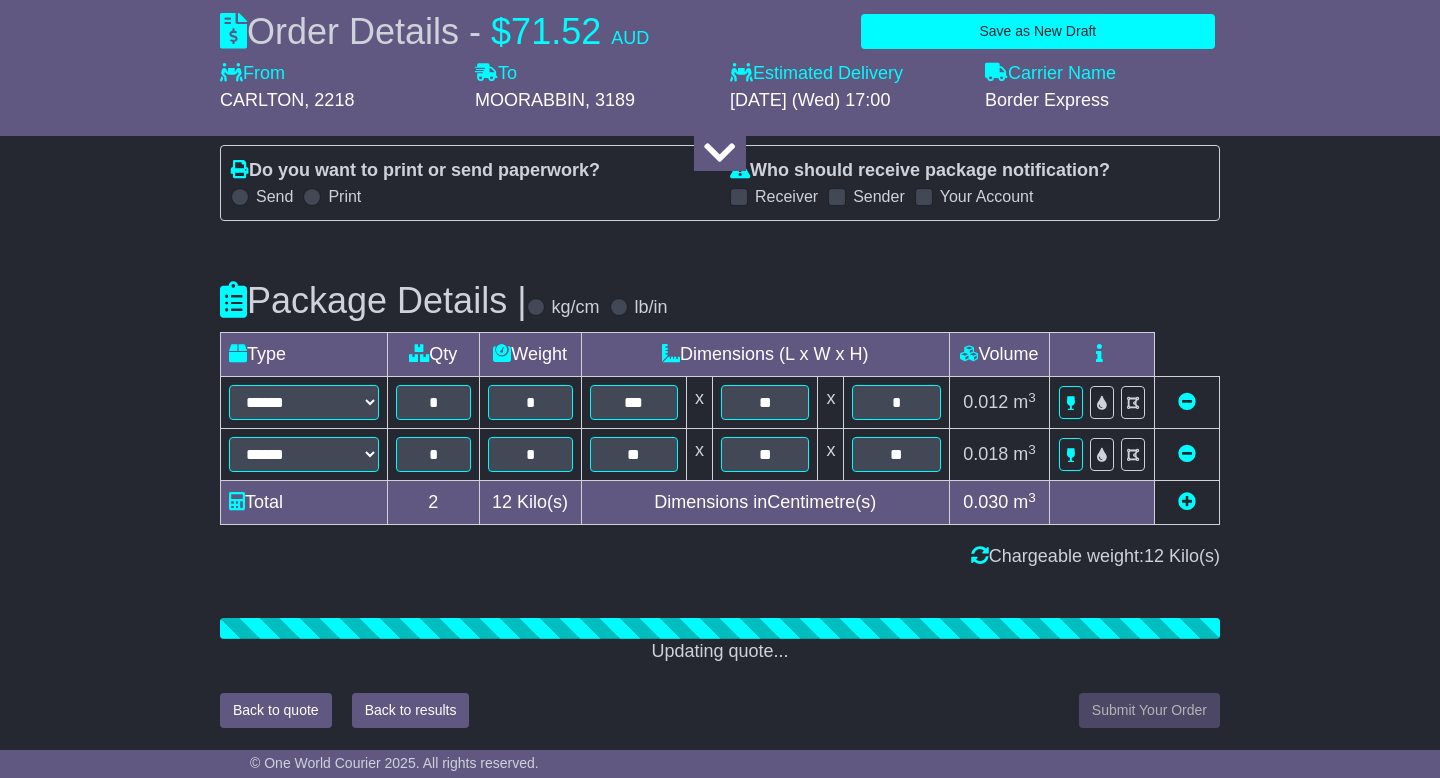 scroll, scrollTop: 2552, scrollLeft: 0, axis: vertical 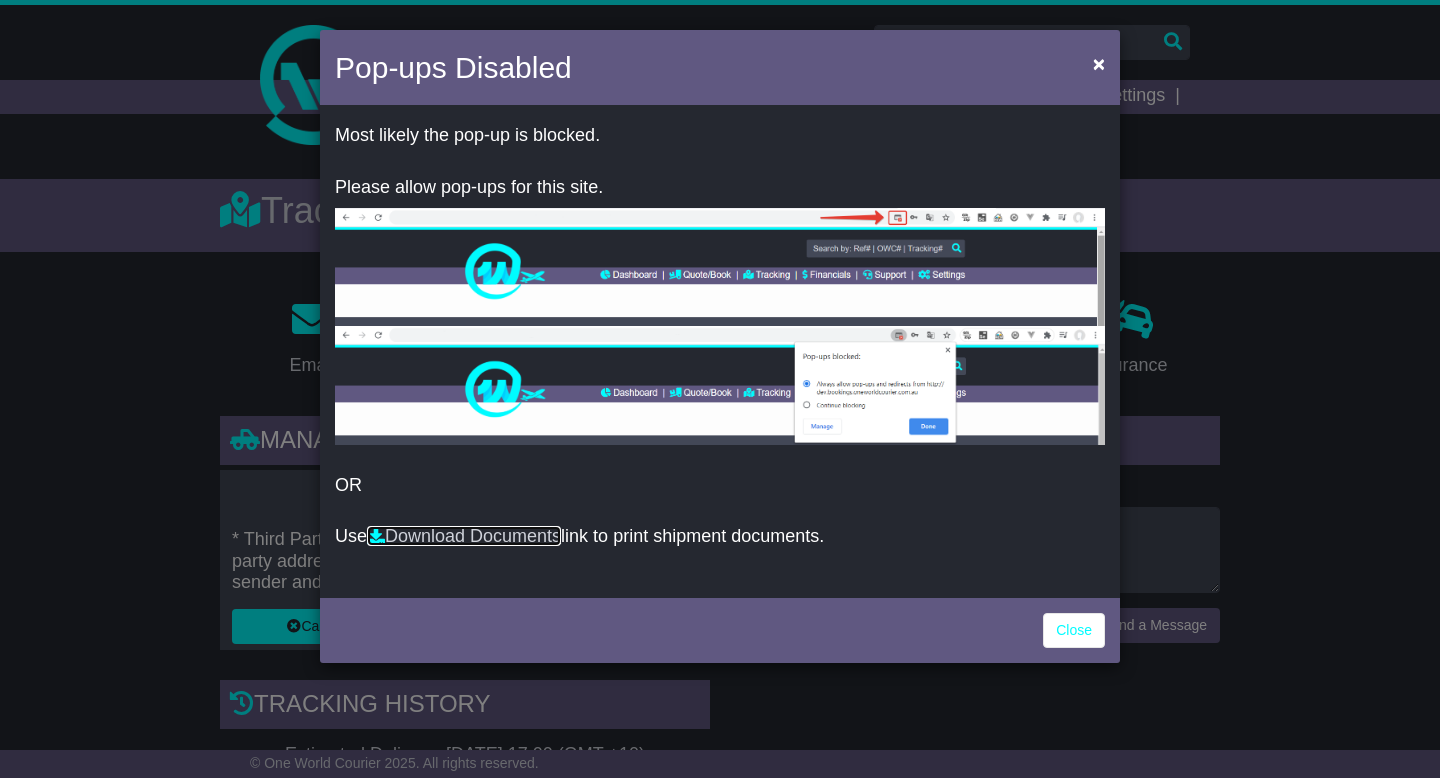click on "Download Documents" at bounding box center [464, 536] 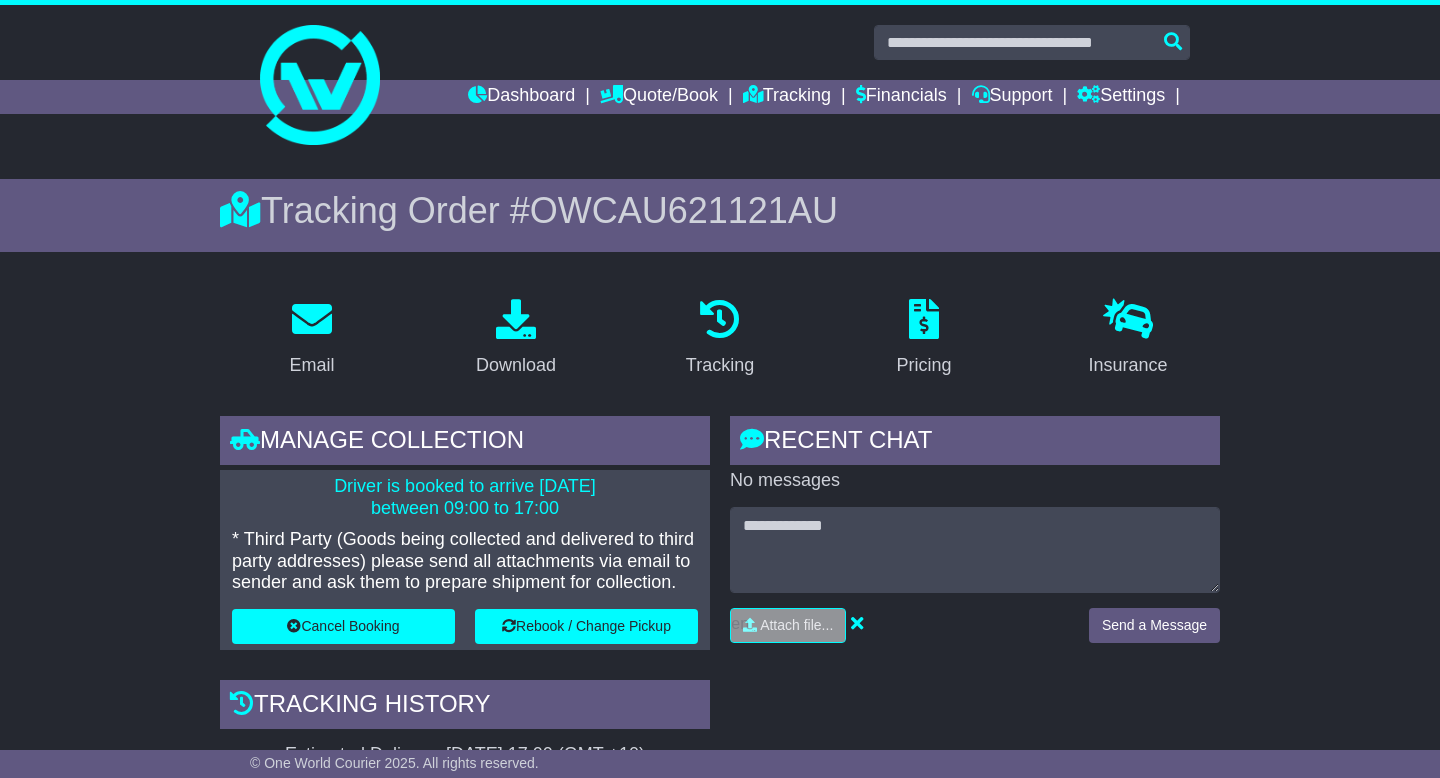 click on "OWCAU621121AU" at bounding box center [684, 210] 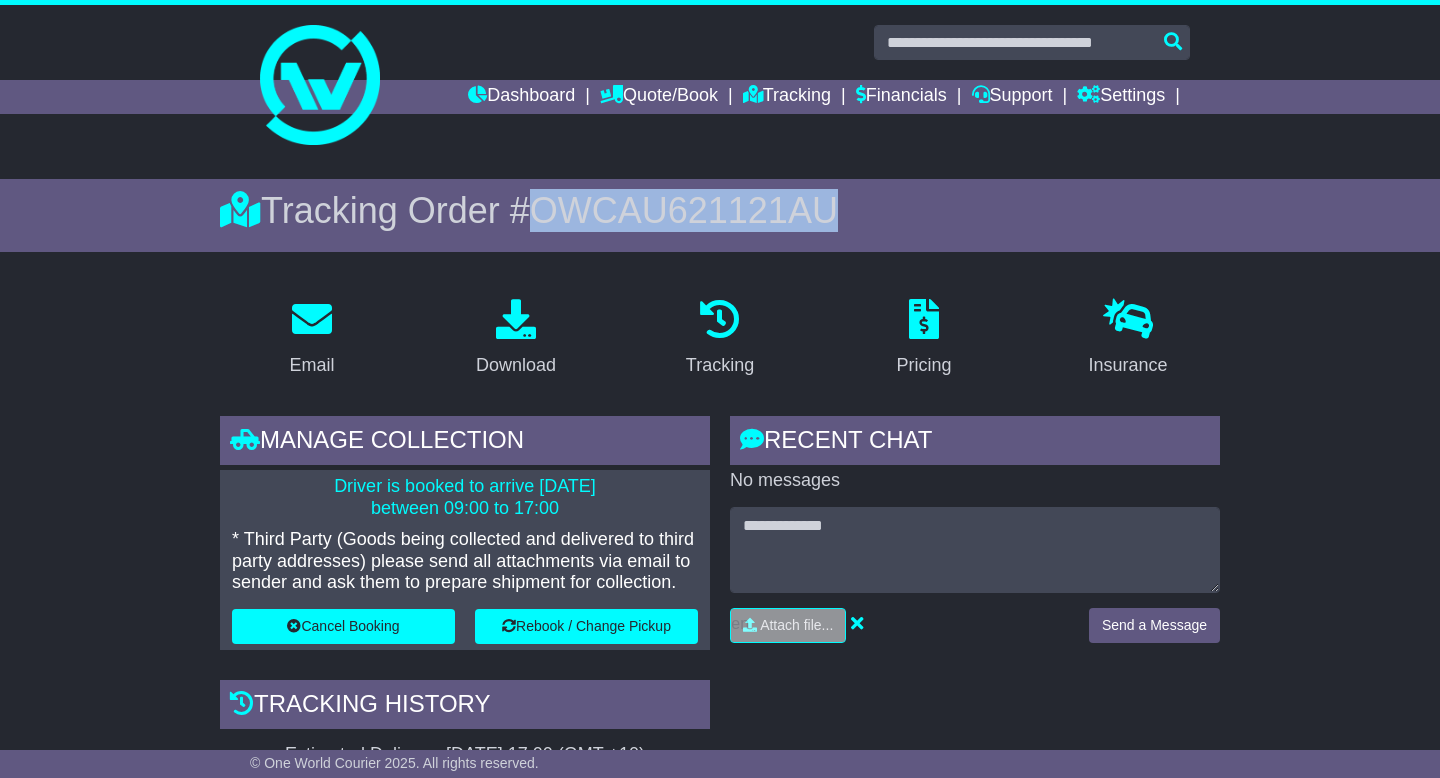 click on "OWCAU621121AU" at bounding box center [684, 210] 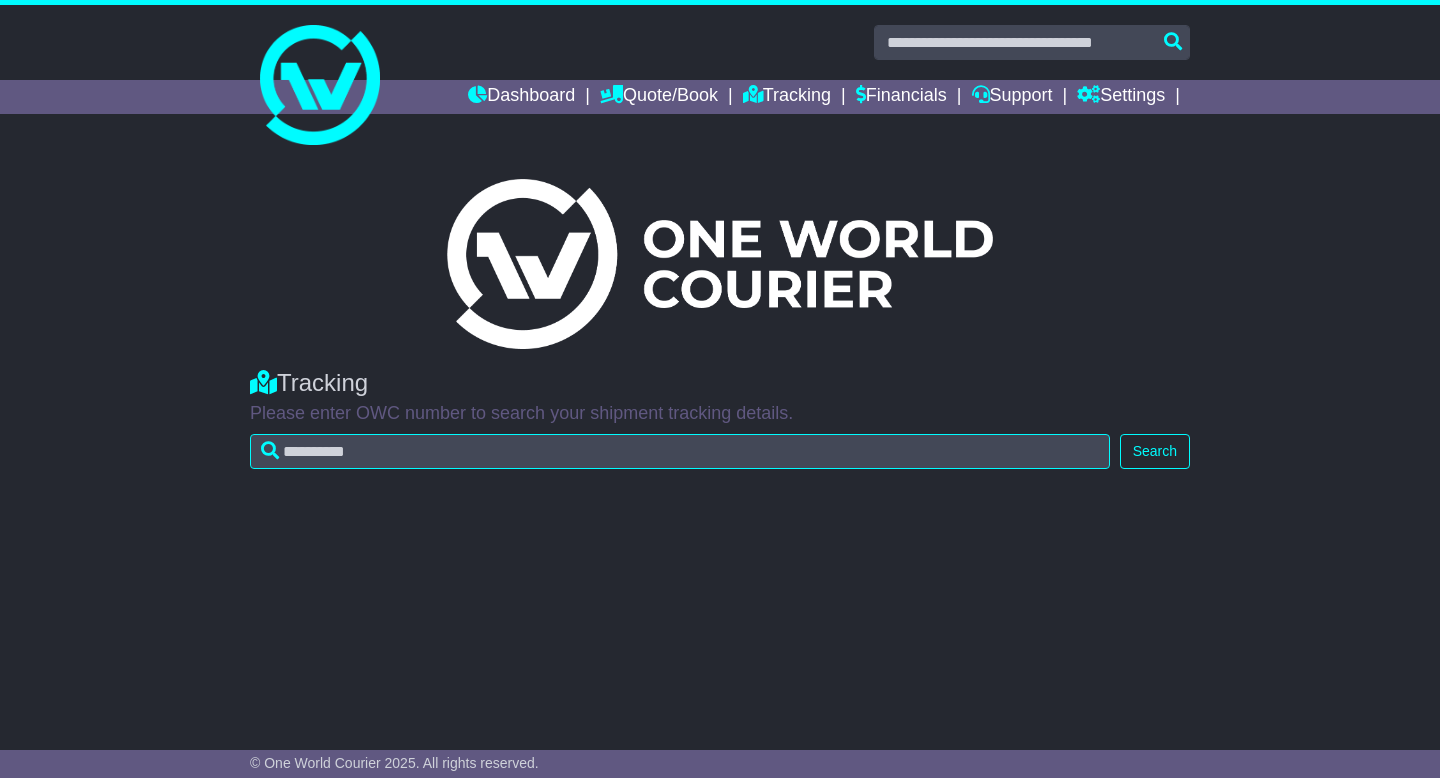 scroll, scrollTop: 0, scrollLeft: 0, axis: both 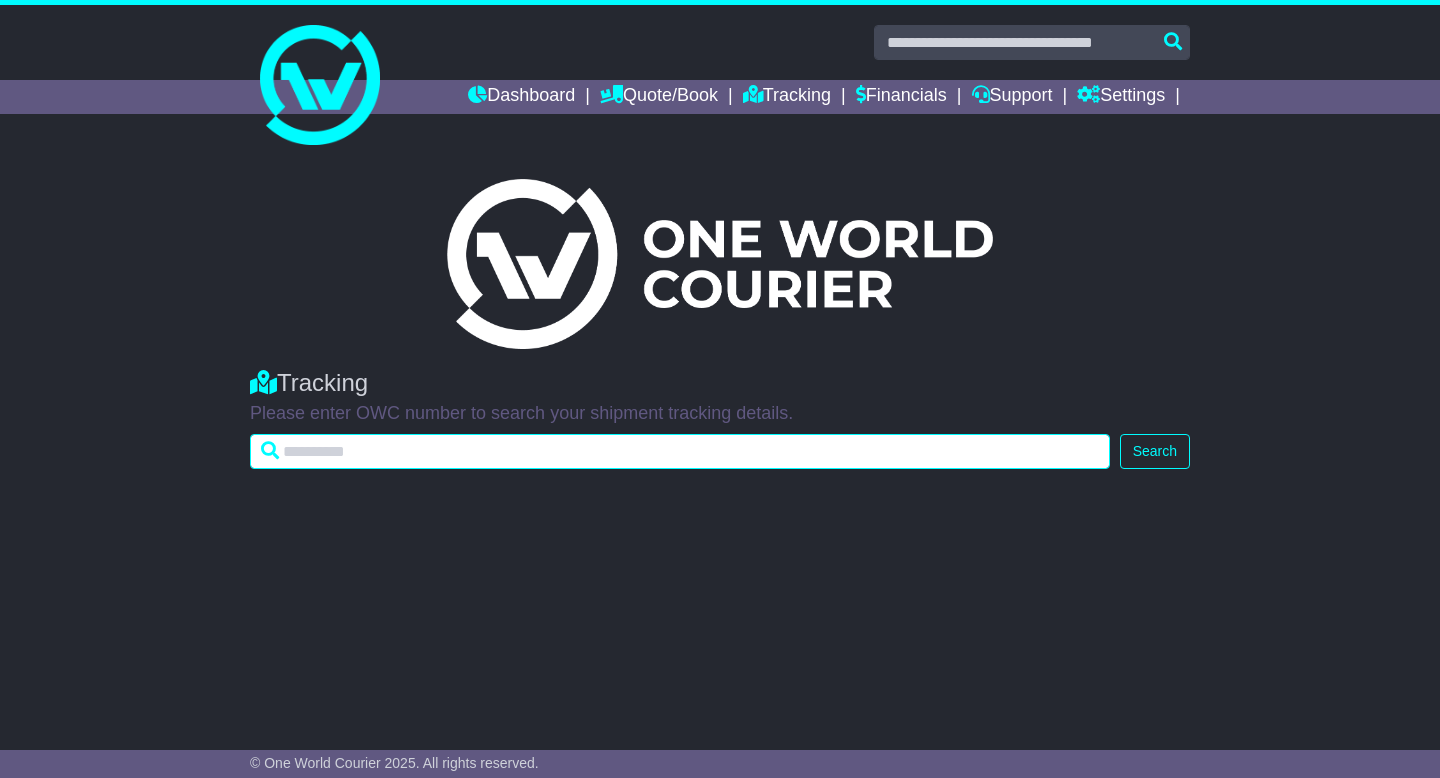 click at bounding box center (680, 451) 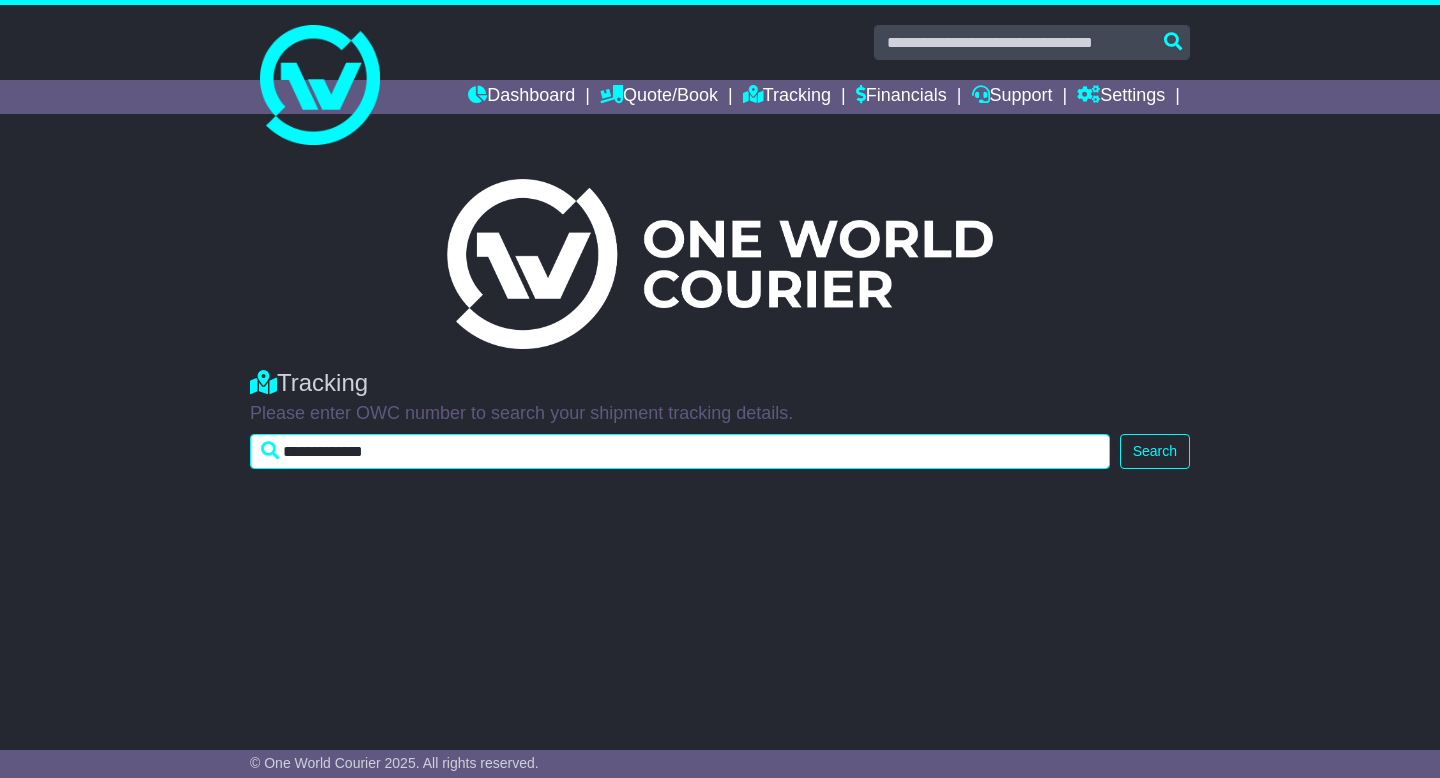 type on "**********" 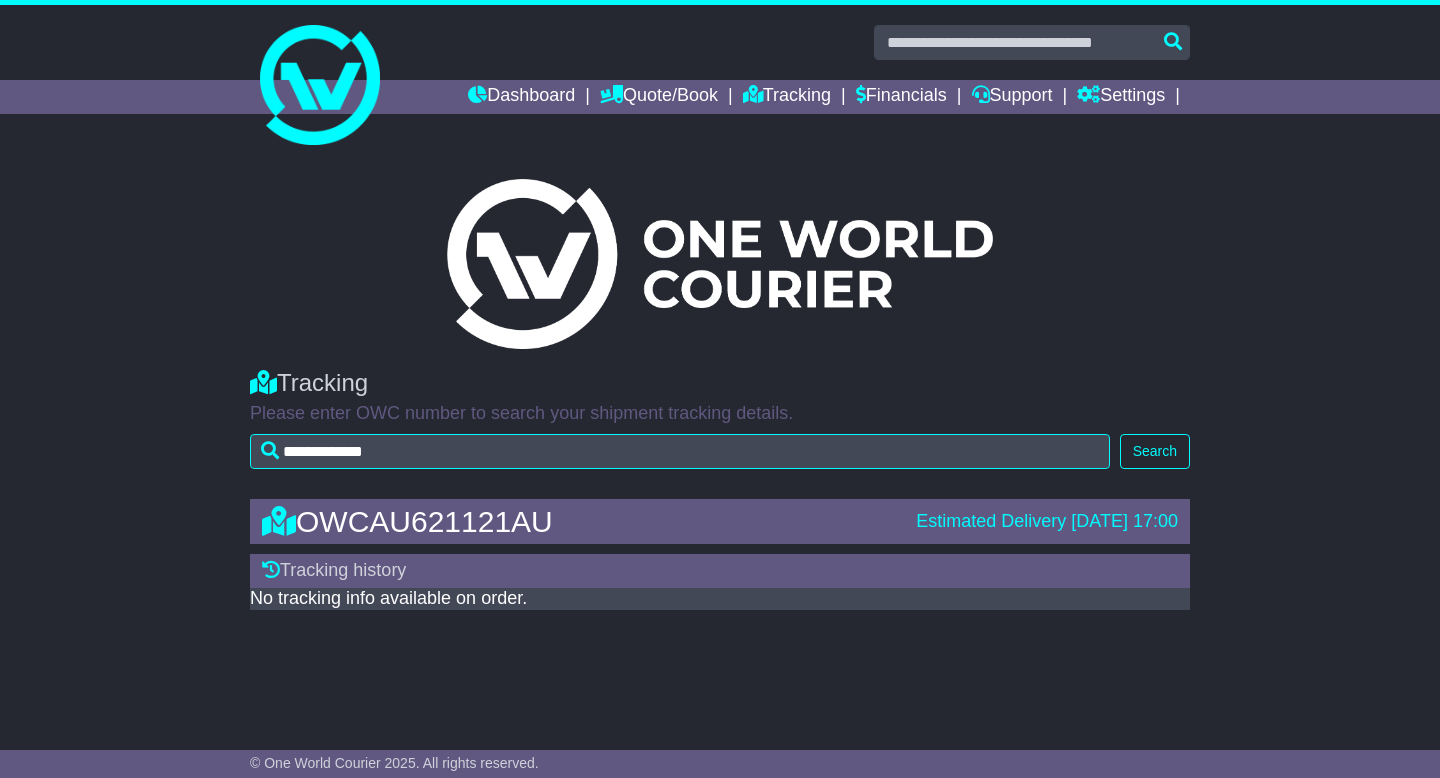 scroll, scrollTop: 0, scrollLeft: 0, axis: both 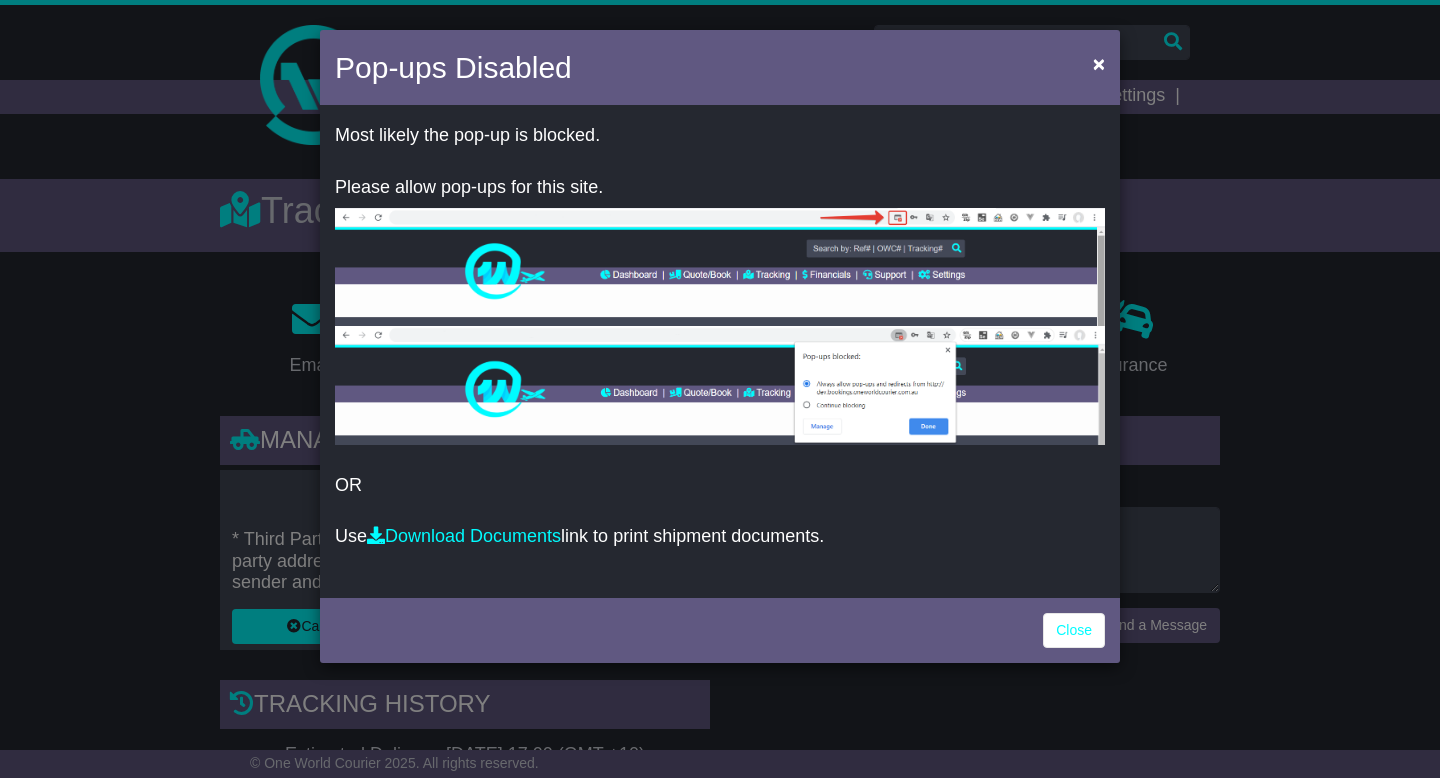 click on "Pop-ups Disabled
×
Most likely the pop-up is blocked.
Please allow pop-ups for this site.
OR
Use   Download Documents  link to print shipment documents.
Close" at bounding box center (720, 389) 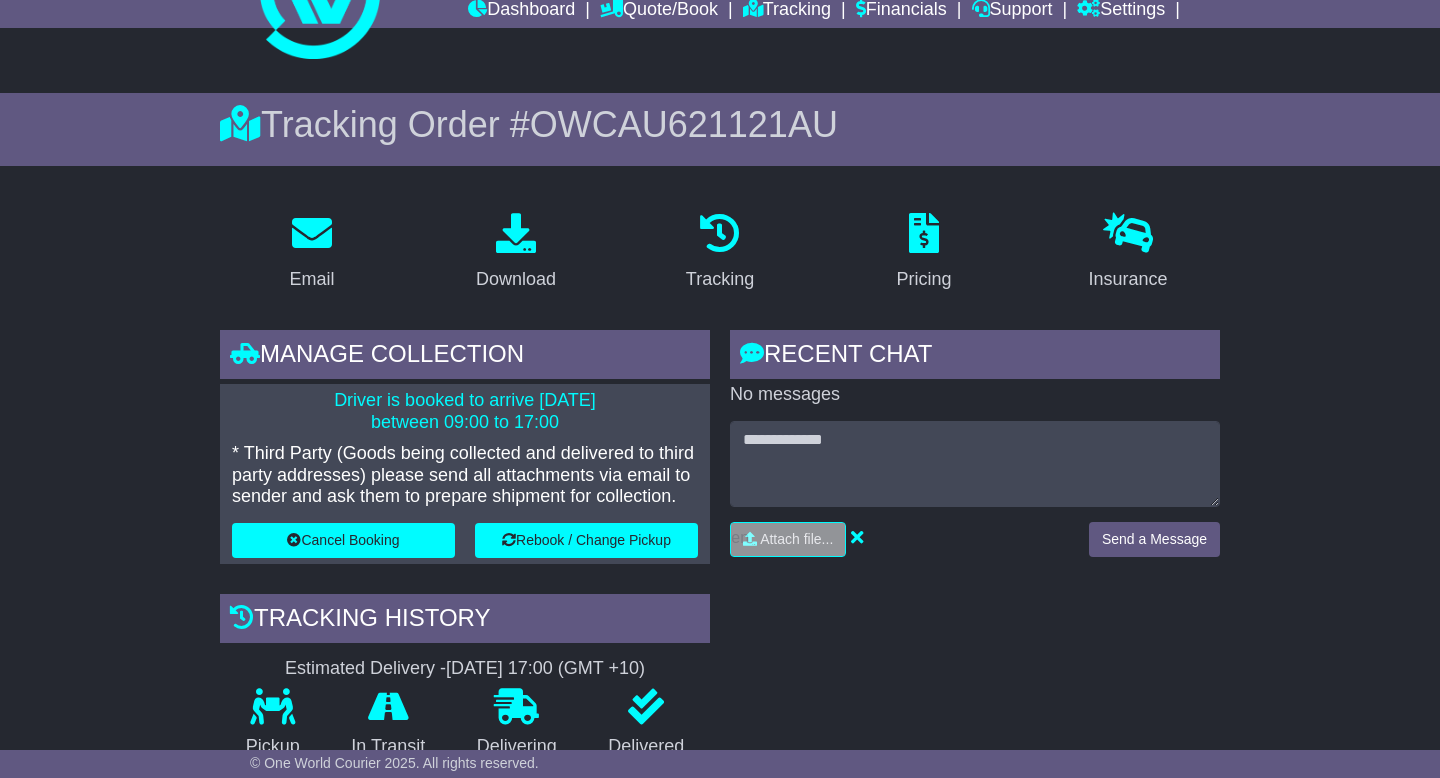 scroll, scrollTop: 92, scrollLeft: 0, axis: vertical 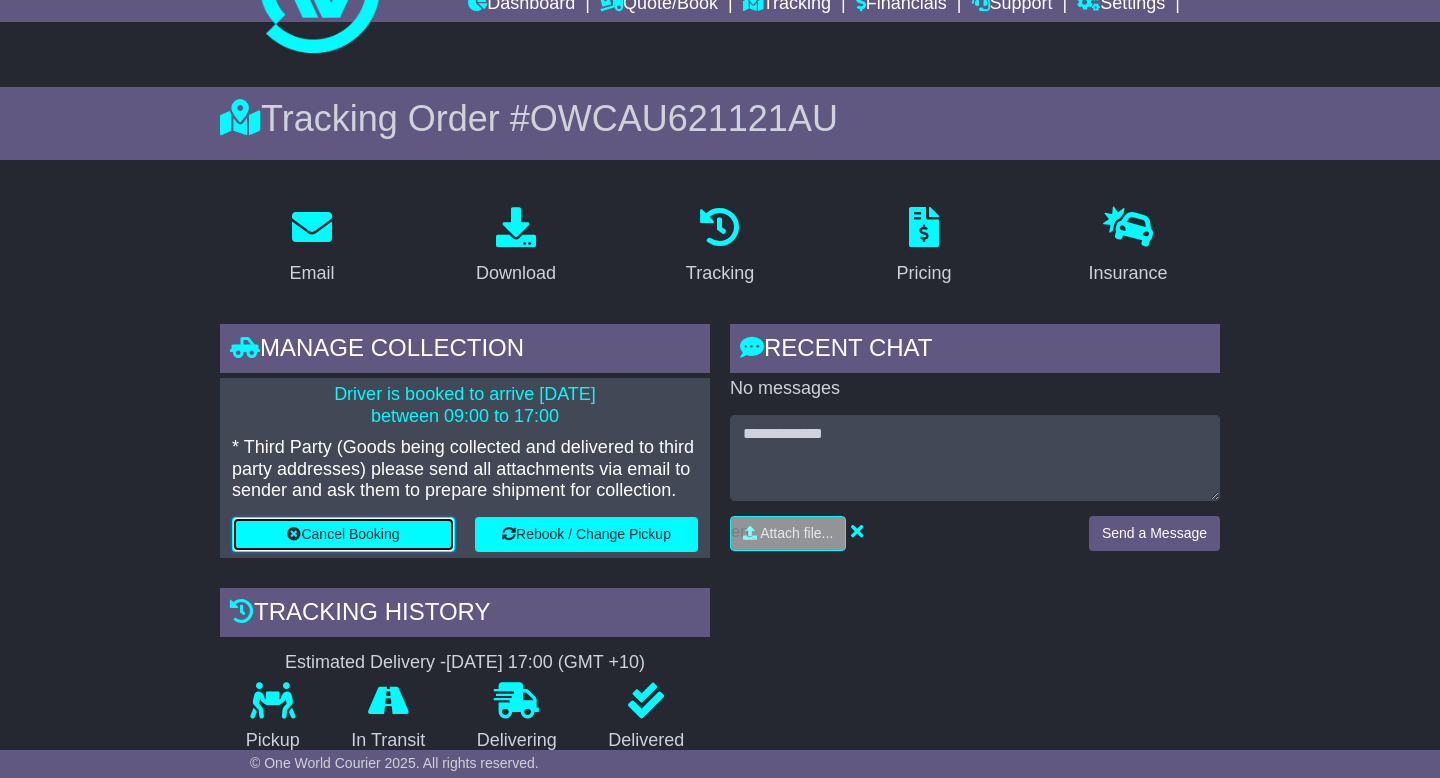 click on "Cancel Booking" at bounding box center (343, 534) 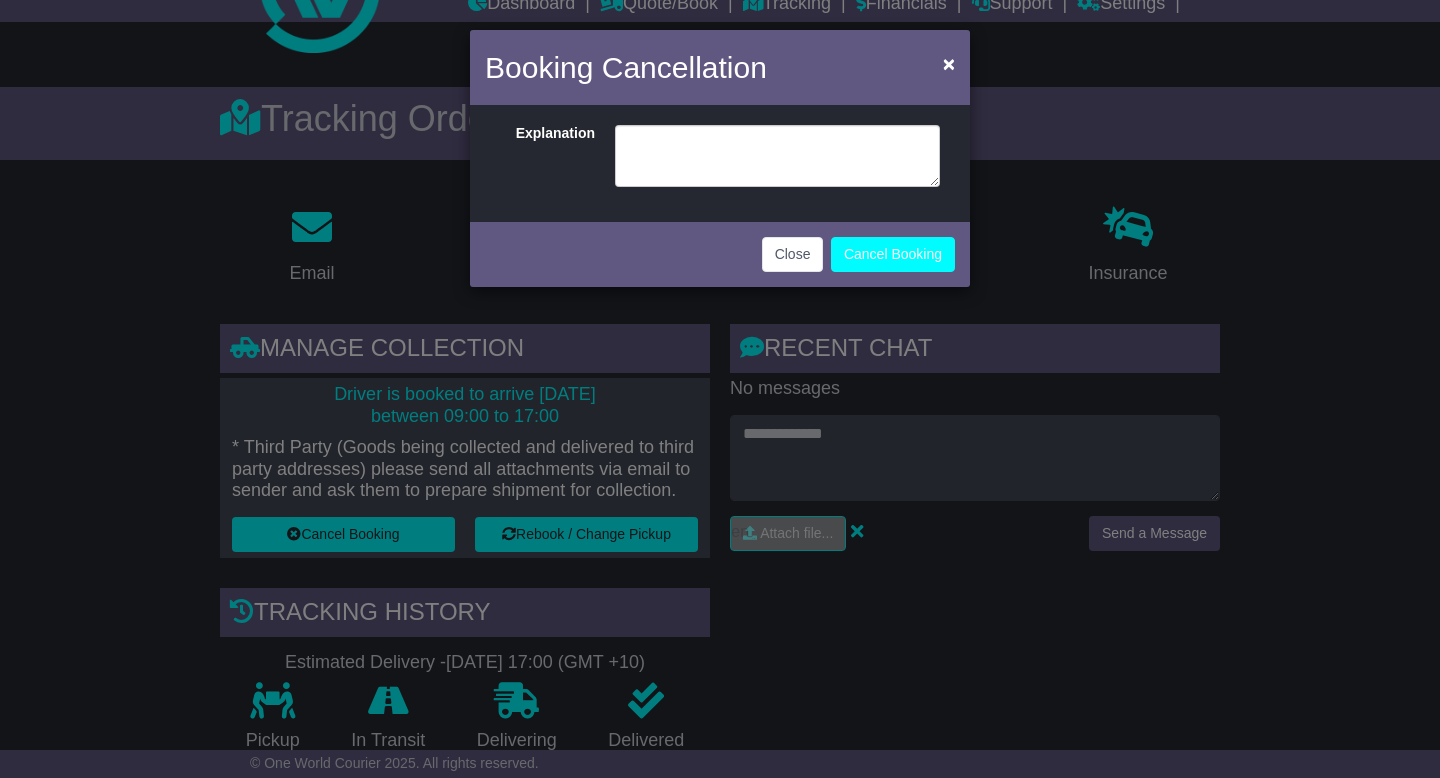 click on "Something went wrong when getting details. Please contact administrator to resolve the issue.
By clicking 'Cancel Booking', you acknowledge and accept that
$ 0.00
cancellation fee will apply if this job is cancelled for any reason.
Explanation" at bounding box center [720, 163] 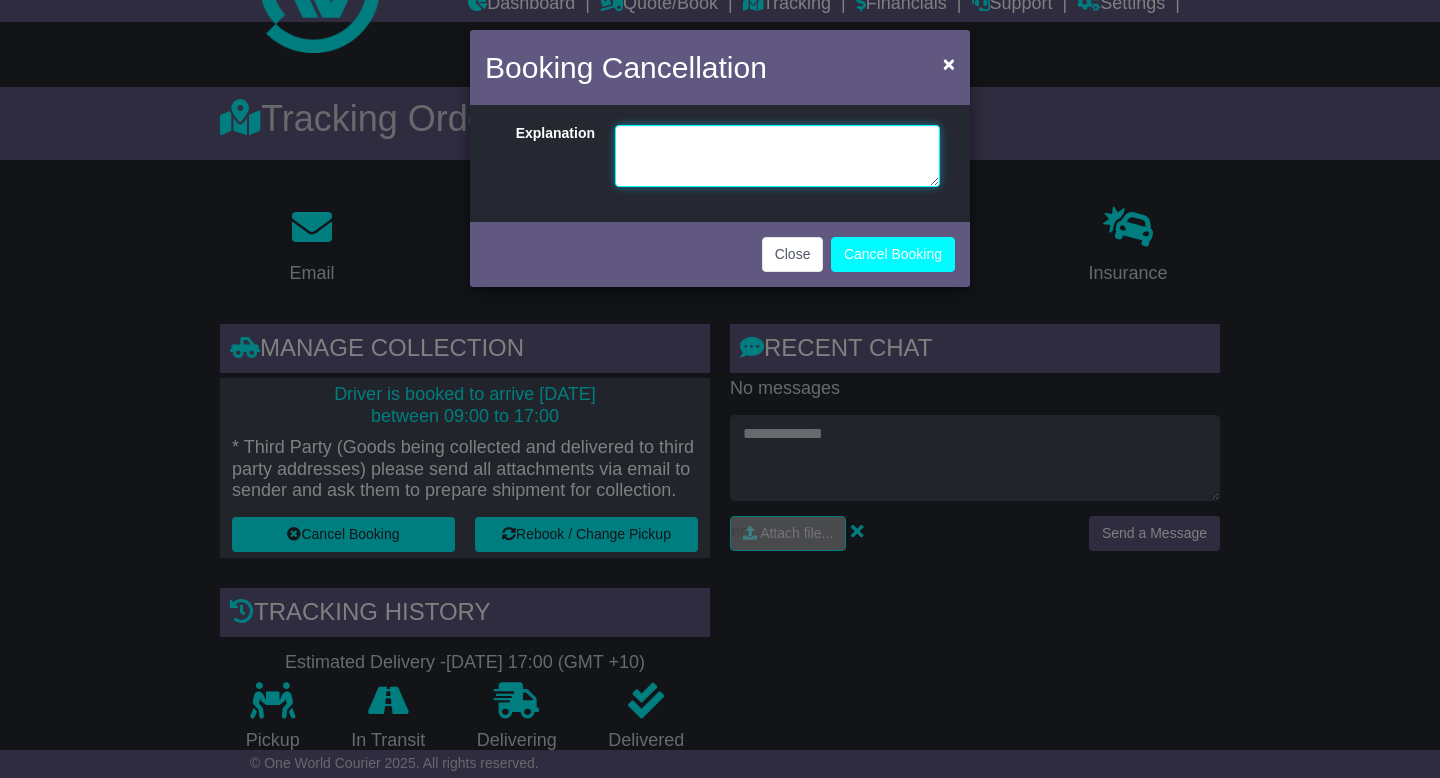 click at bounding box center [777, 156] 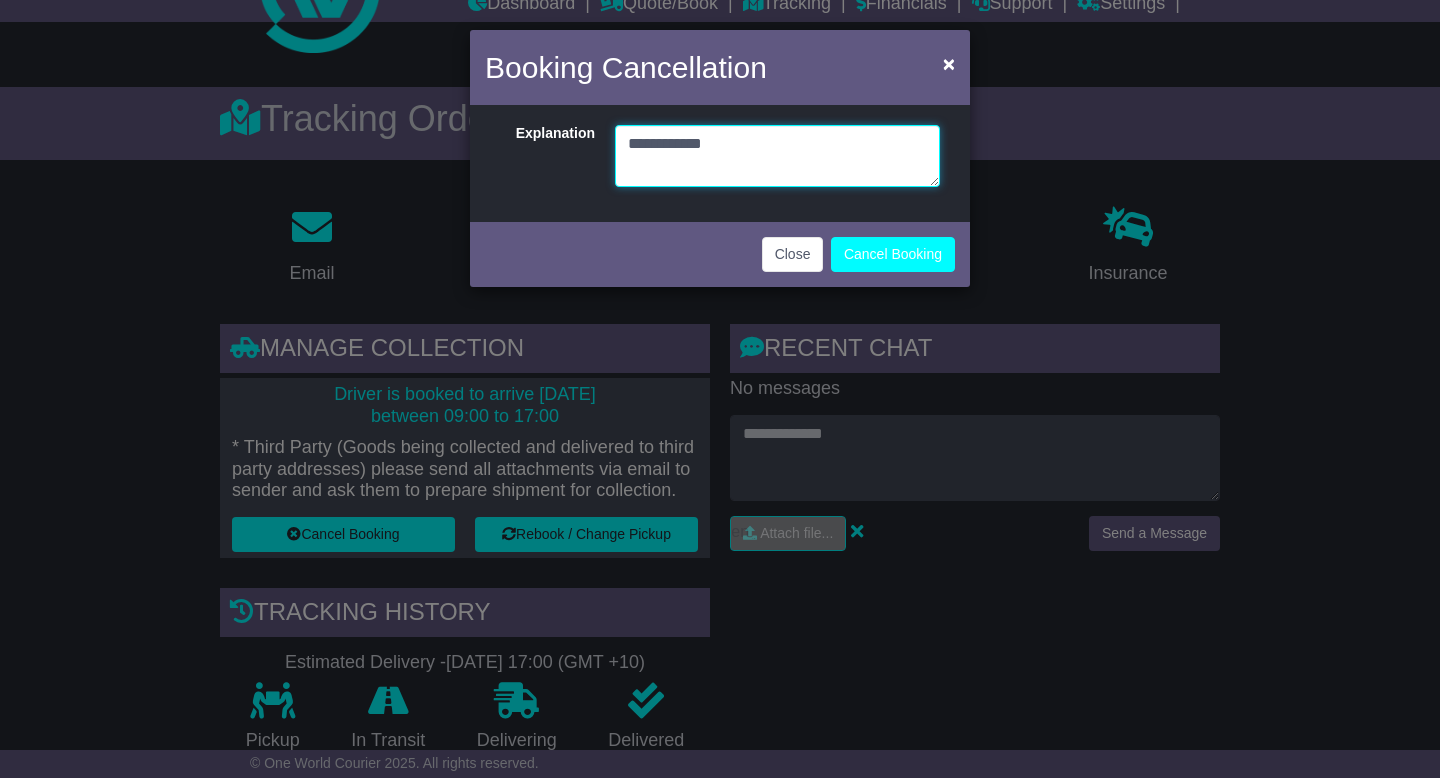 type on "**********" 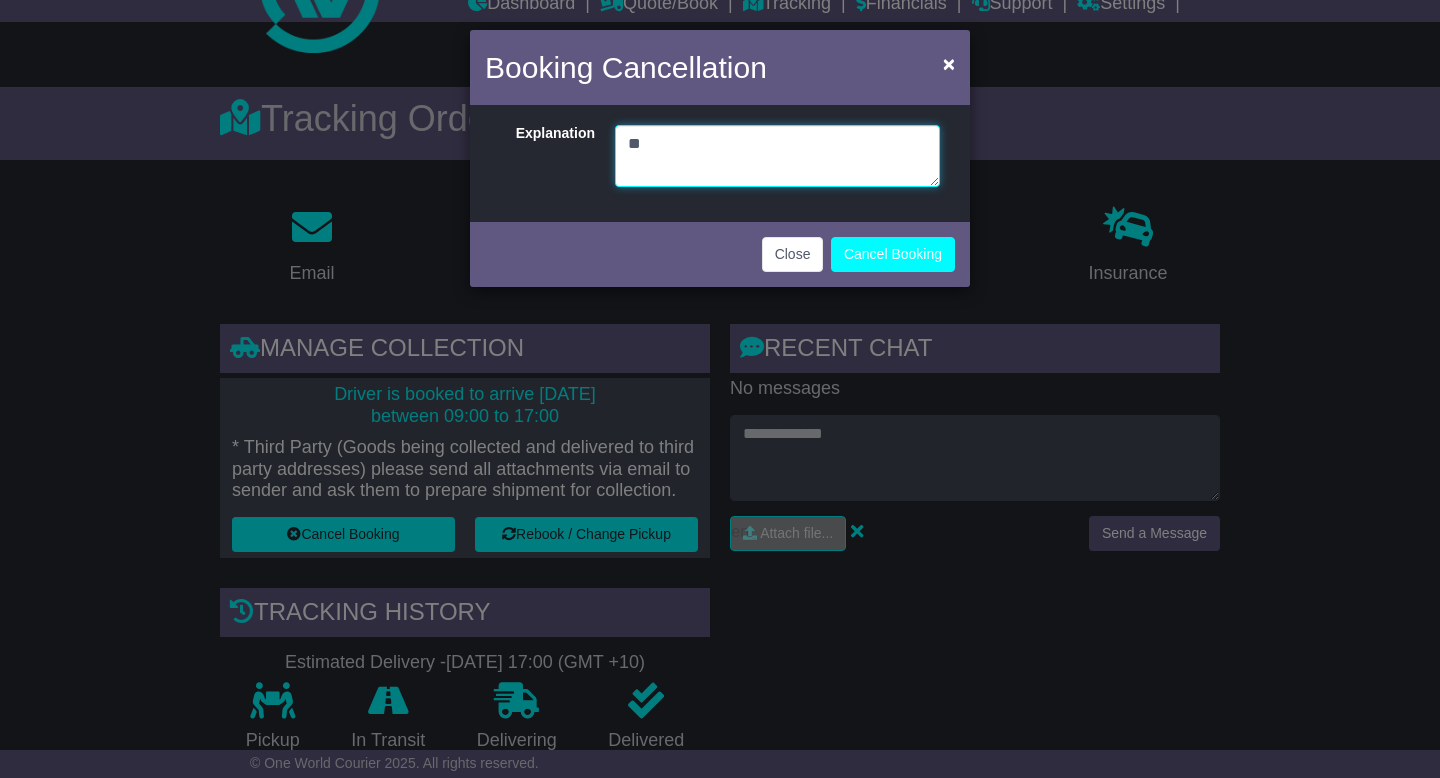 type on "*" 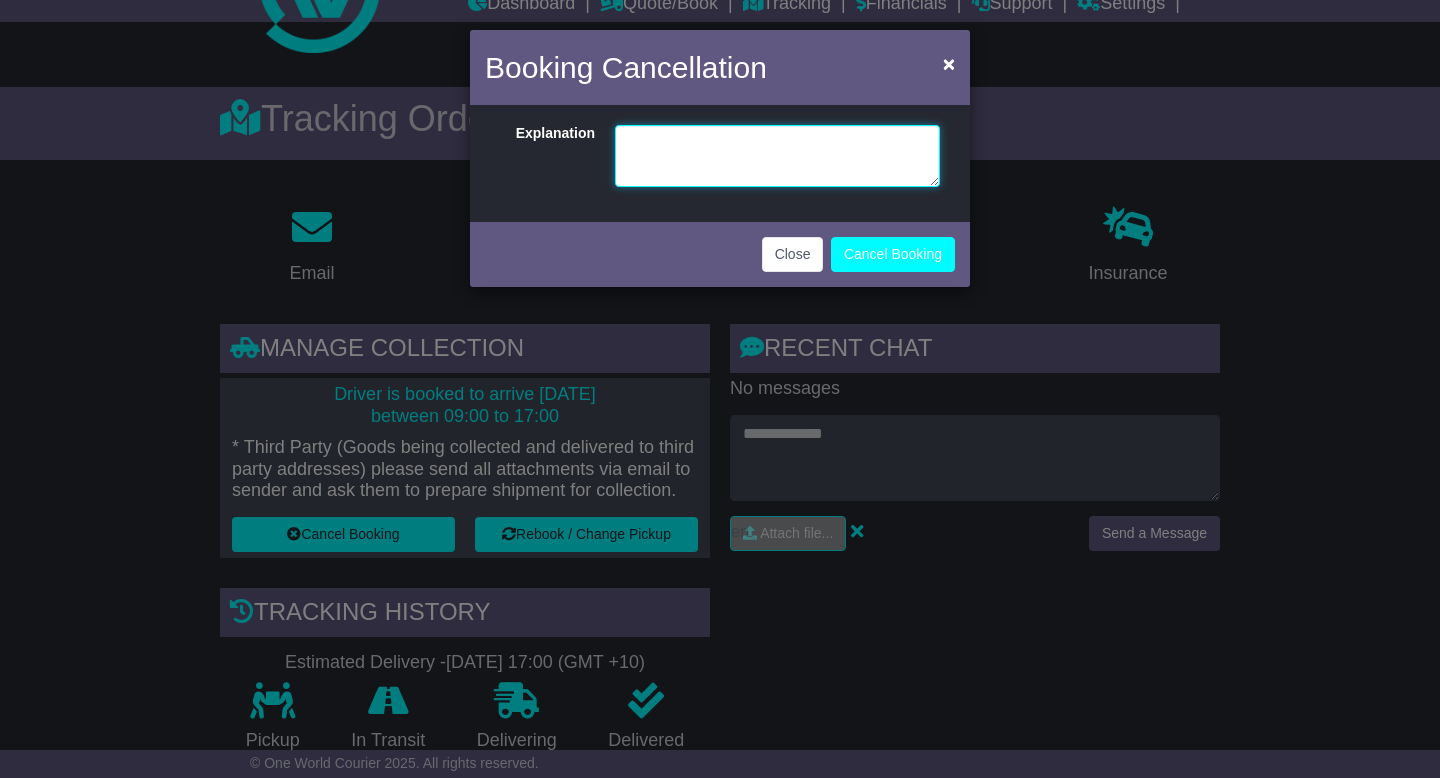 type on "*" 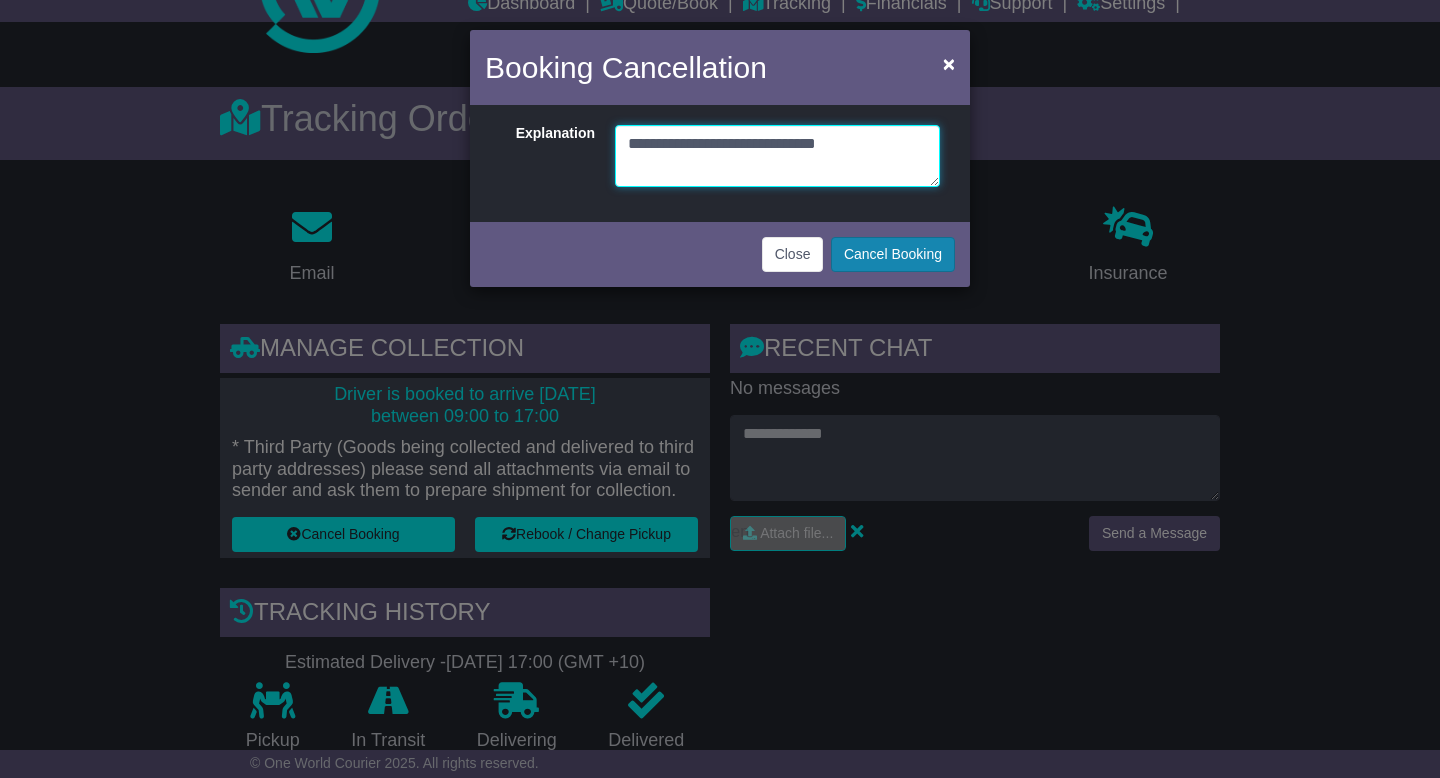 type on "**********" 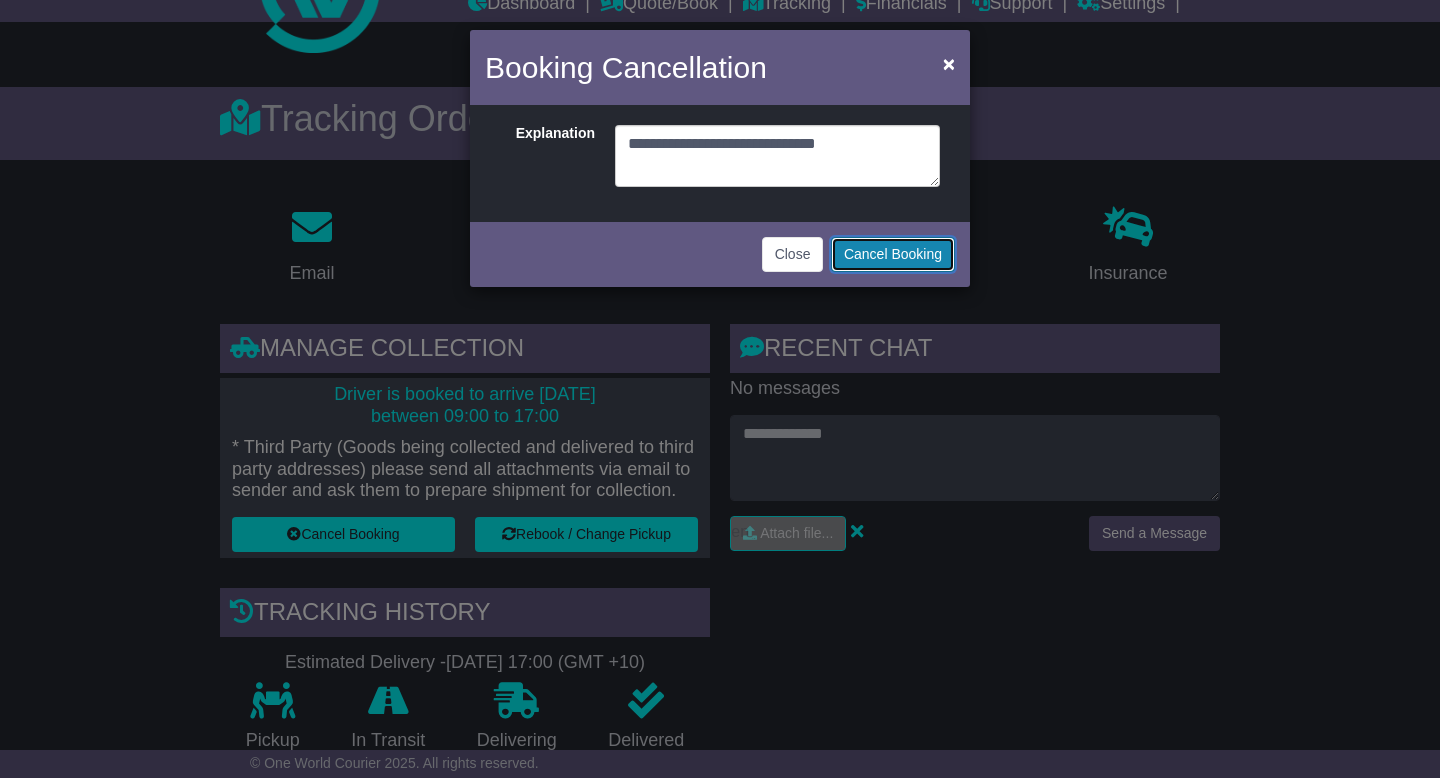 click on "Cancel Booking" at bounding box center [893, 254] 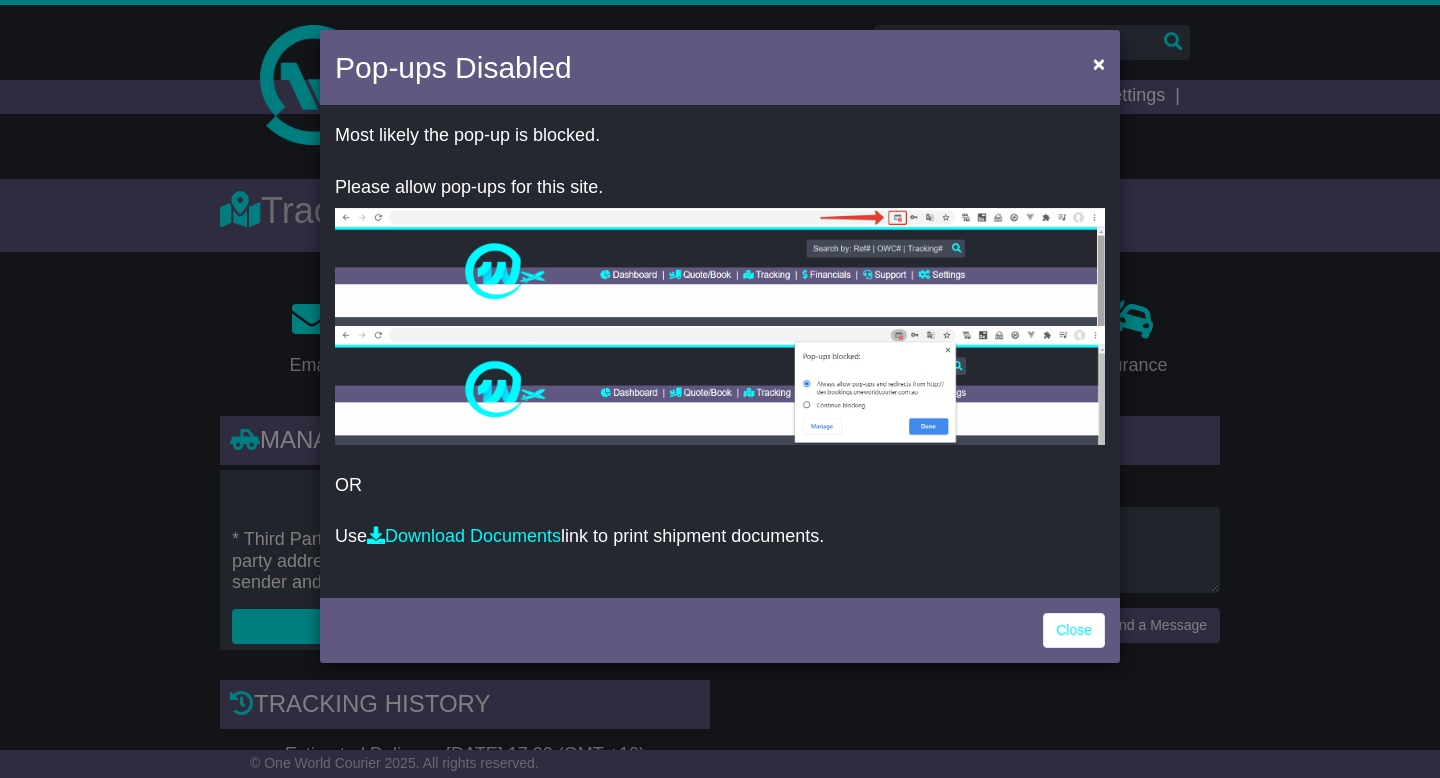 scroll, scrollTop: 92, scrollLeft: 0, axis: vertical 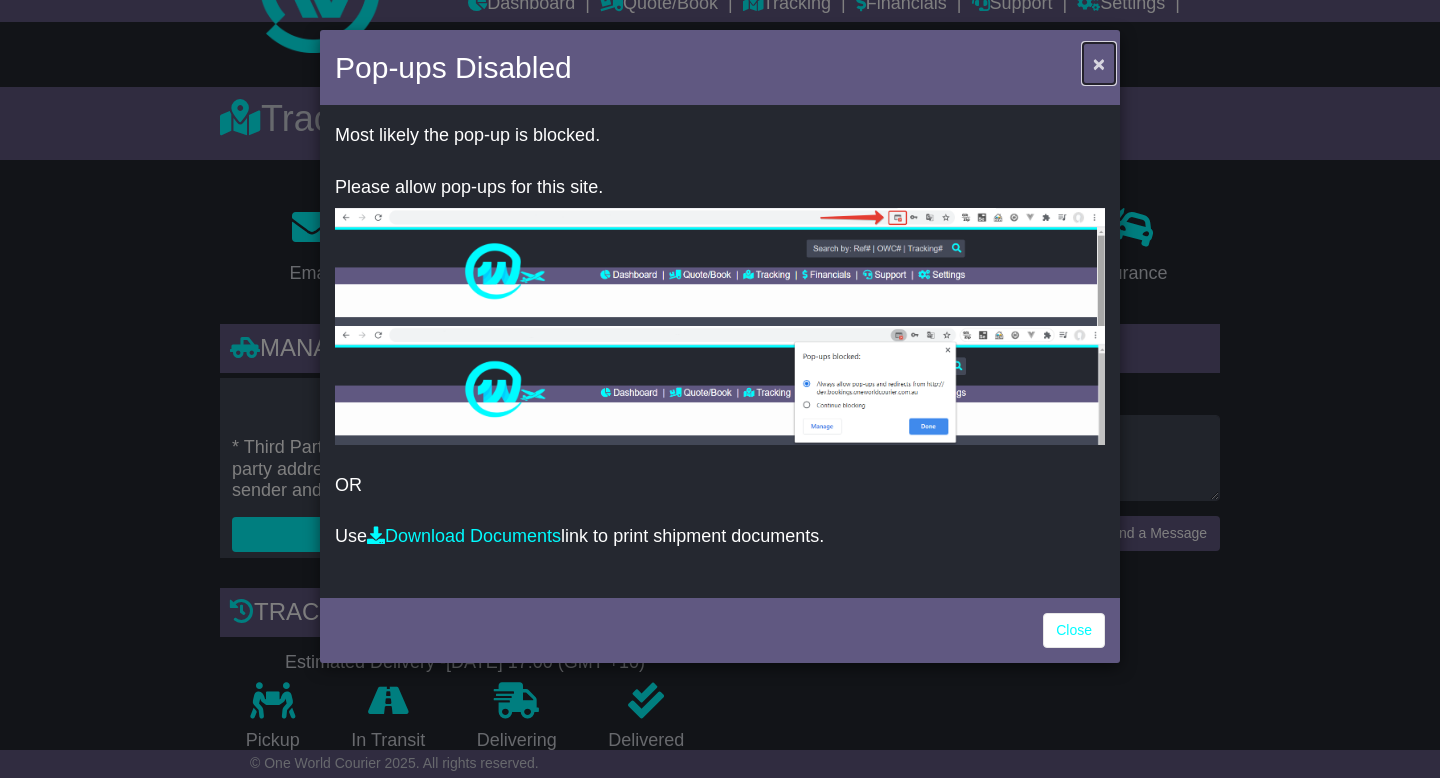 click on "×" at bounding box center [1099, 63] 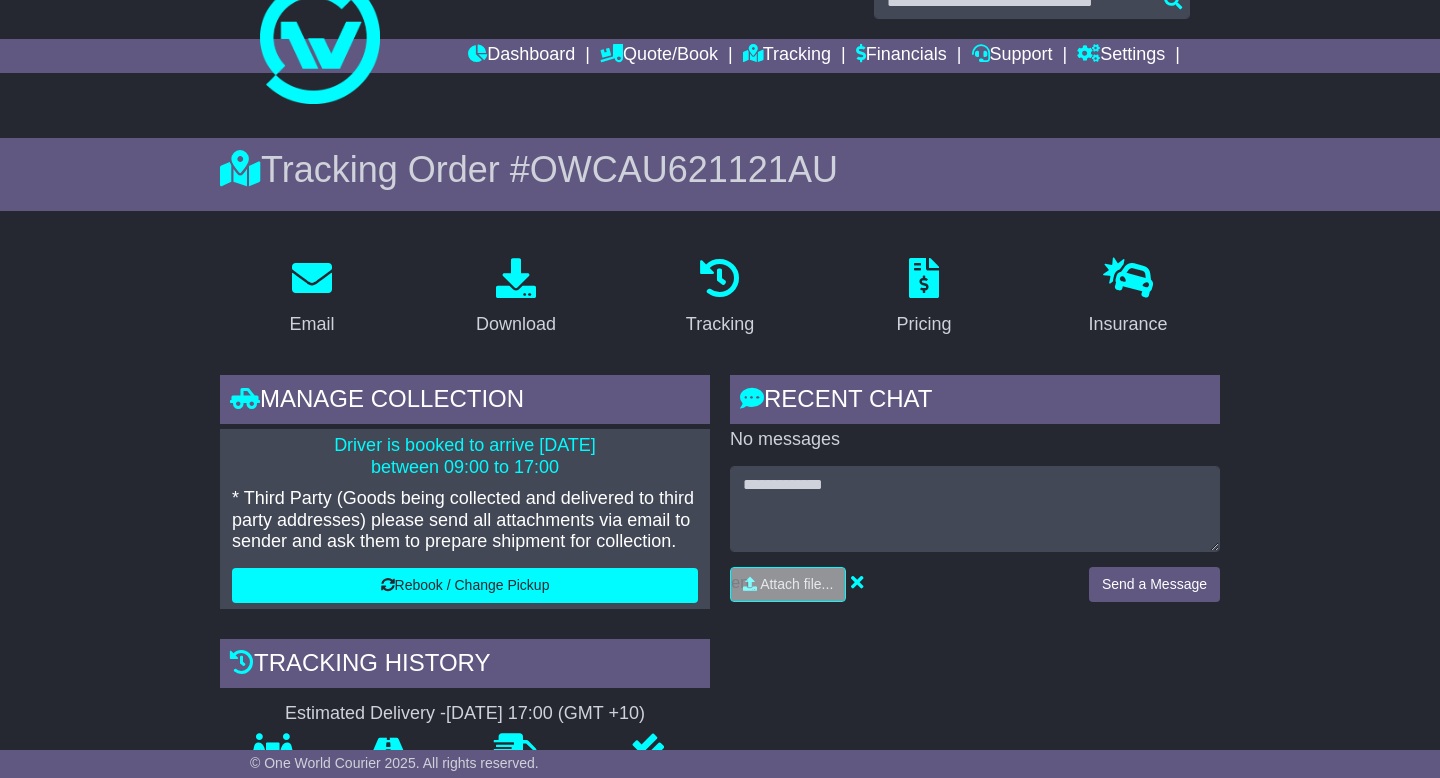 scroll, scrollTop: 0, scrollLeft: 0, axis: both 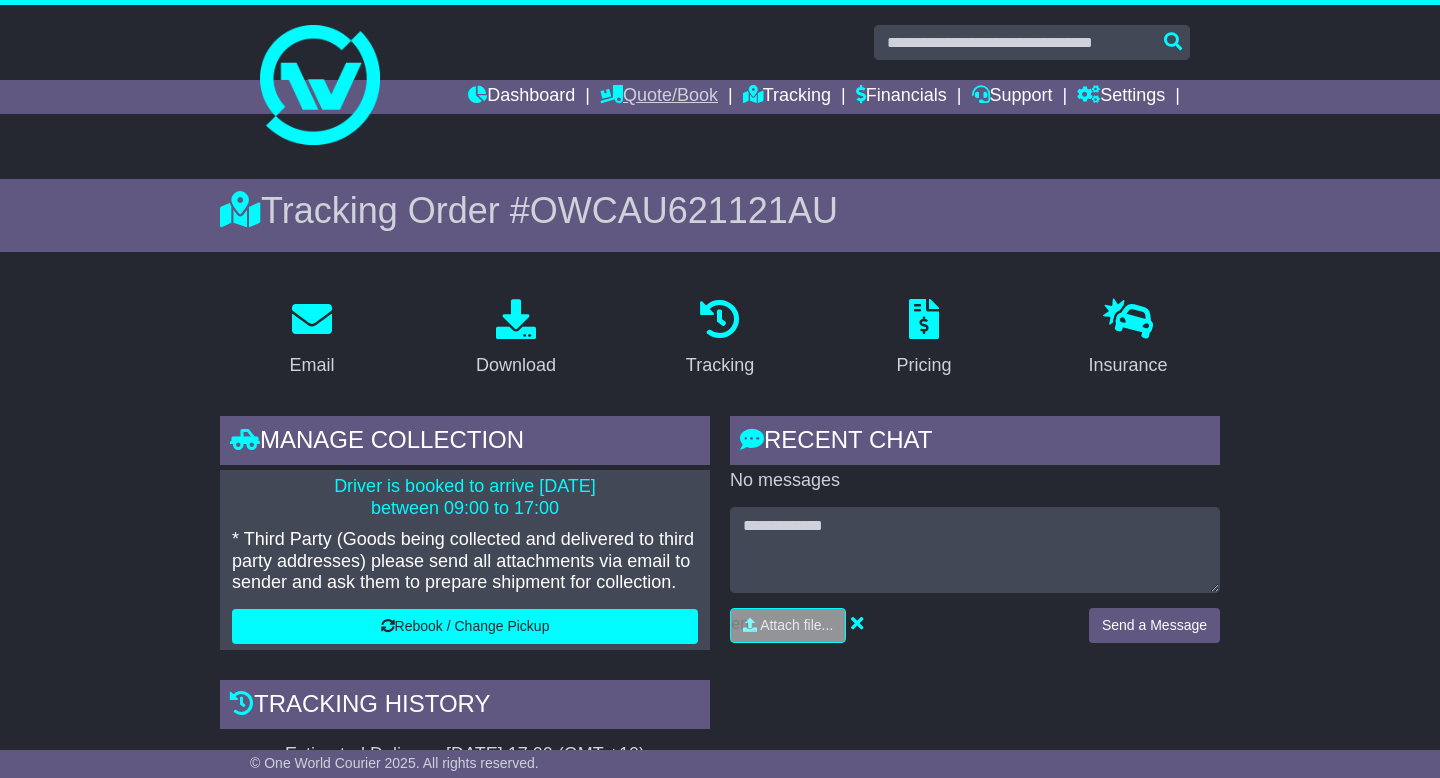 click on "Quote/Book" at bounding box center [659, 97] 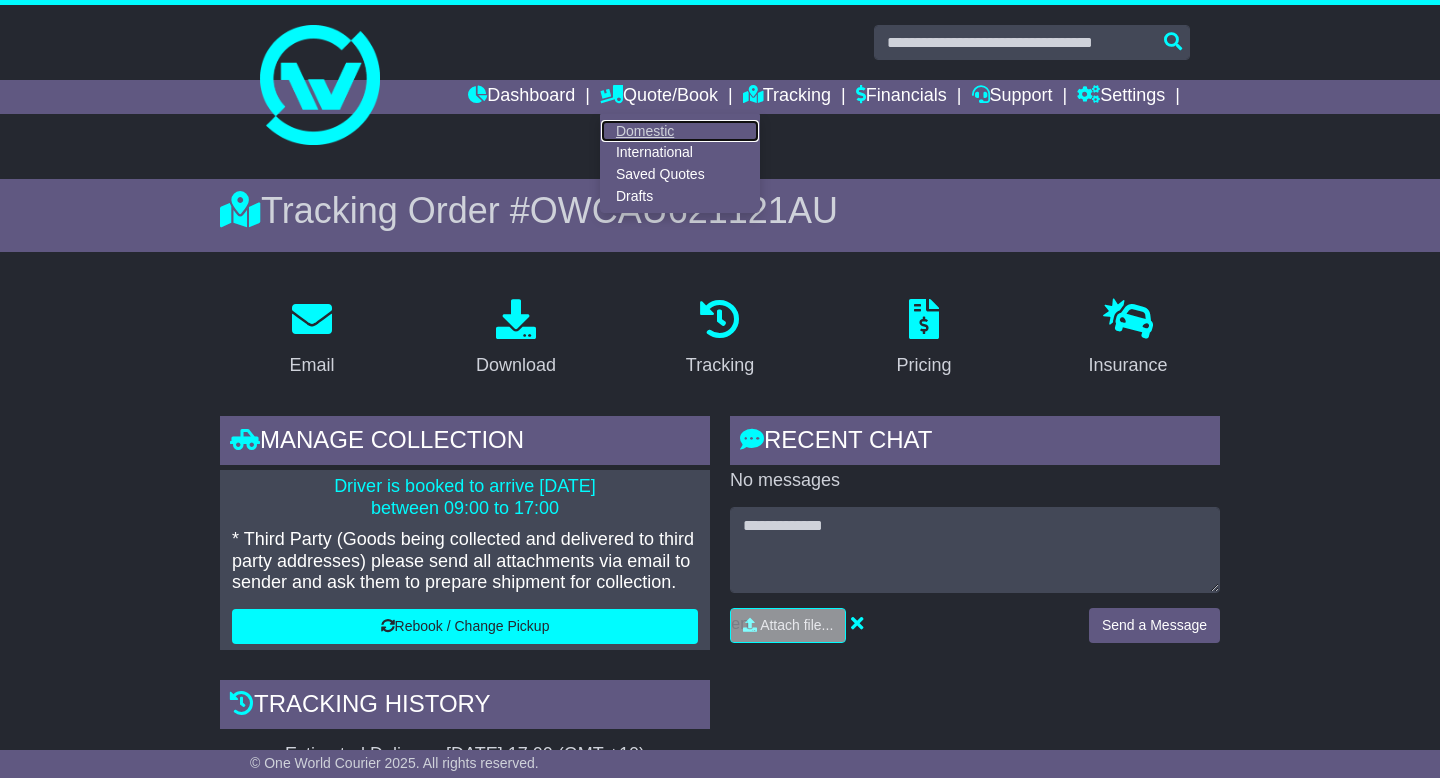 click on "Domestic" at bounding box center [680, 131] 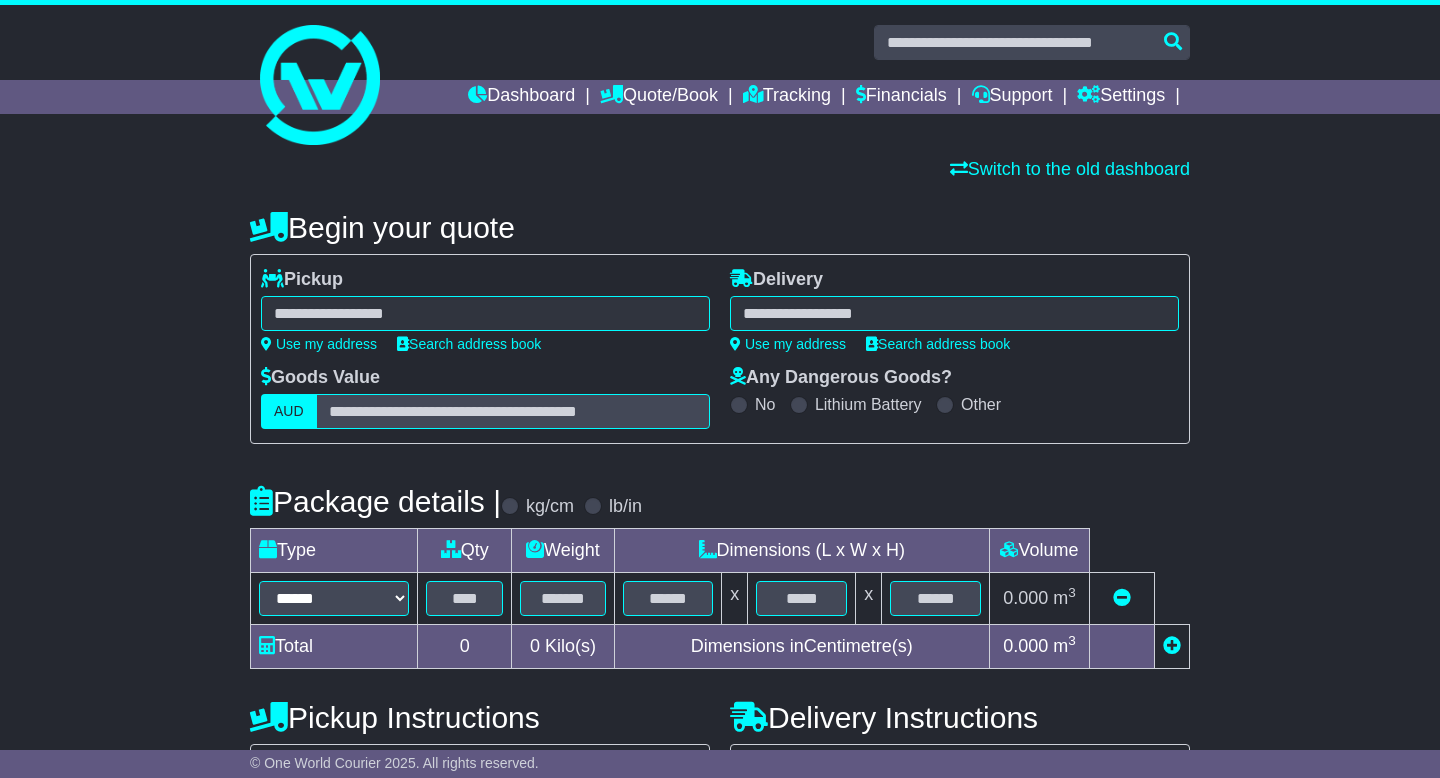 scroll, scrollTop: 0, scrollLeft: 0, axis: both 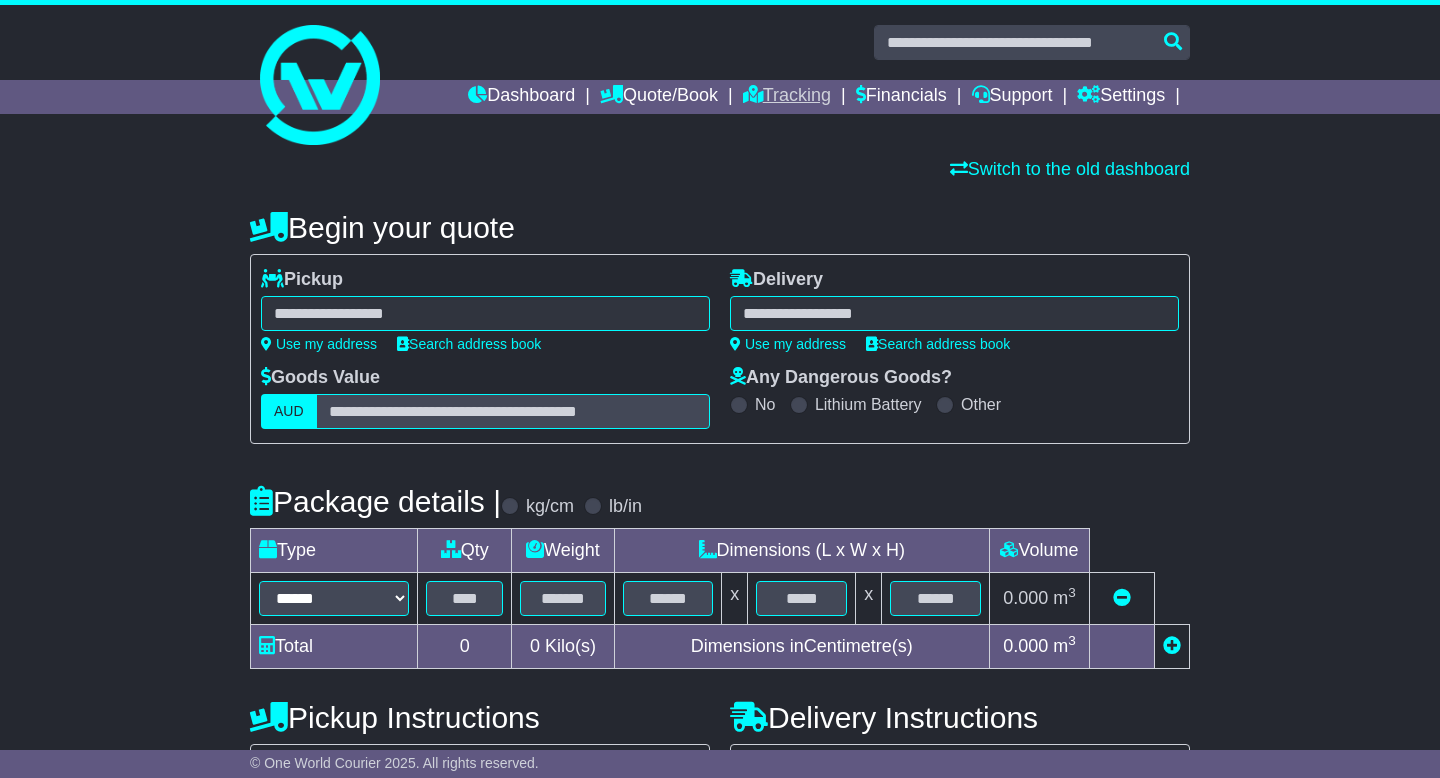 select 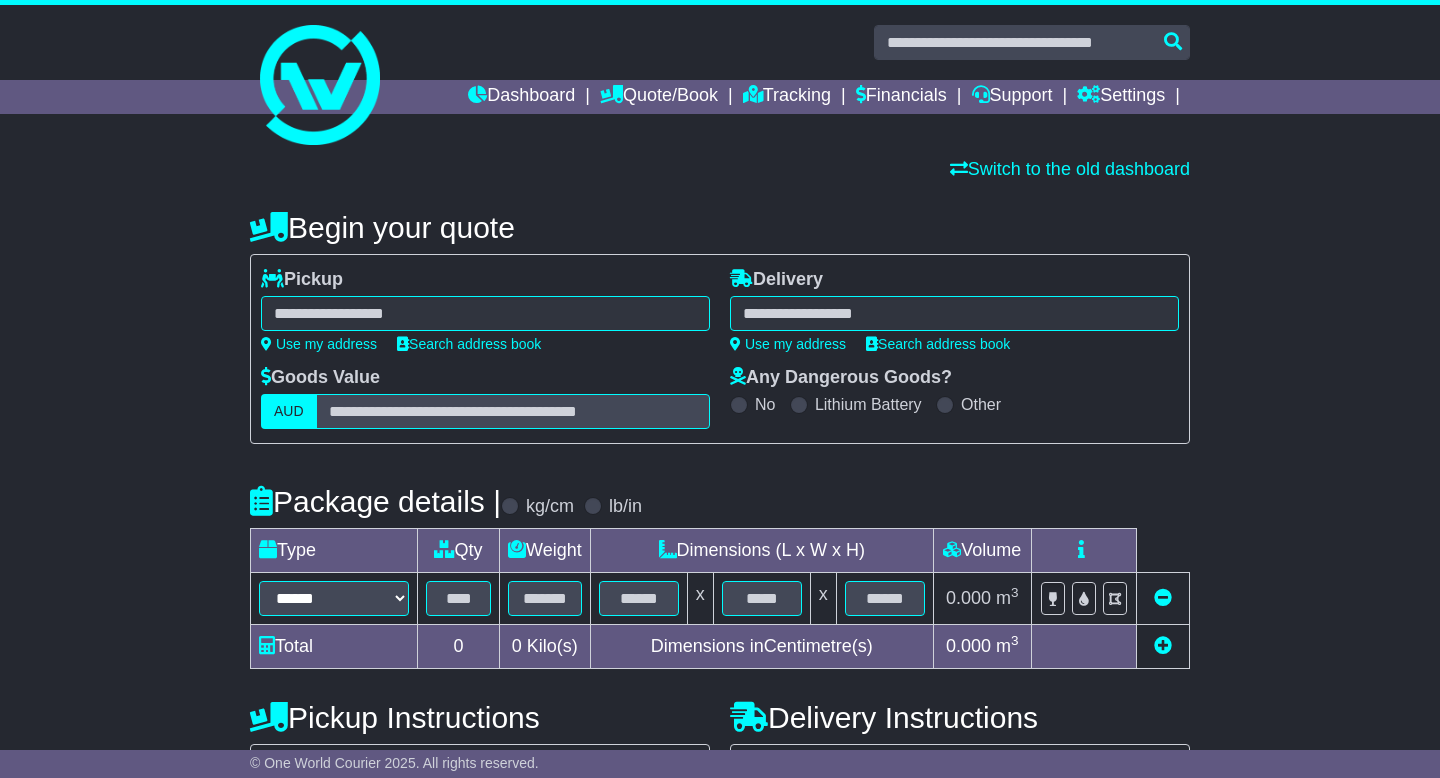 click at bounding box center [485, 313] 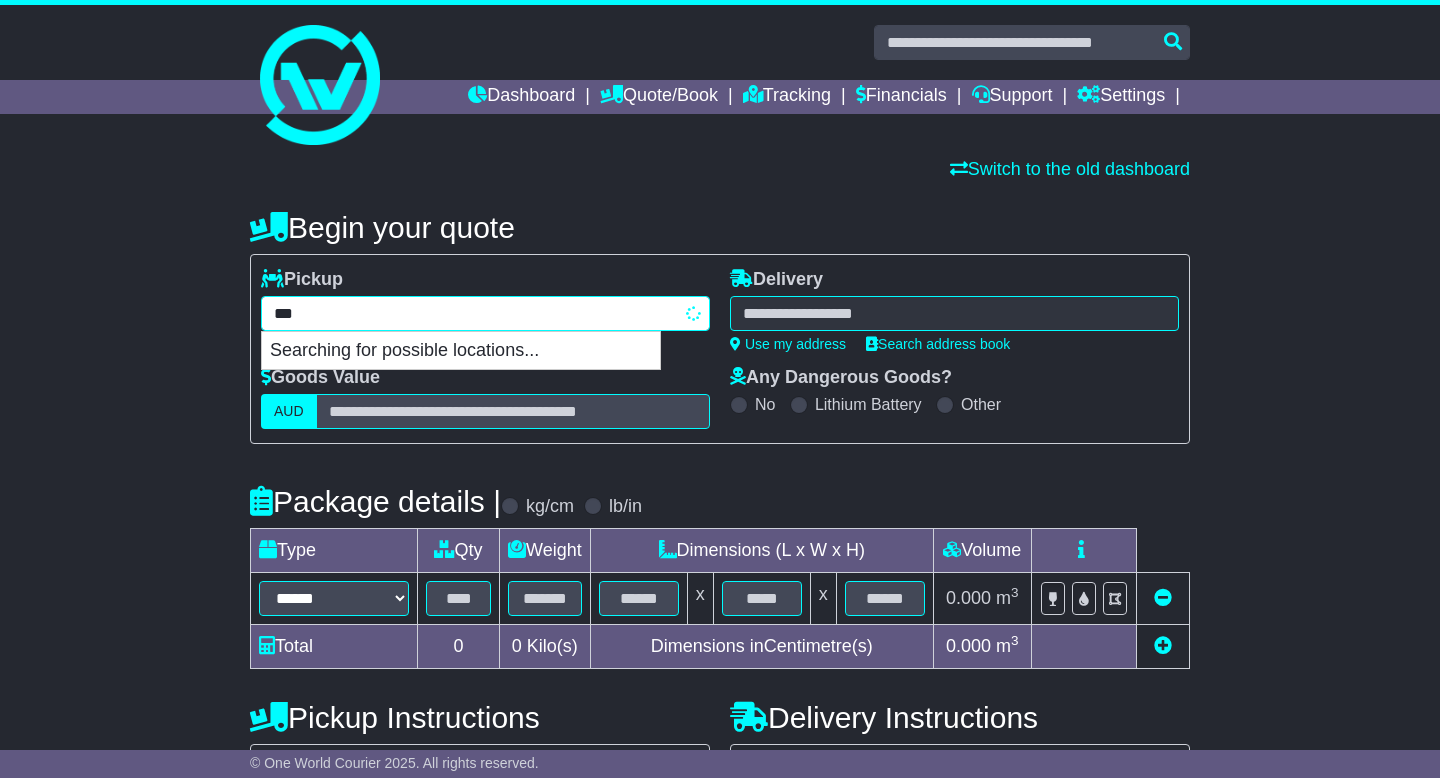 type on "****" 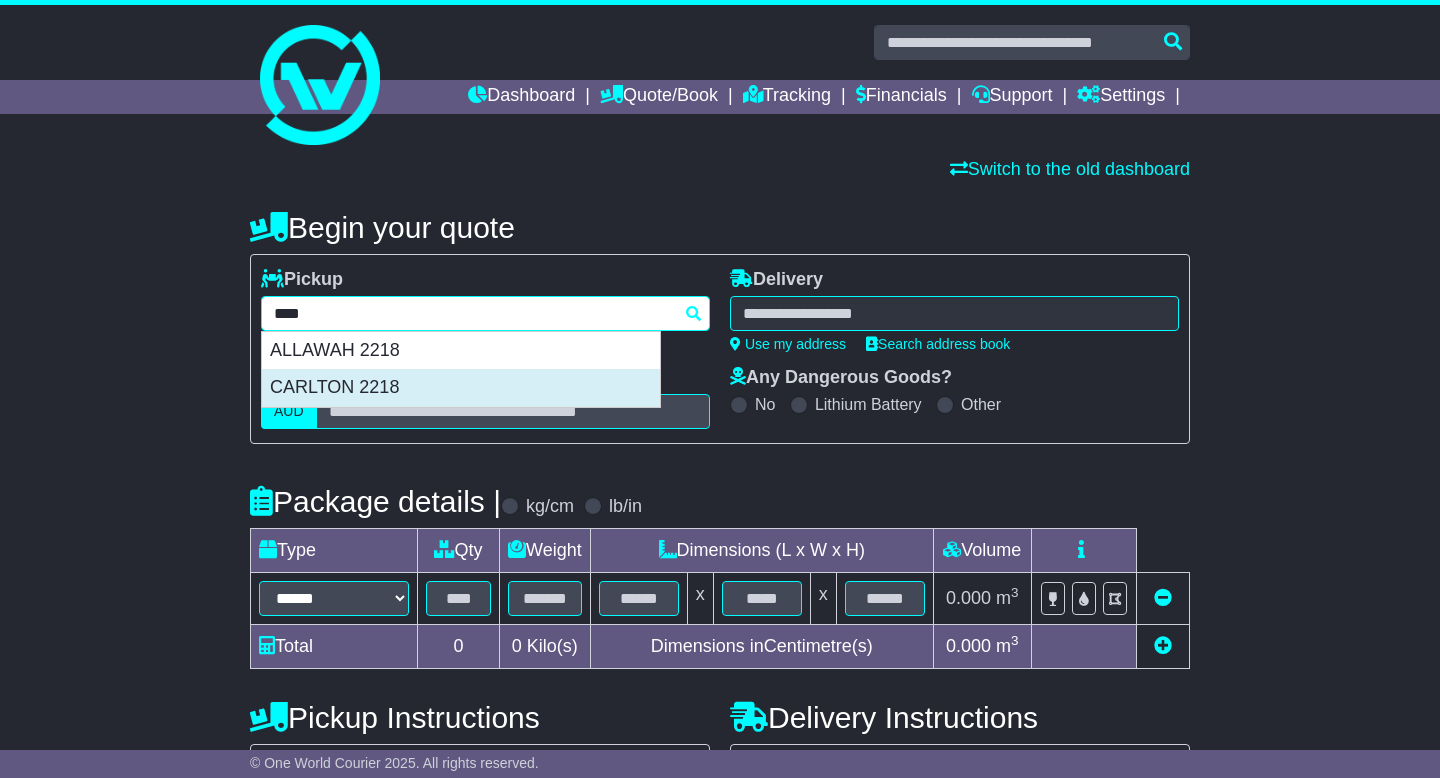 click on "CARLTON 2218" at bounding box center [461, 388] 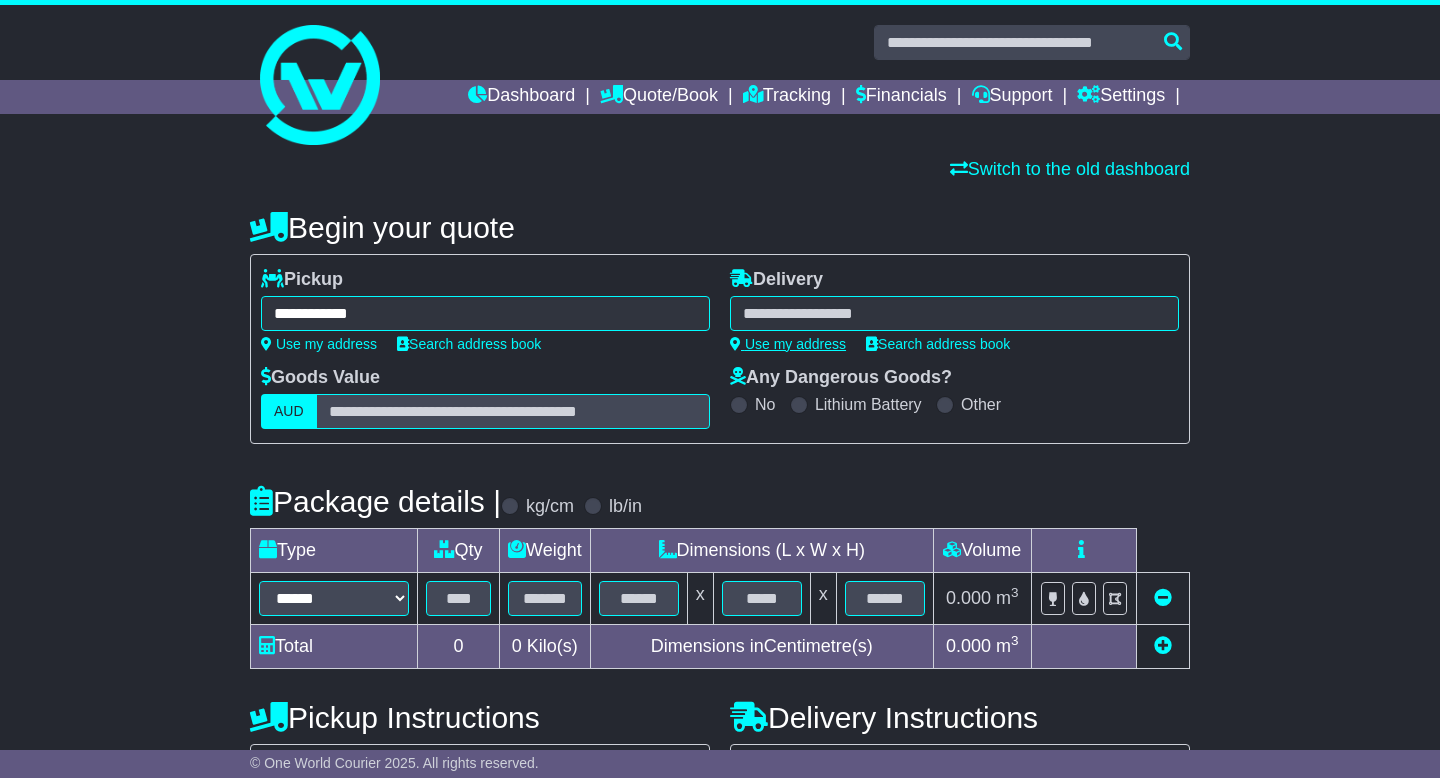 type on "**********" 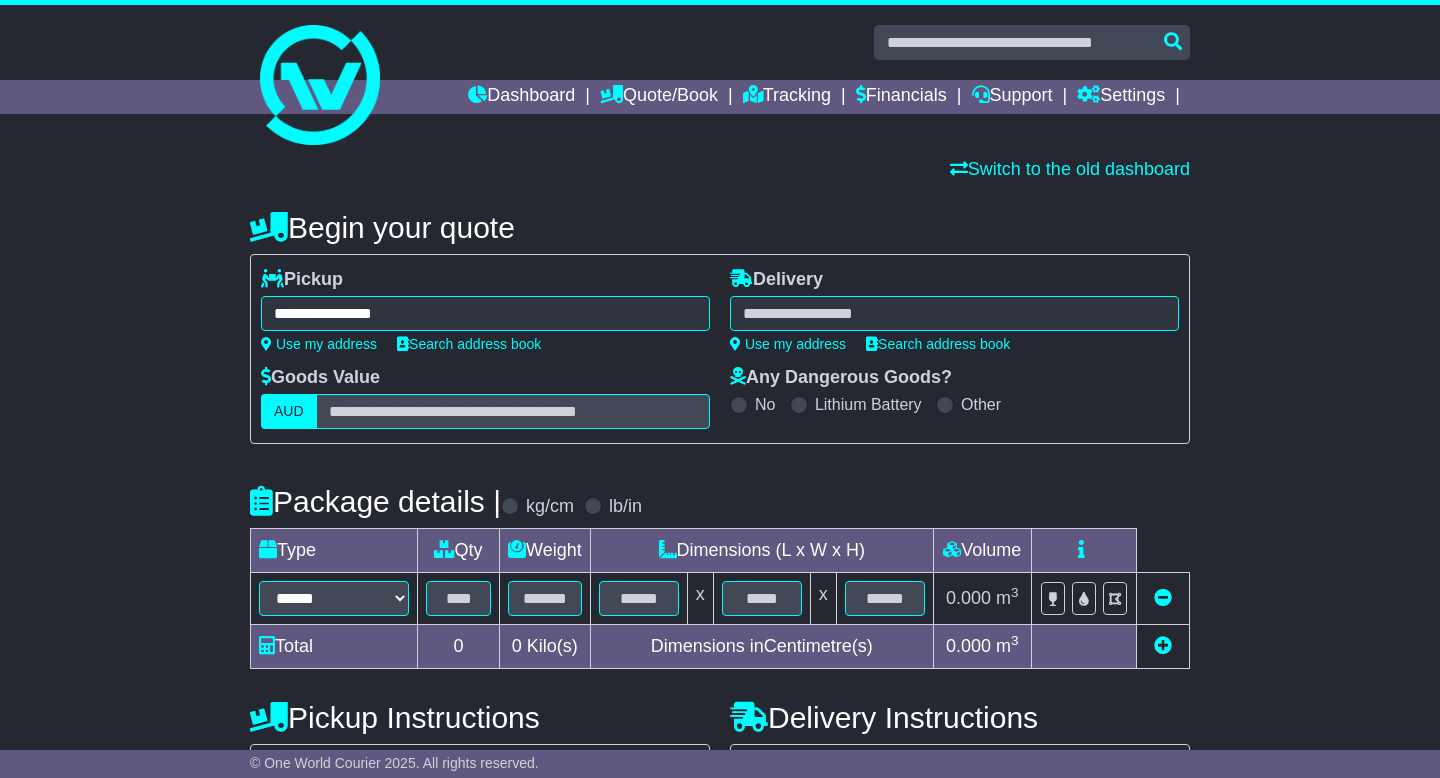 click at bounding box center [954, 313] 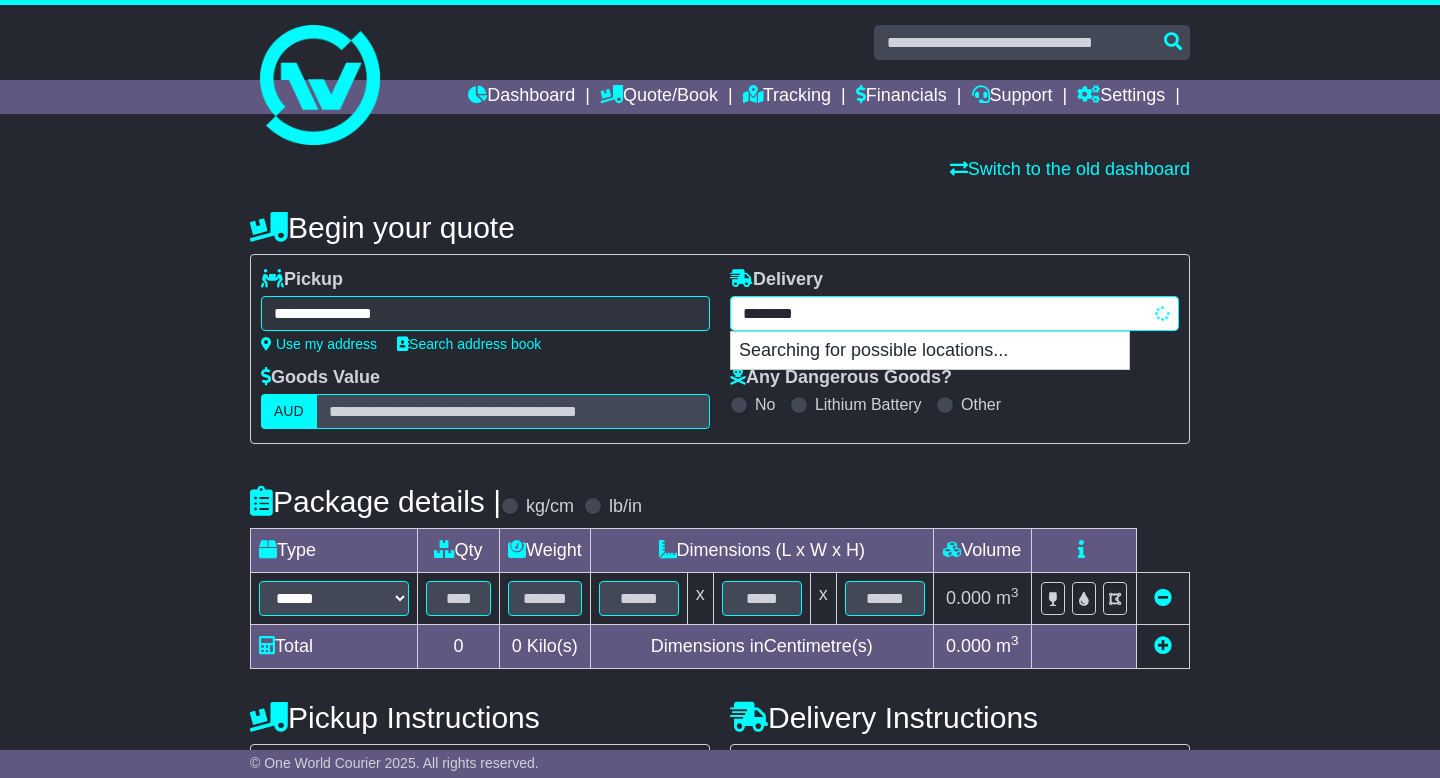 type on "*********" 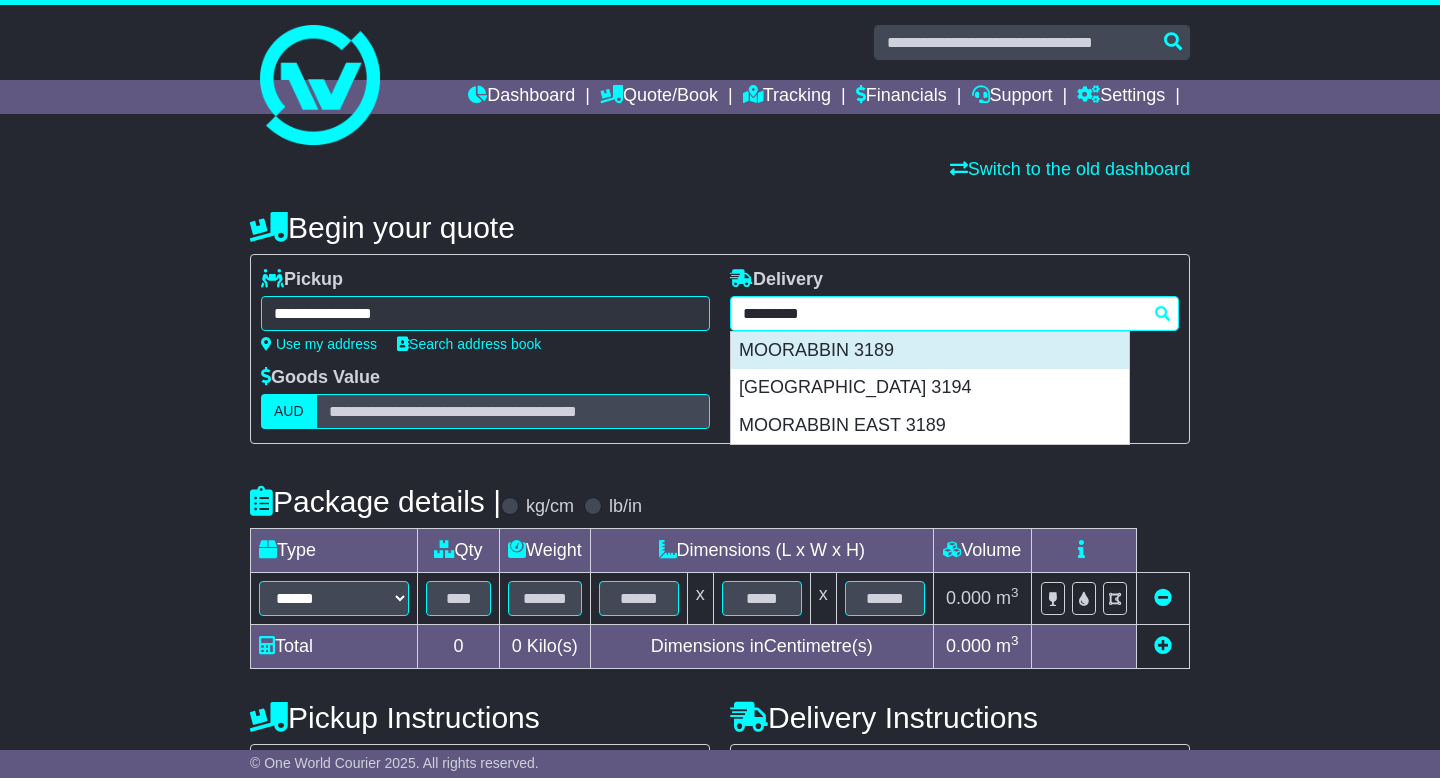 click on "MOORABBIN 3189" at bounding box center (930, 351) 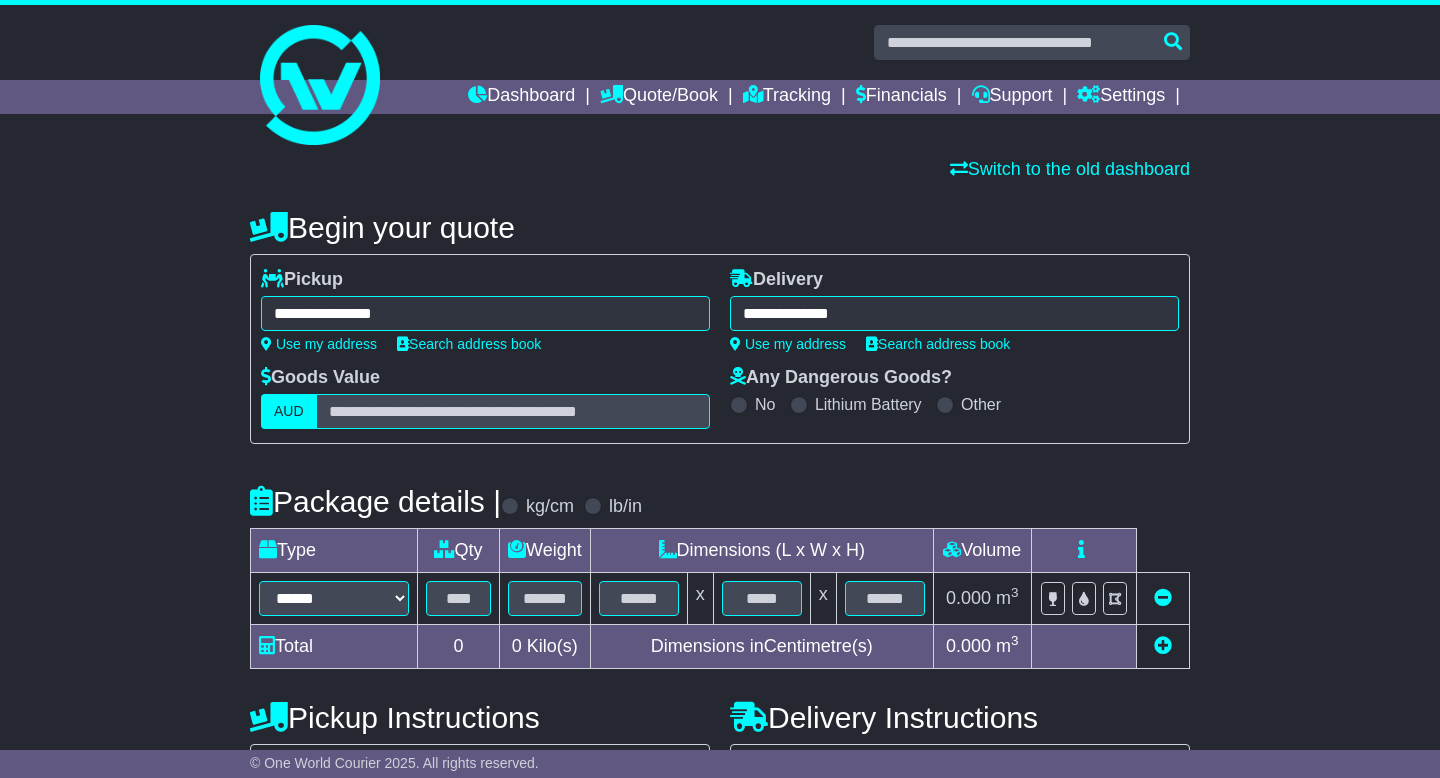 type on "**********" 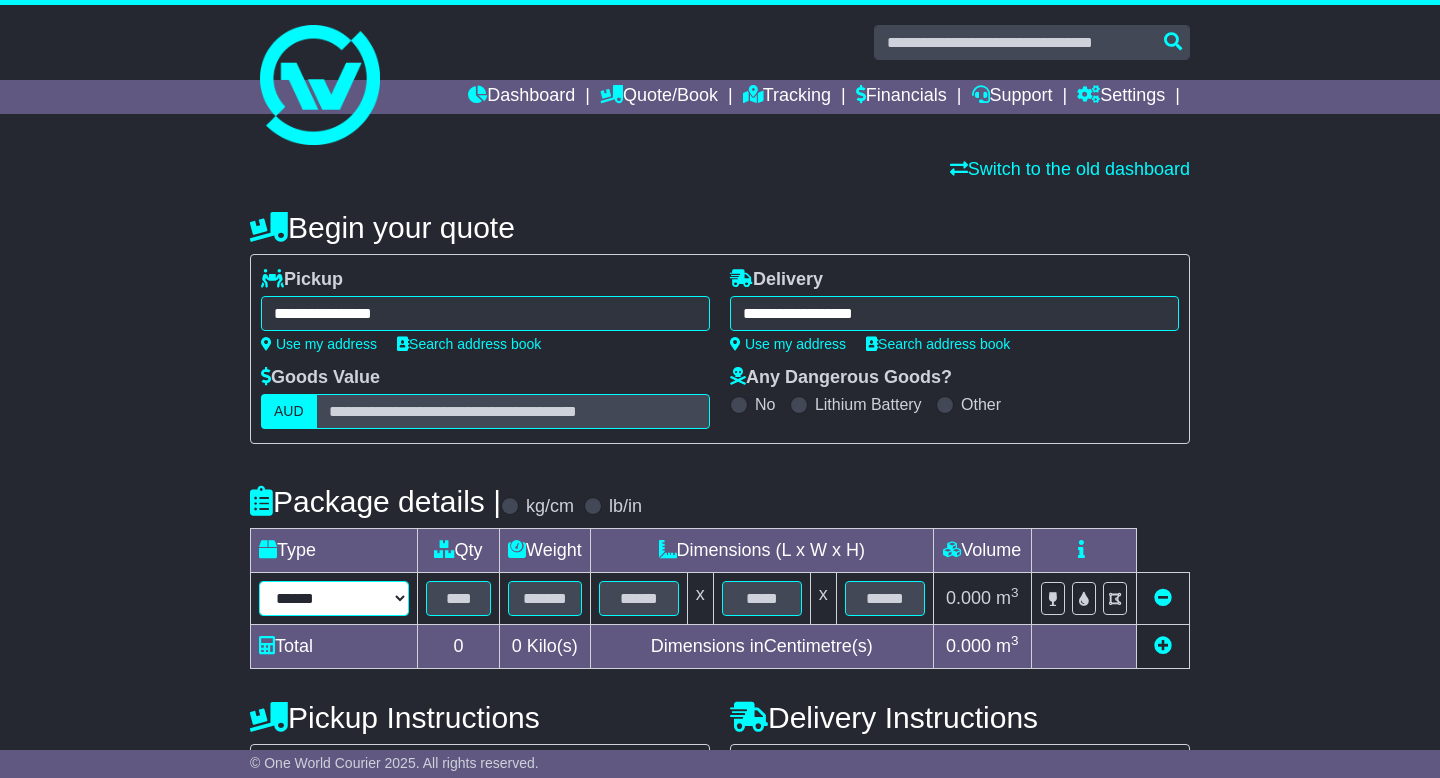 click on "****** ****** *** ******** ***** **** **** ****** *** *******" at bounding box center [334, 598] 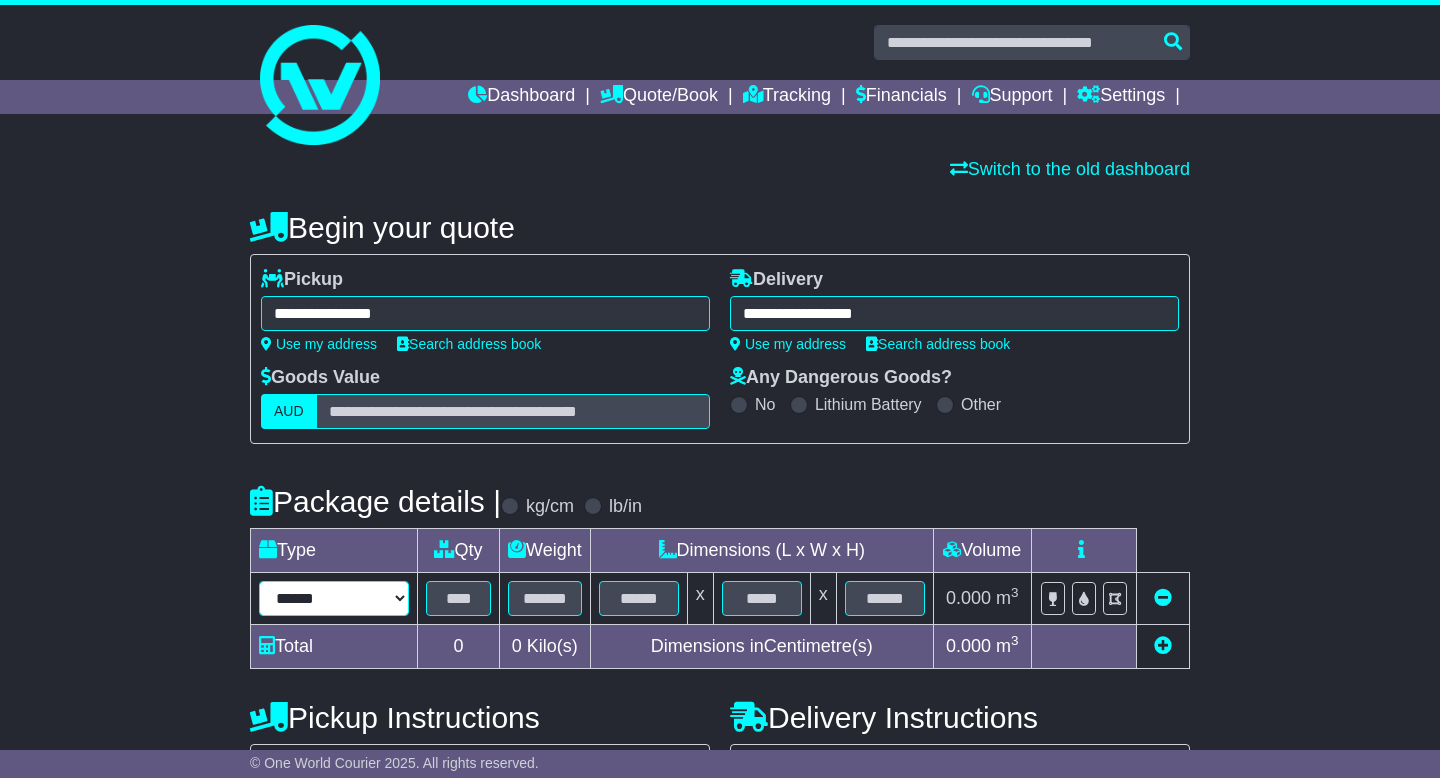 select on "*****" 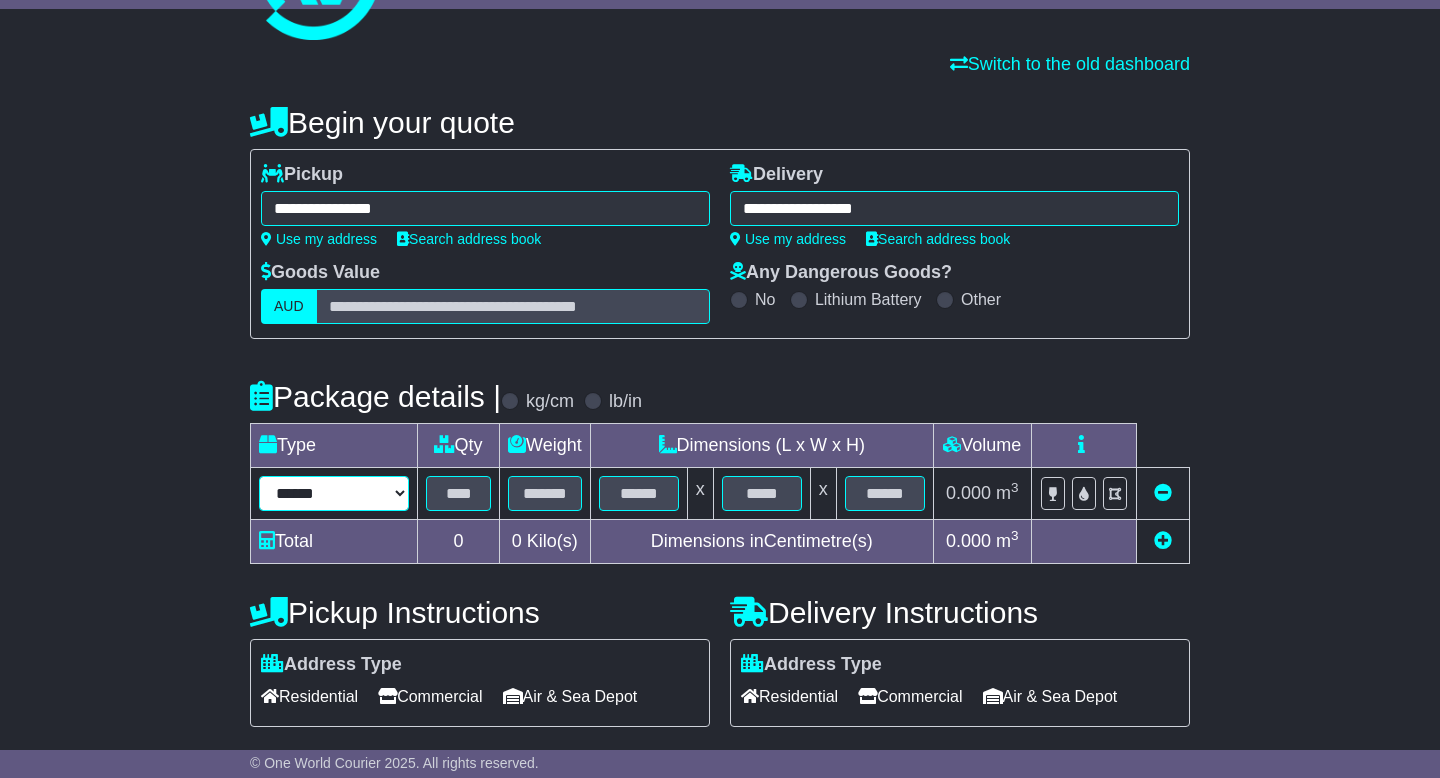 scroll, scrollTop: 279, scrollLeft: 0, axis: vertical 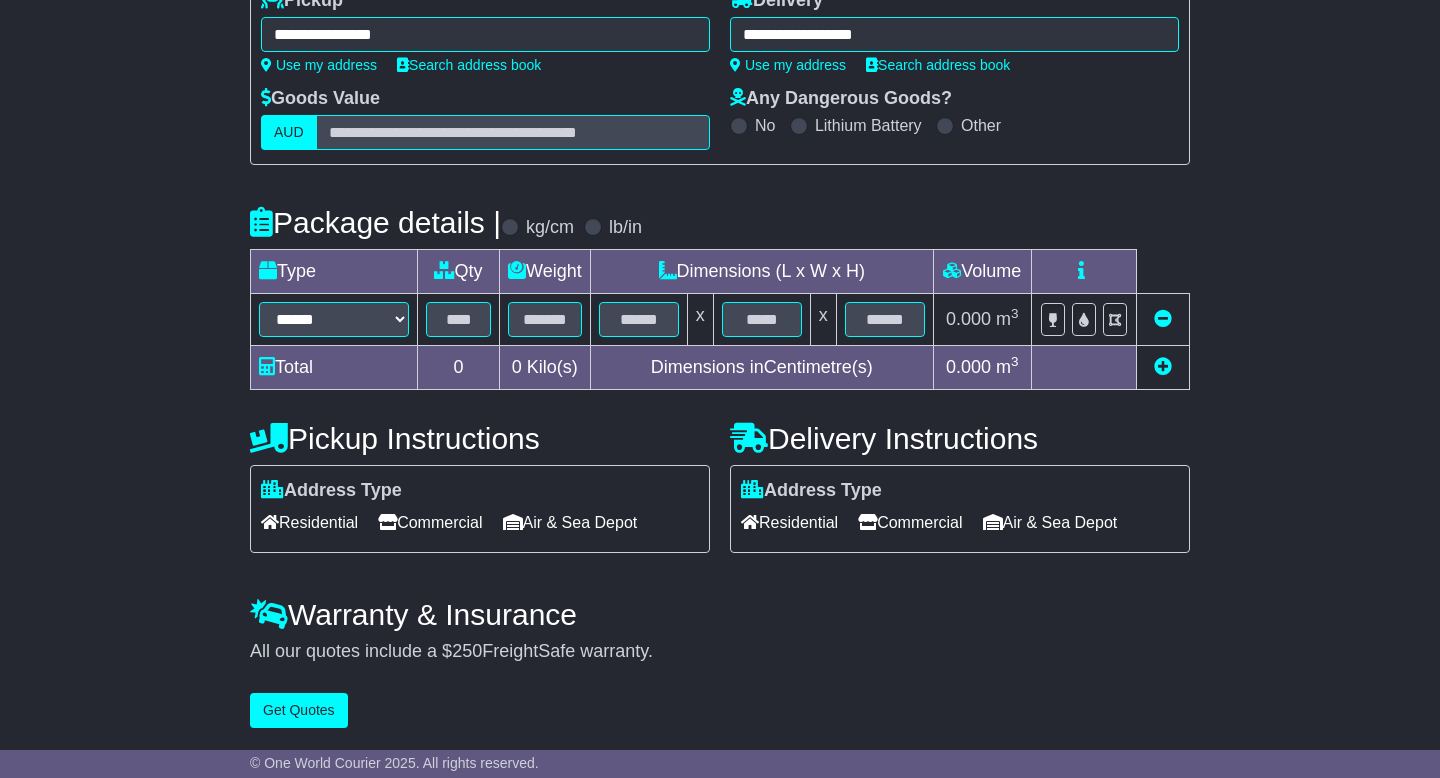 click at bounding box center [1163, 366] 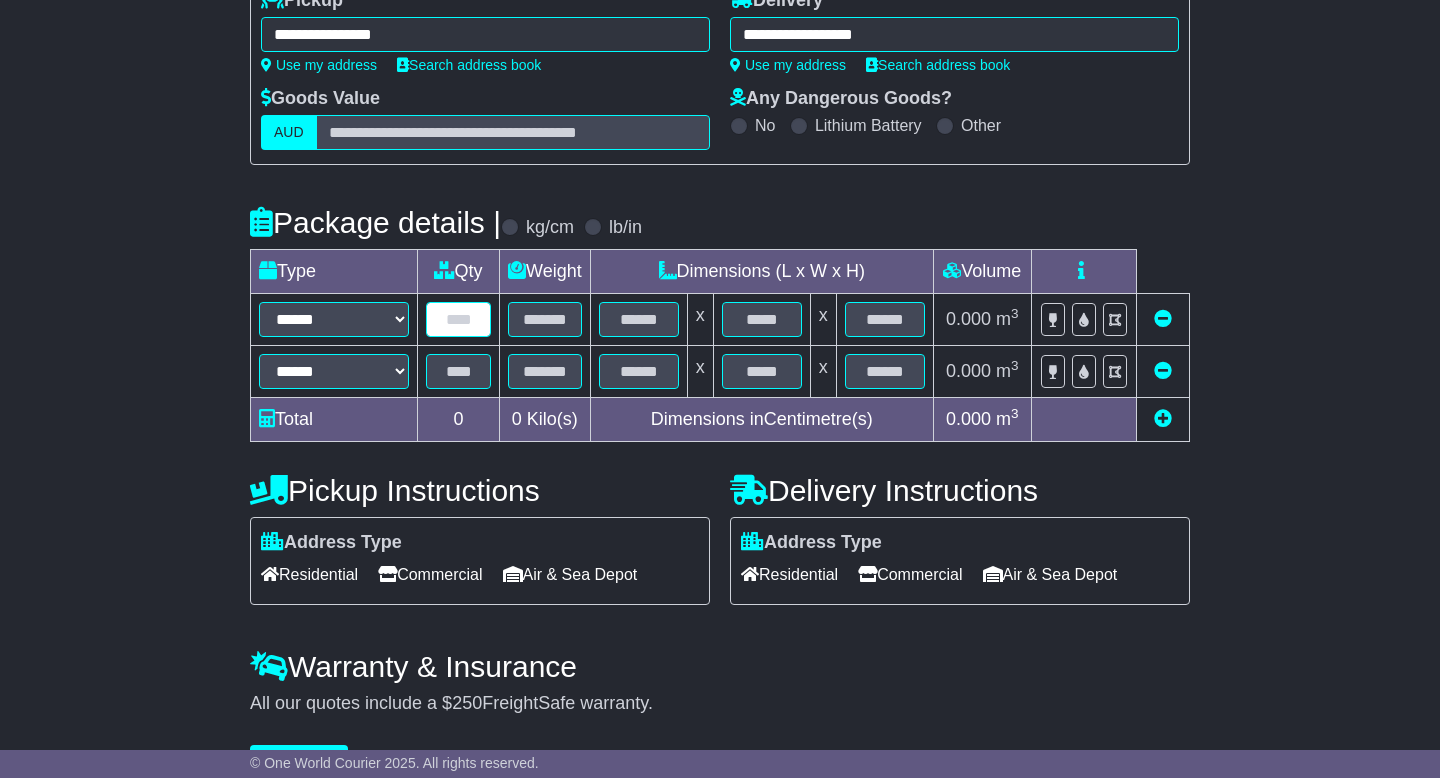 click at bounding box center [458, 319] 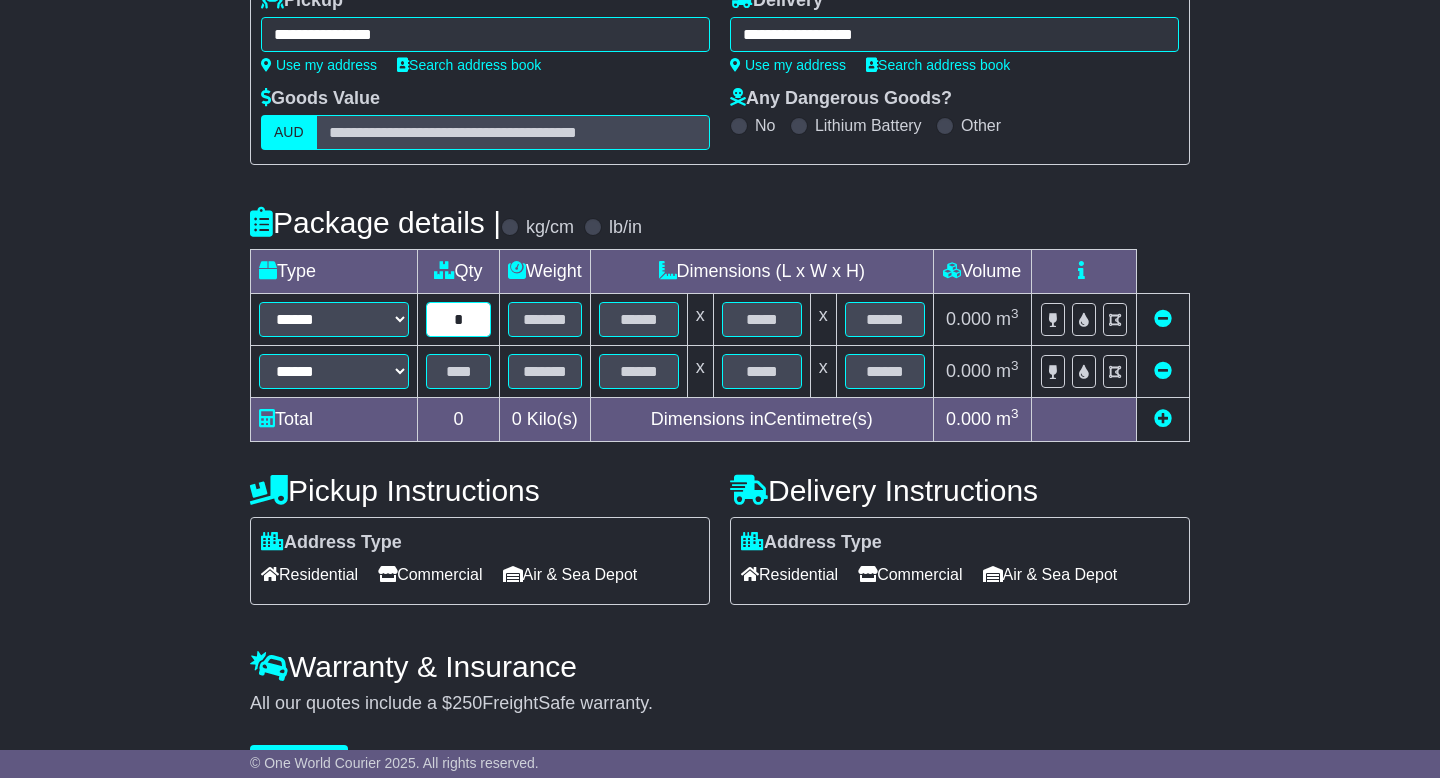 type on "*" 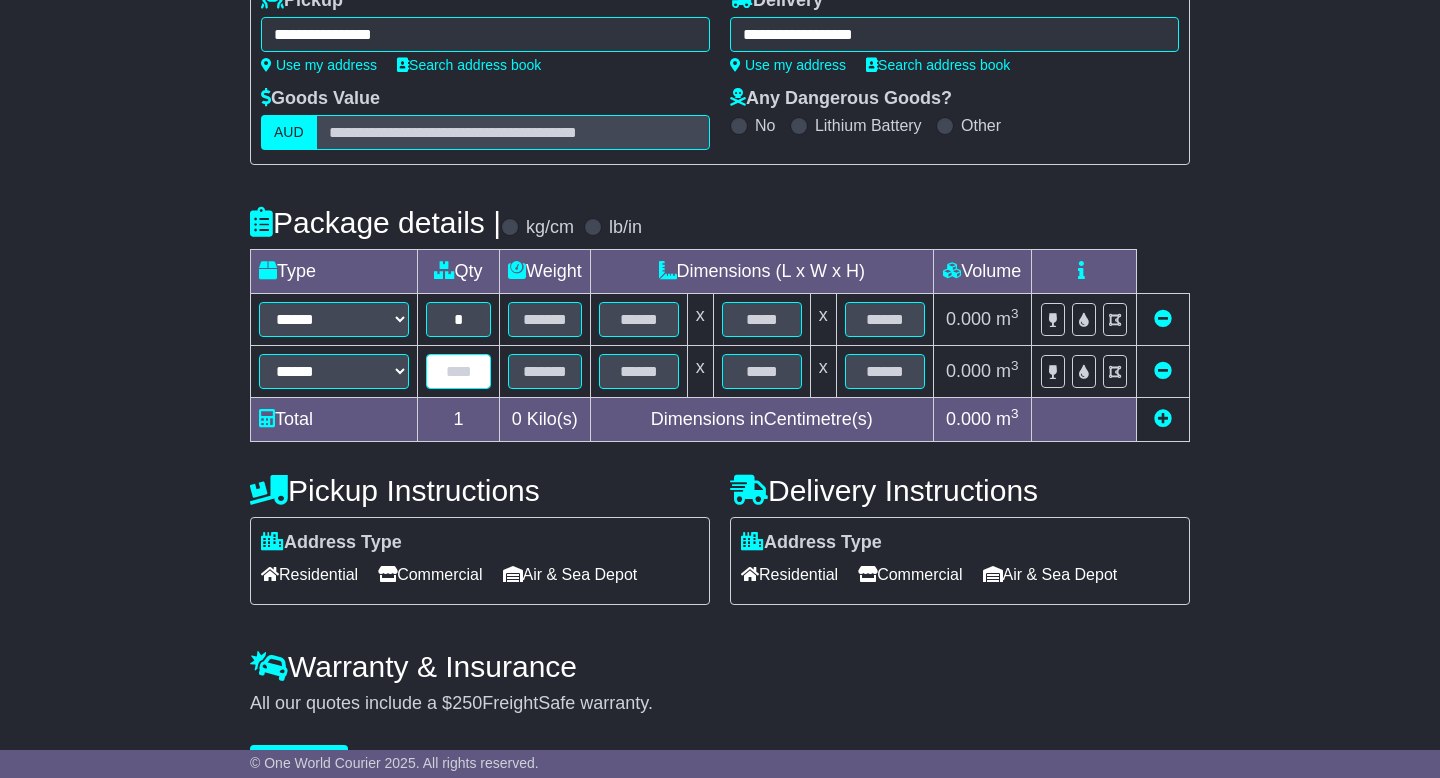 click at bounding box center [458, 371] 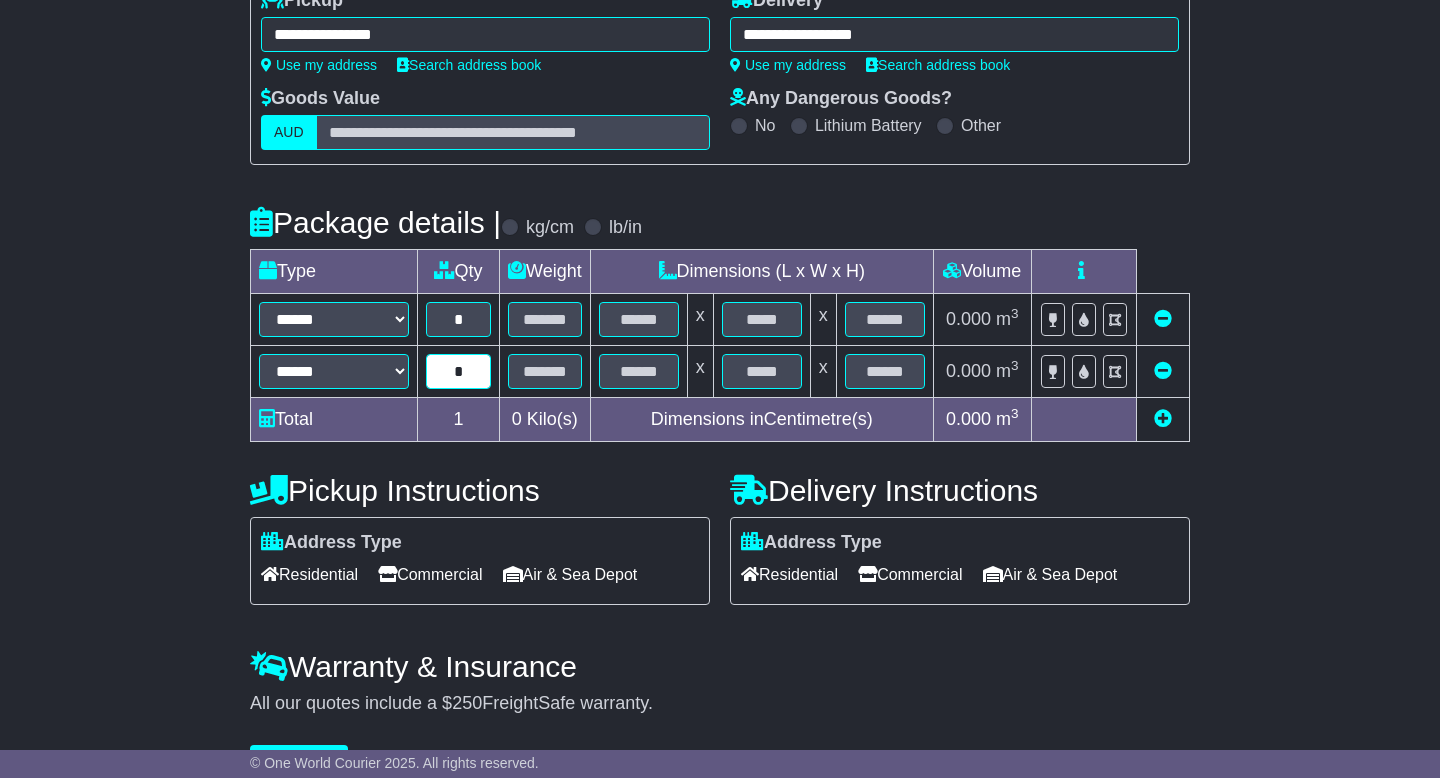 type on "*" 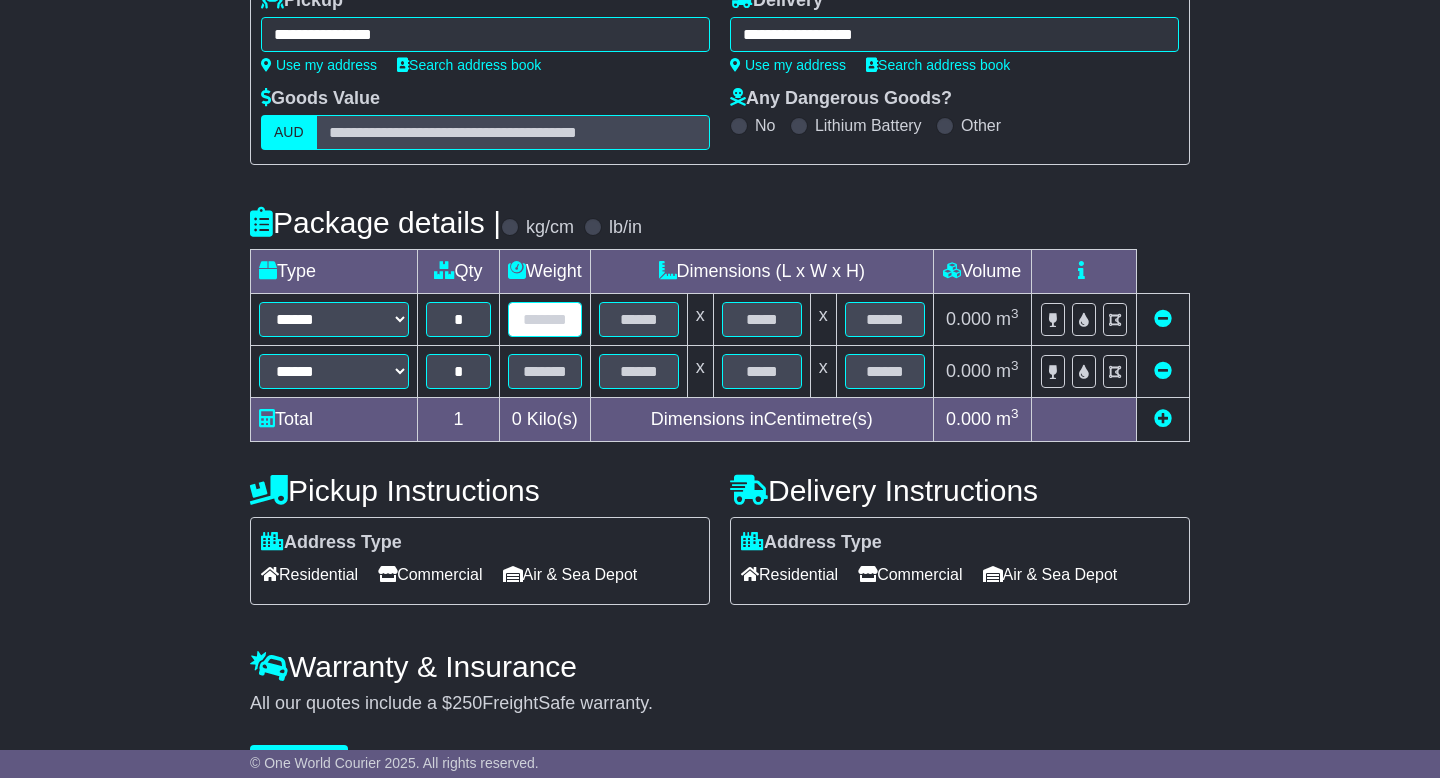 click at bounding box center [545, 319] 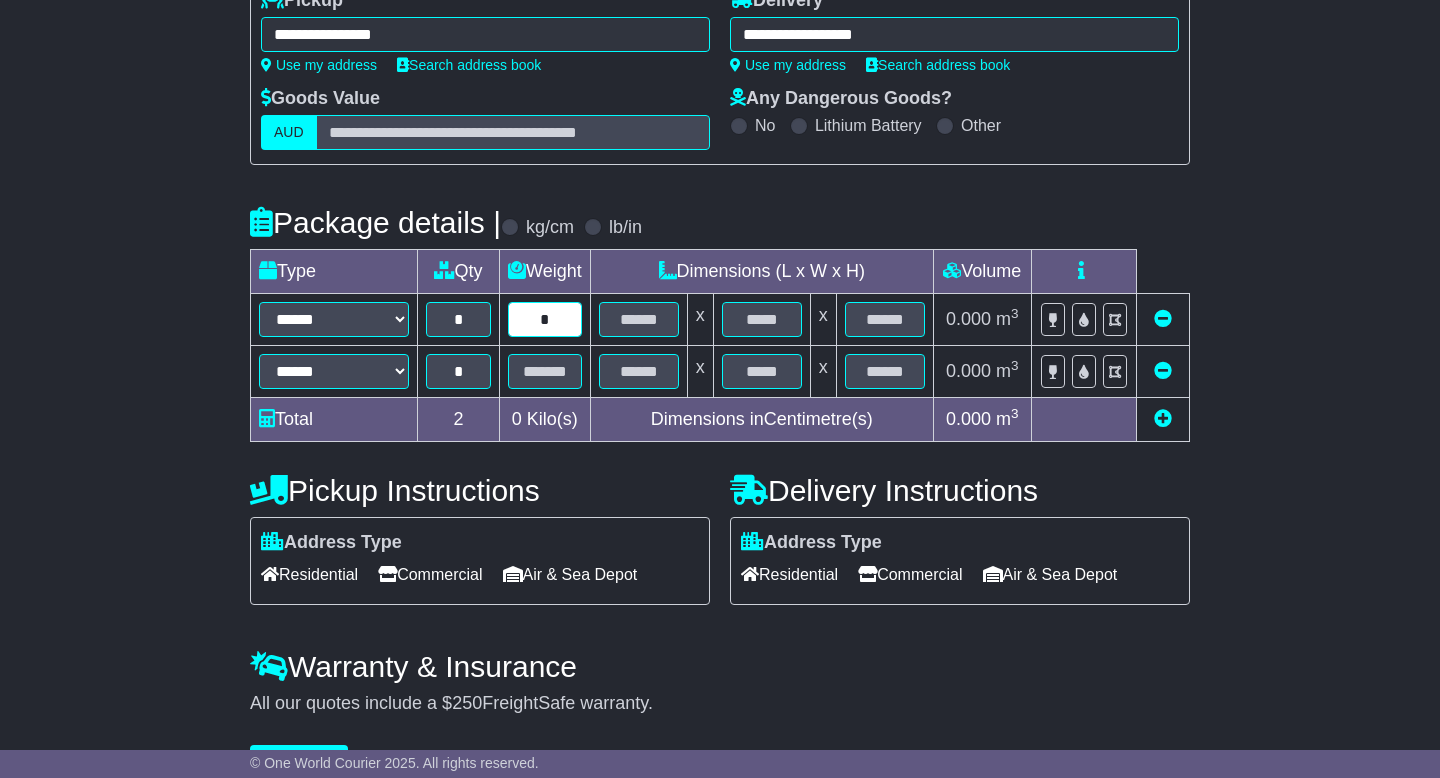 type on "*" 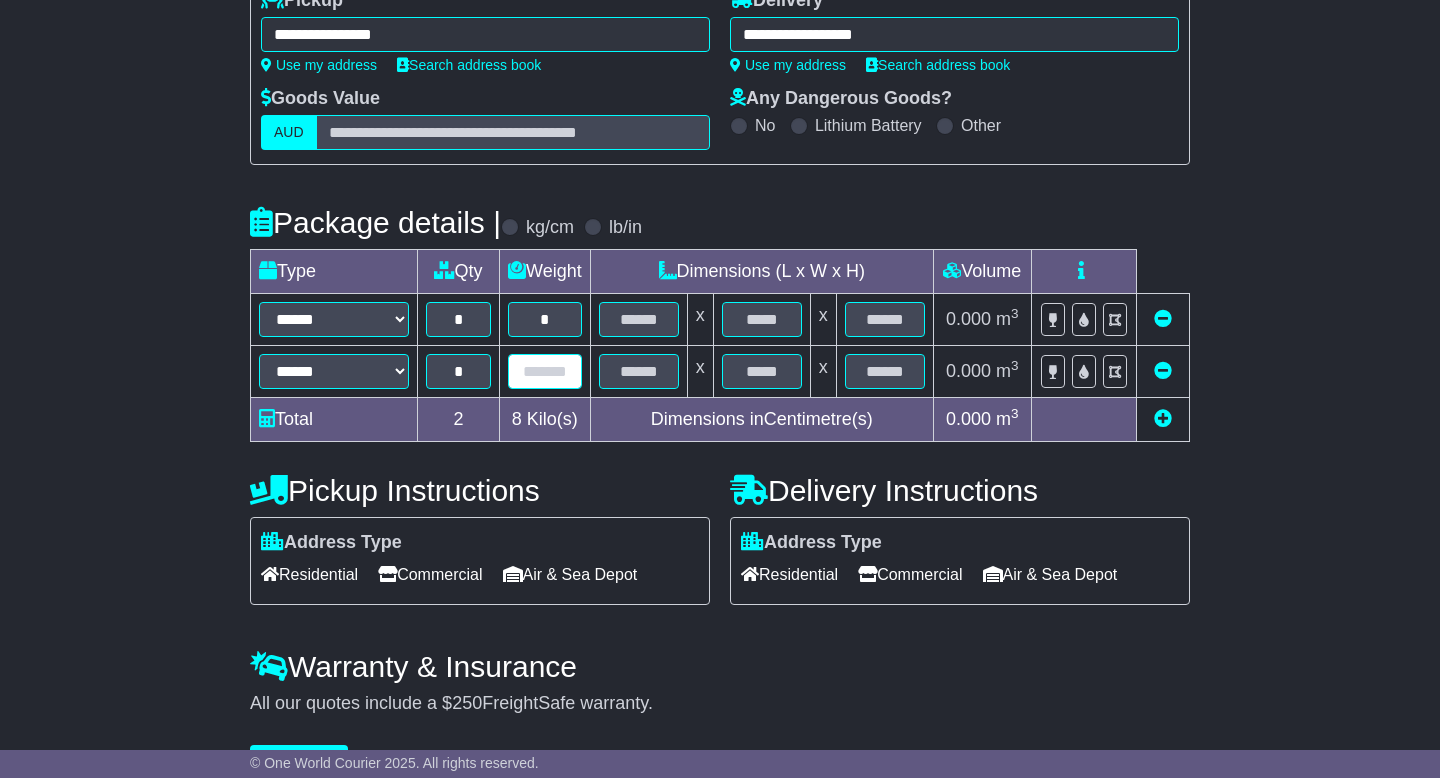 click at bounding box center [545, 371] 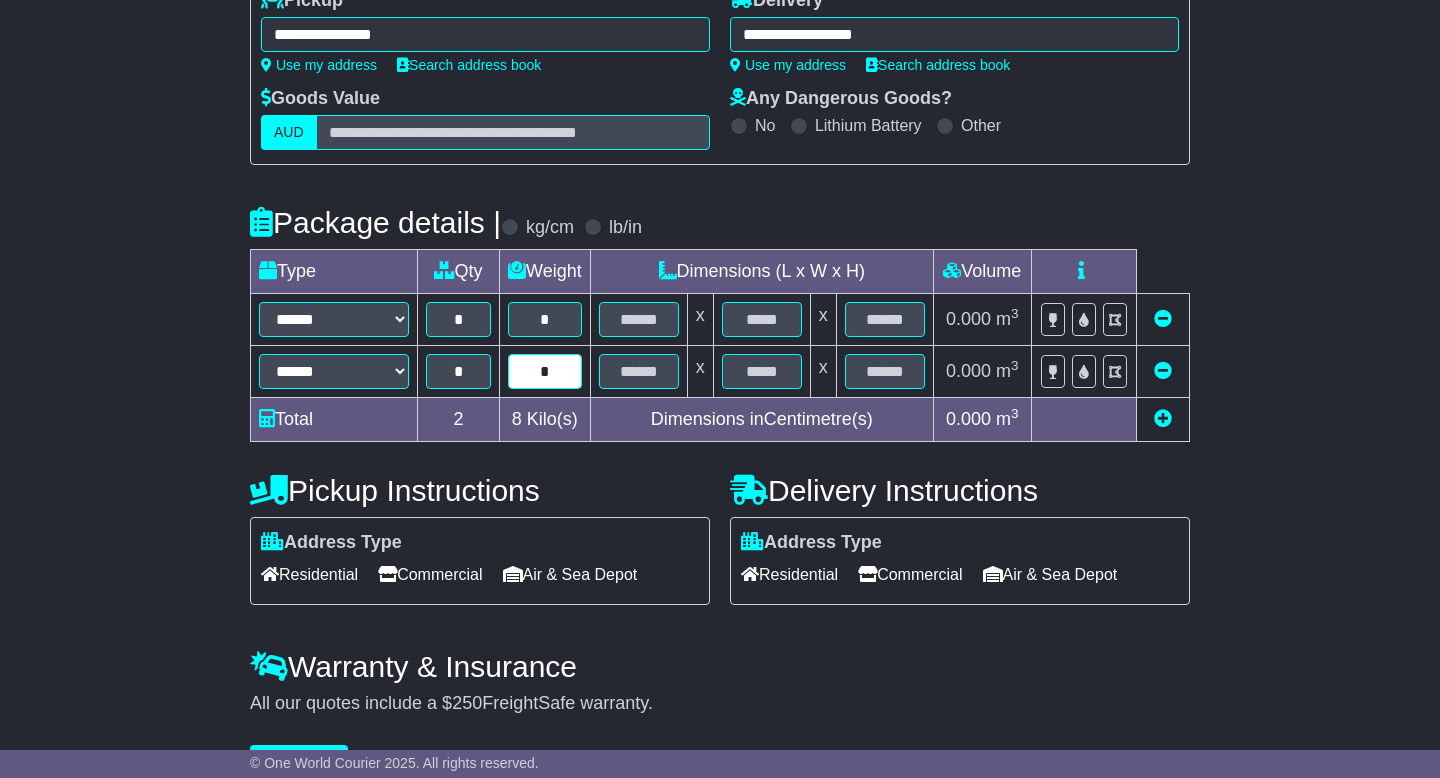 type on "*" 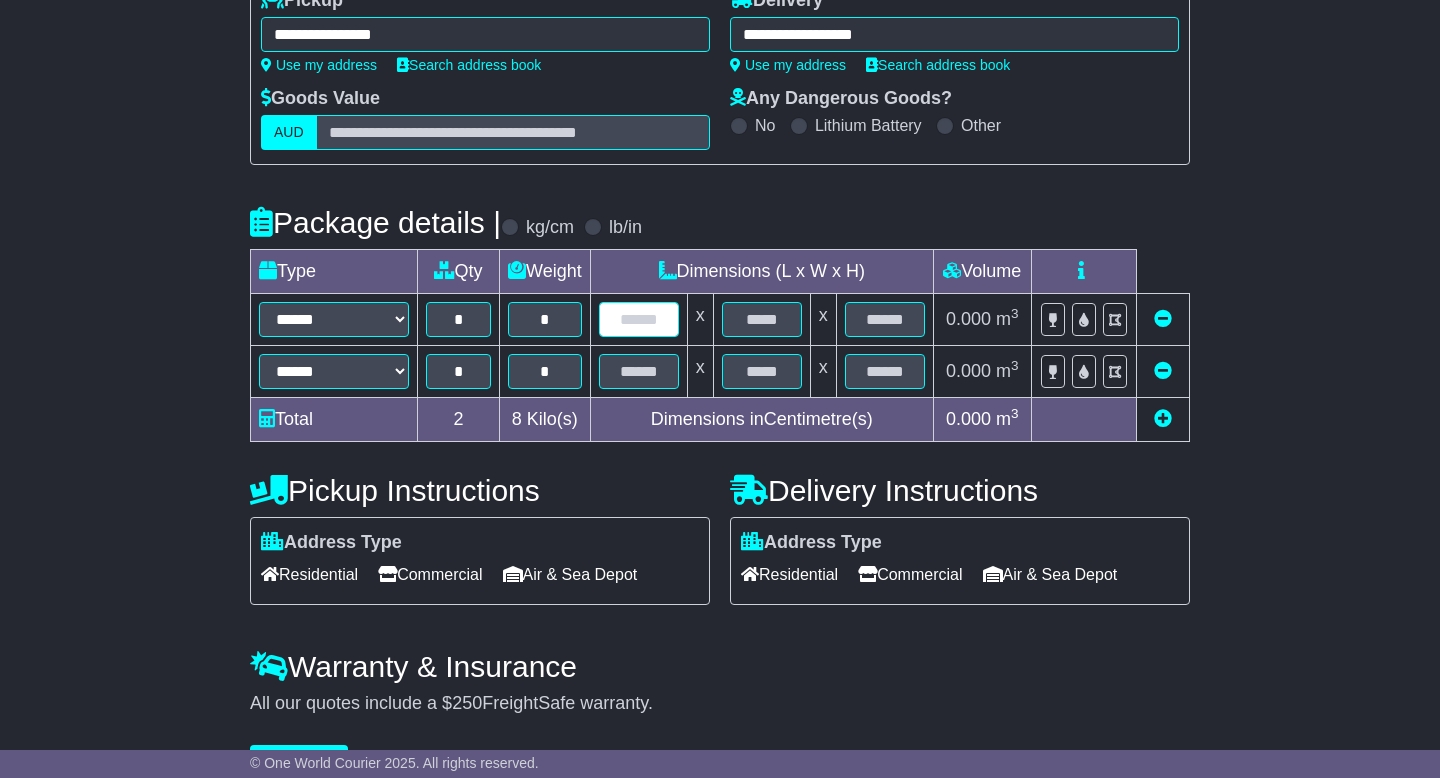 click at bounding box center (639, 319) 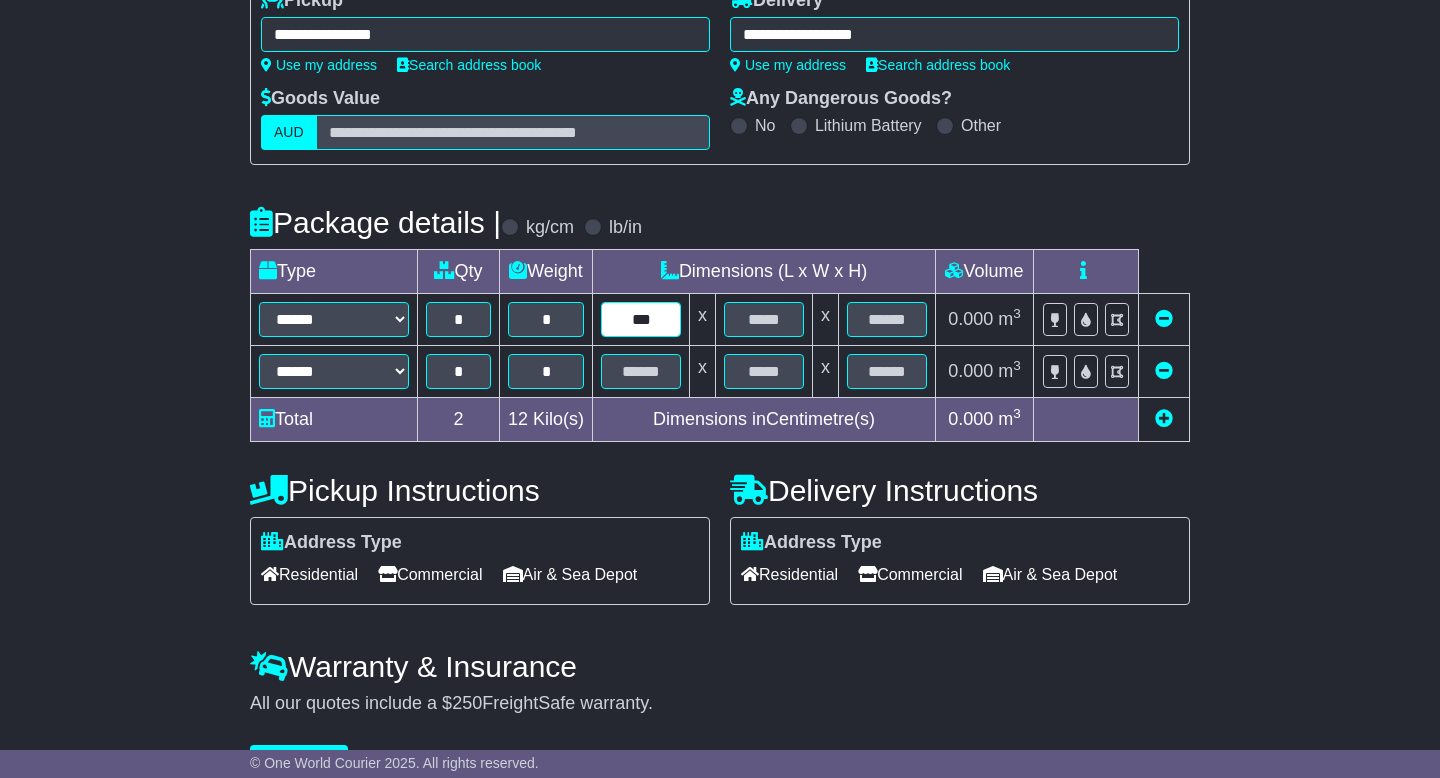 type on "***" 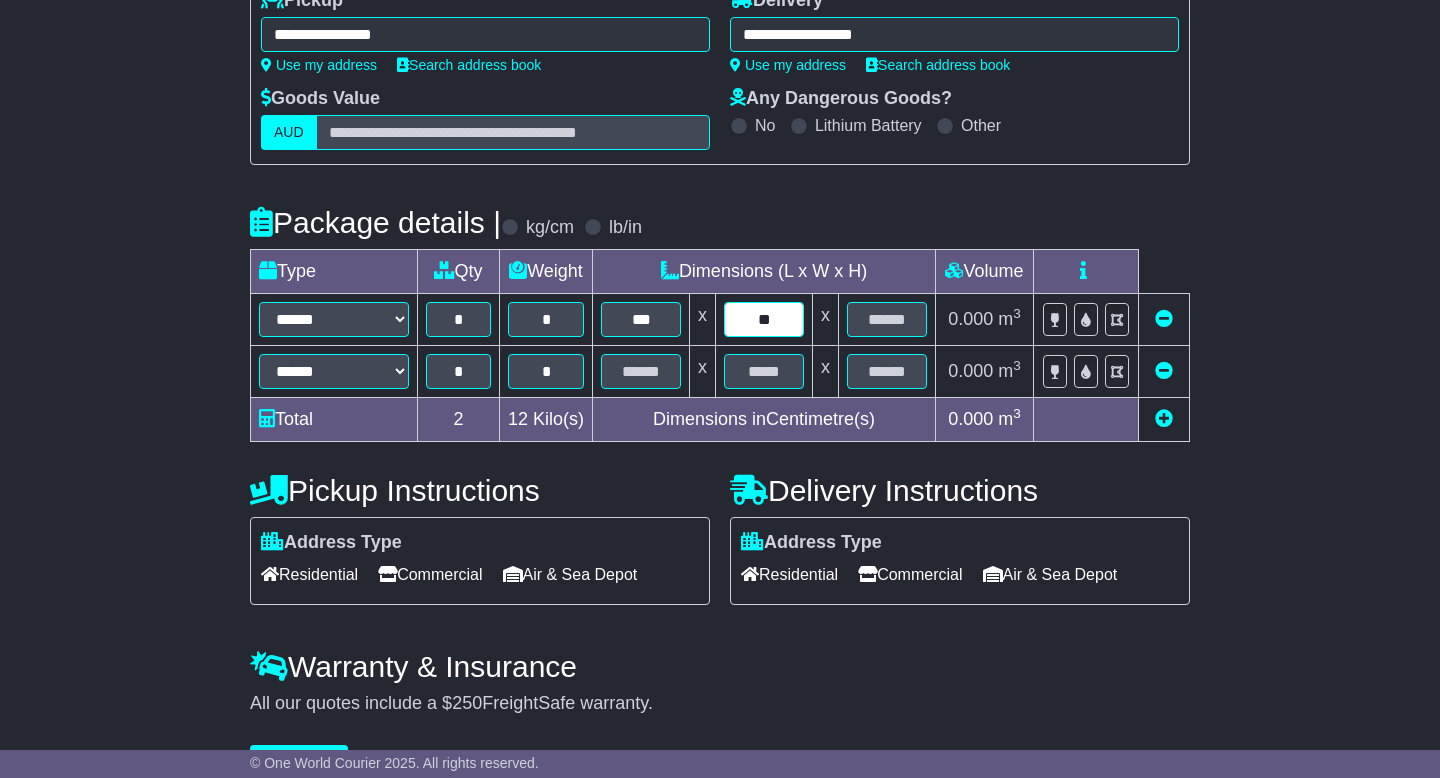 type on "**" 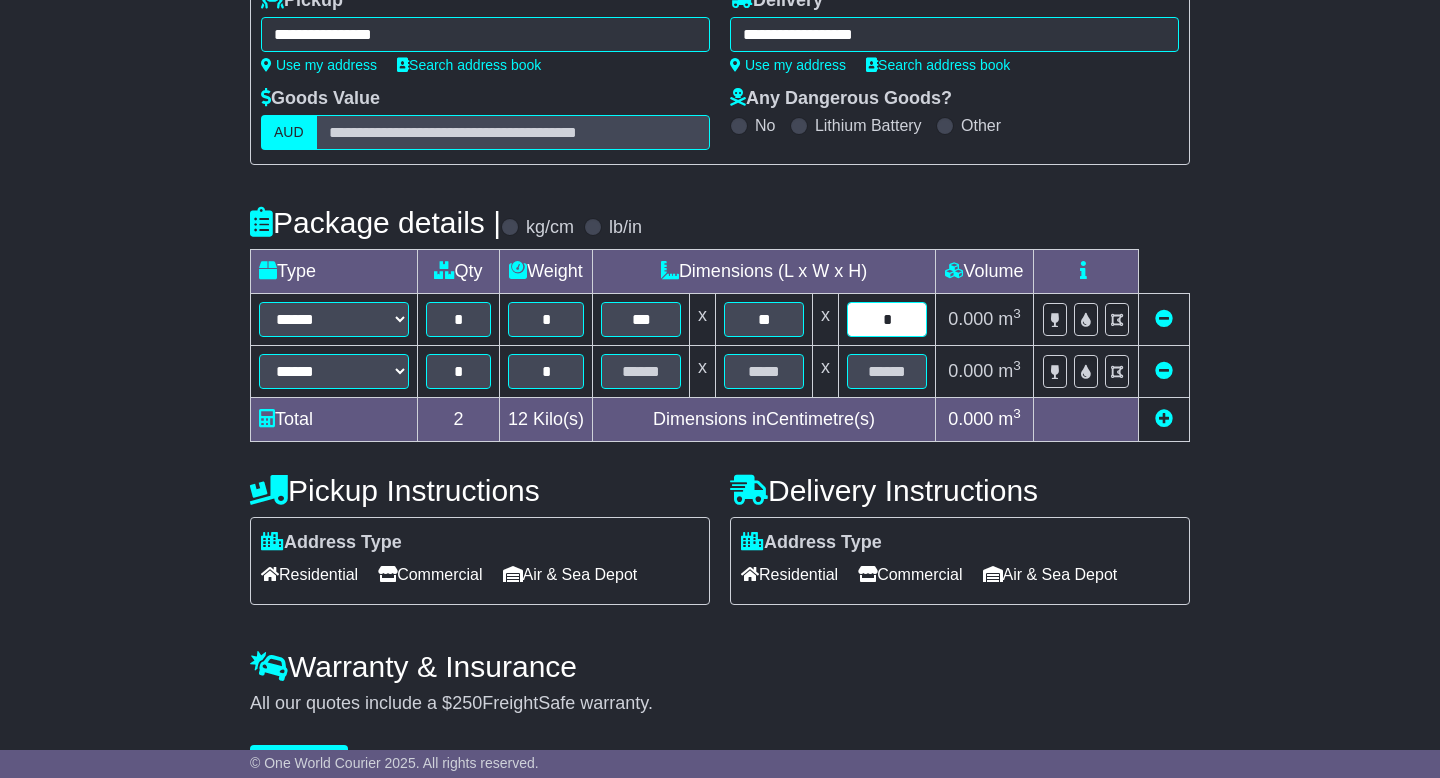 type on "*" 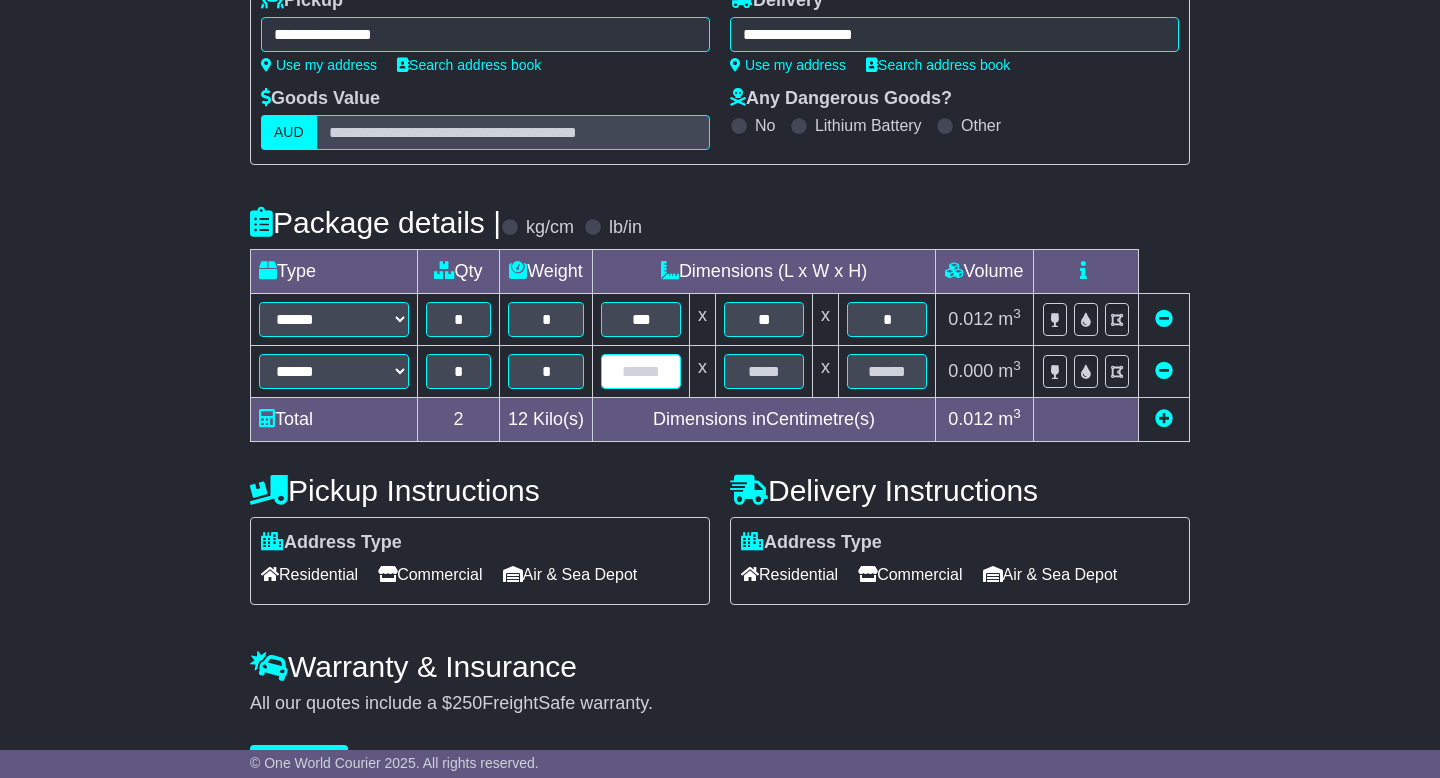 click at bounding box center [641, 371] 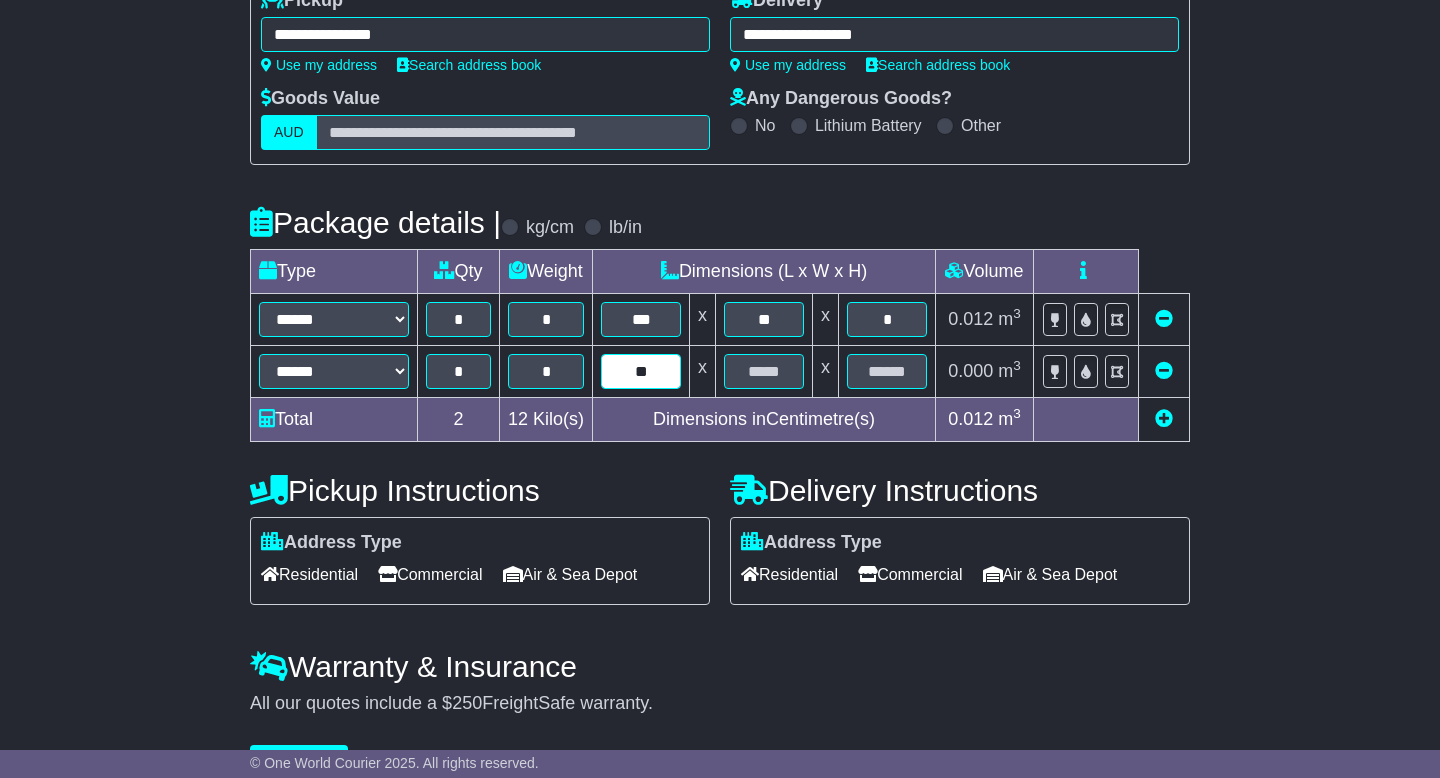 type on "**" 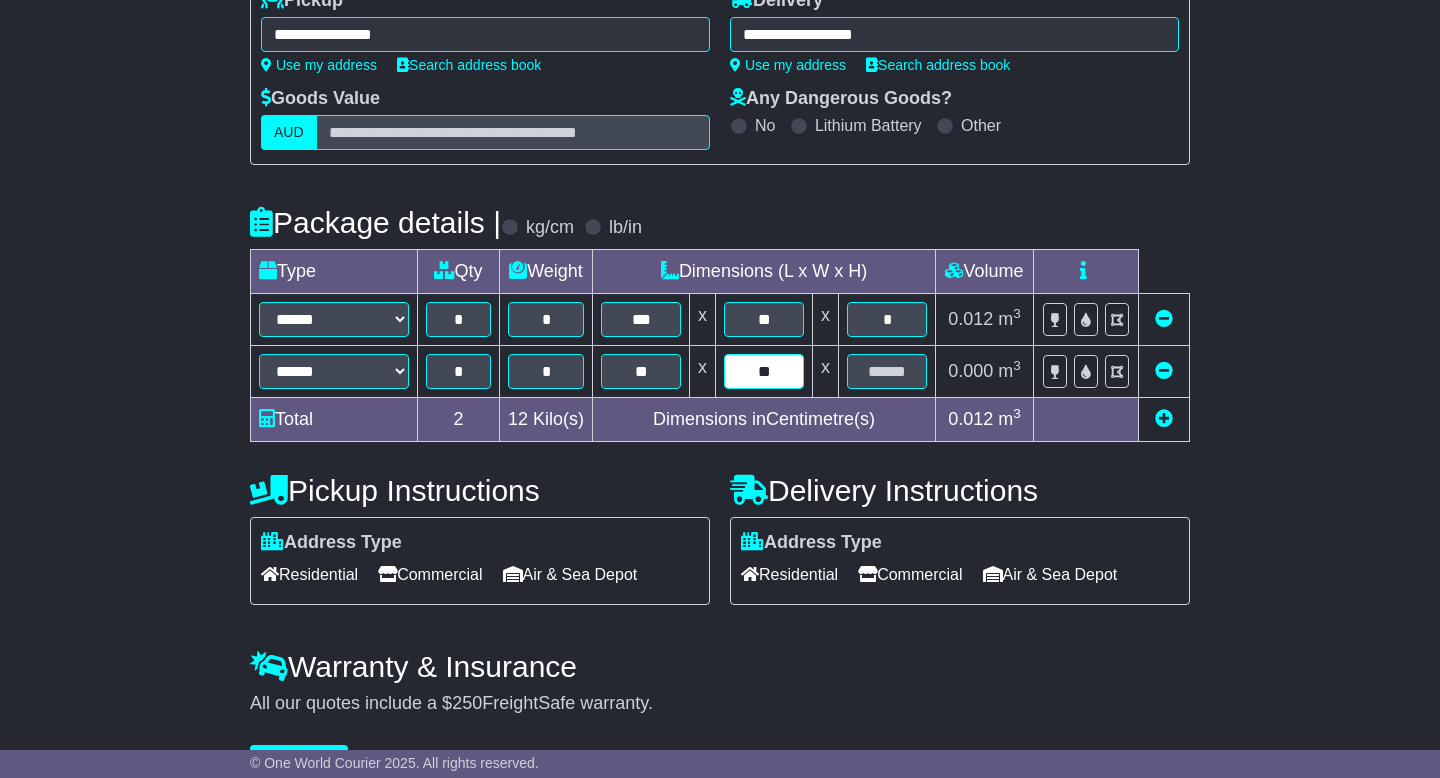 type on "**" 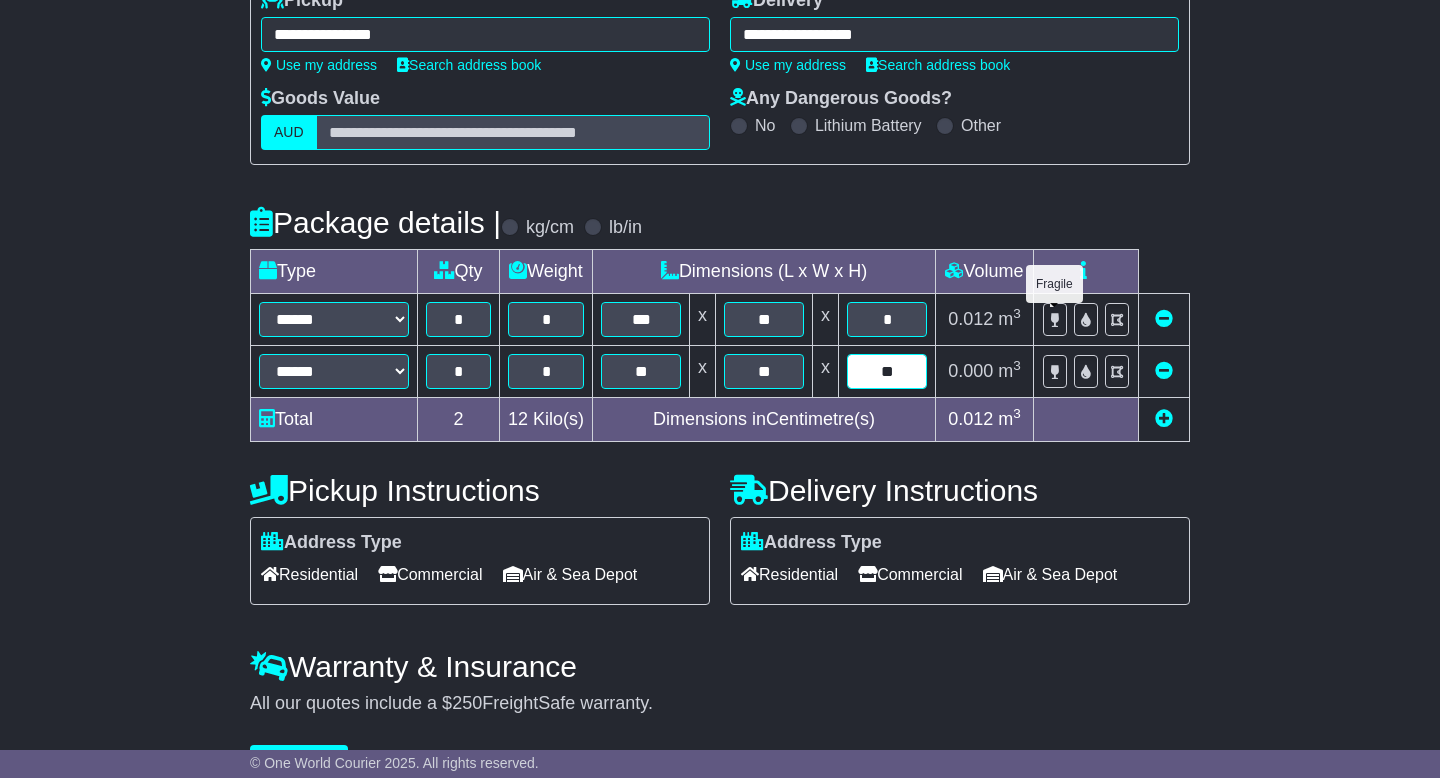 type on "**" 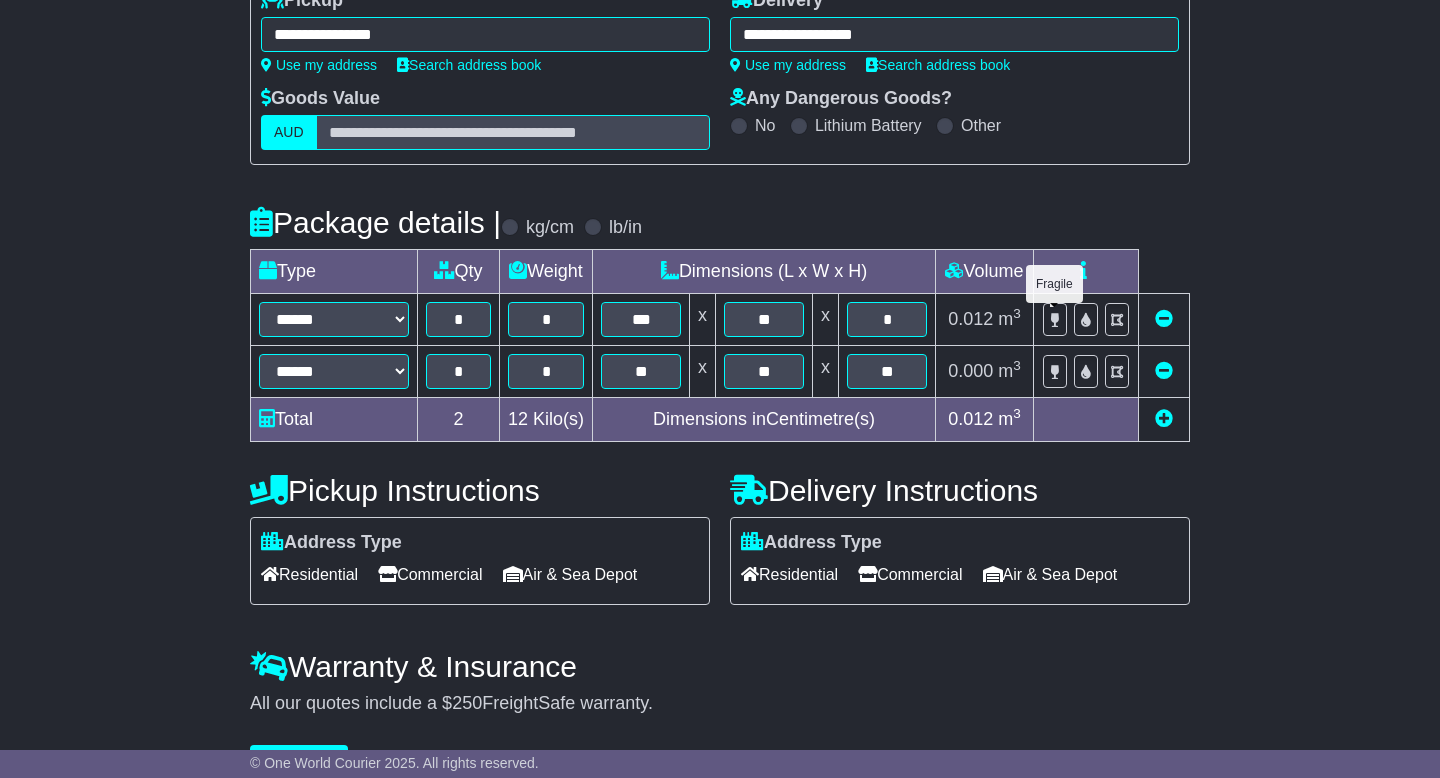 click at bounding box center (1055, 320) 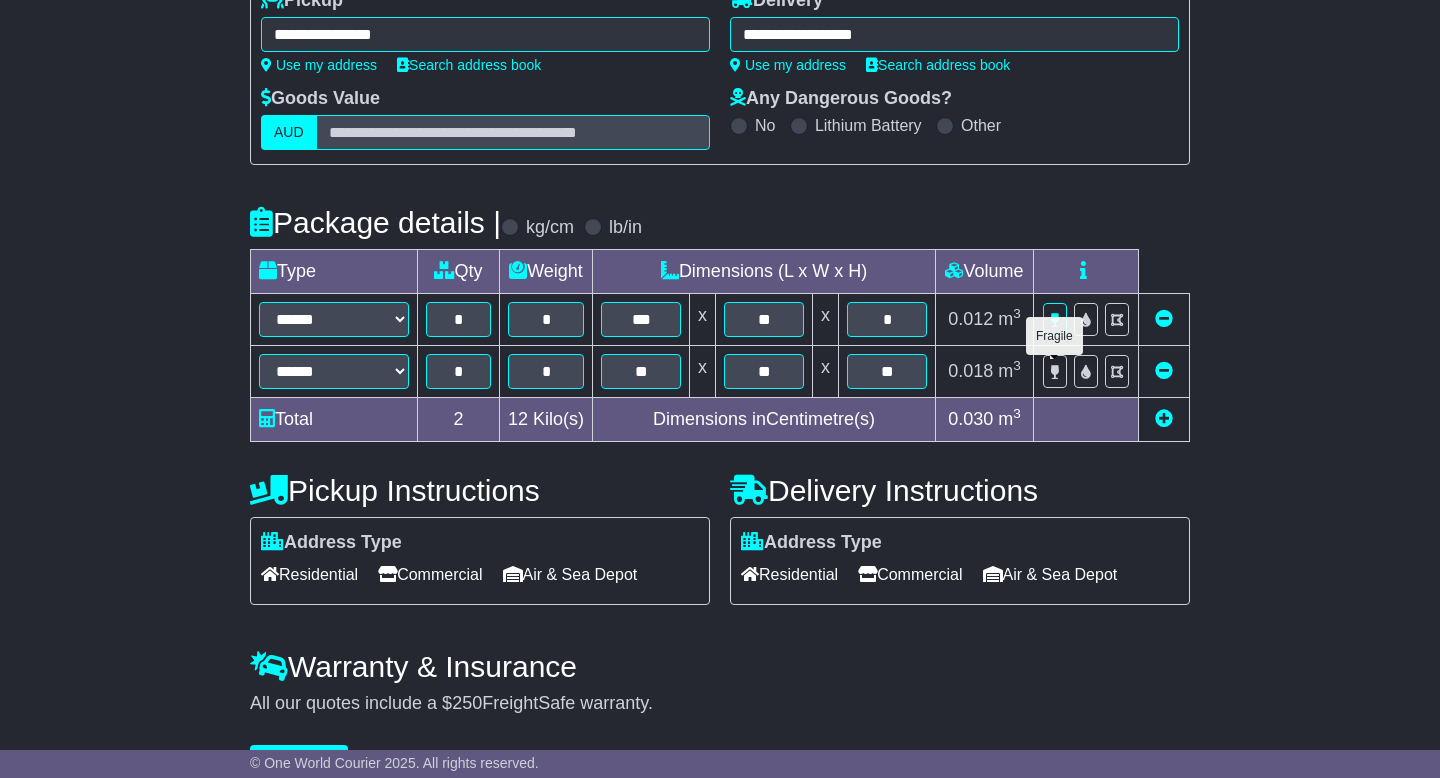 click at bounding box center [1055, 371] 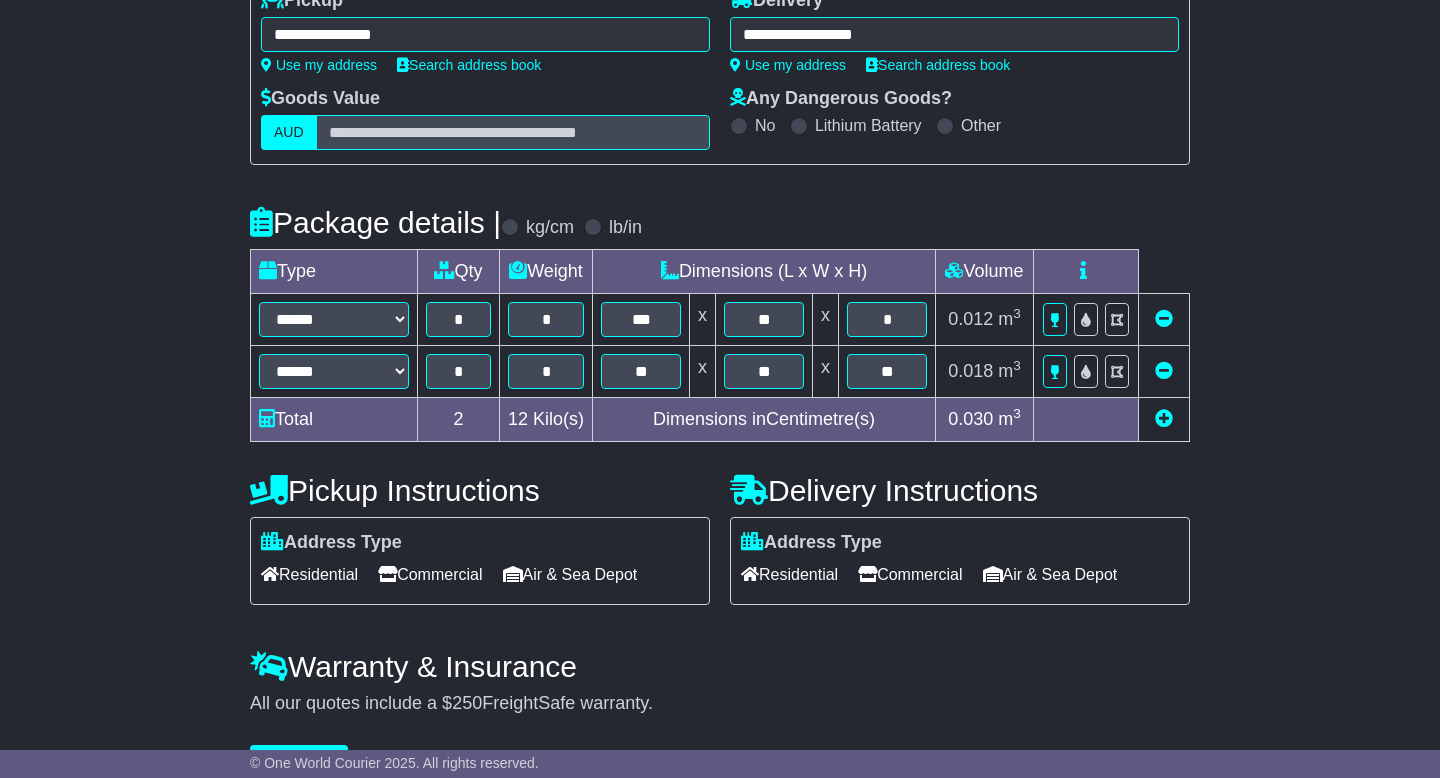 click on "Commercial" at bounding box center [910, 574] 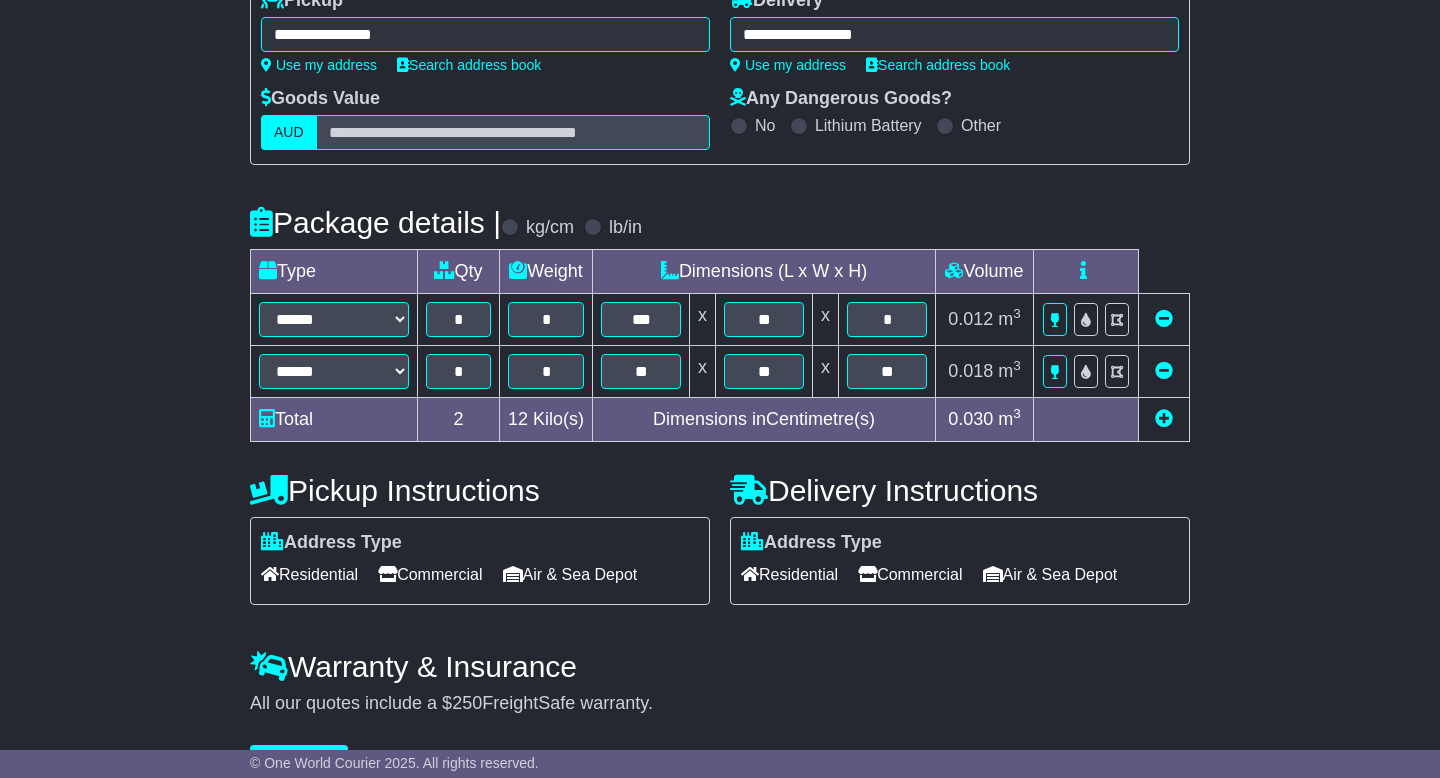 click on "Commercial" at bounding box center (430, 574) 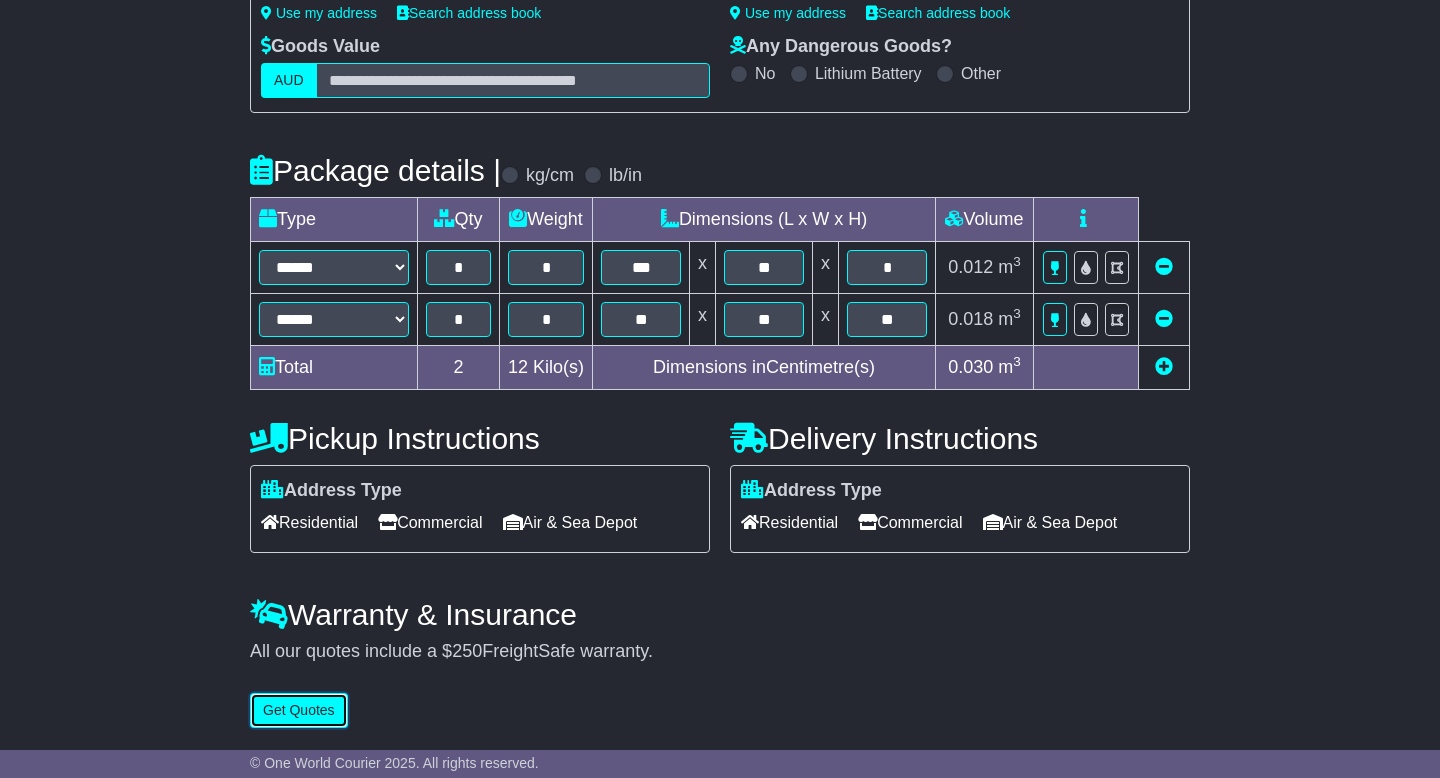 click on "Get Quotes" at bounding box center [299, 710] 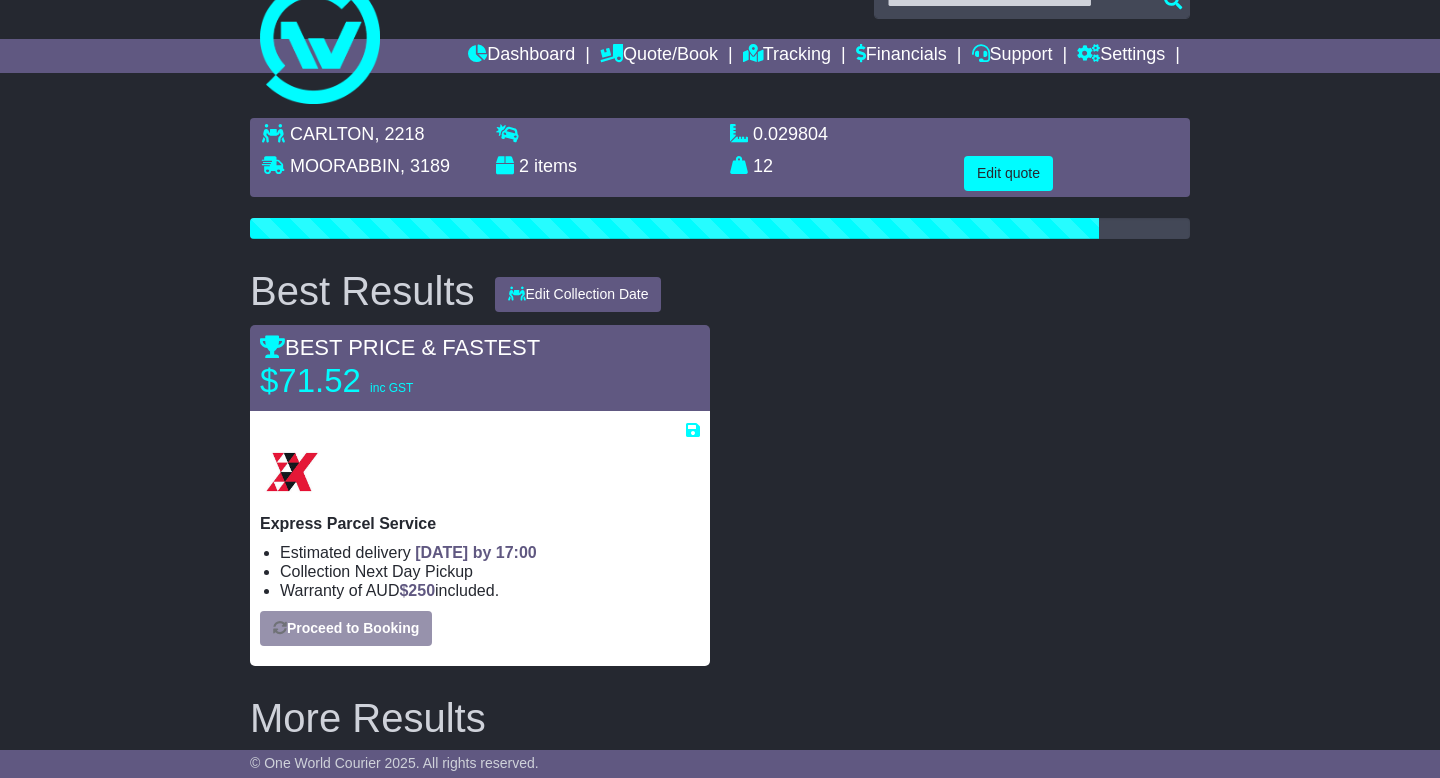 scroll, scrollTop: 61, scrollLeft: 0, axis: vertical 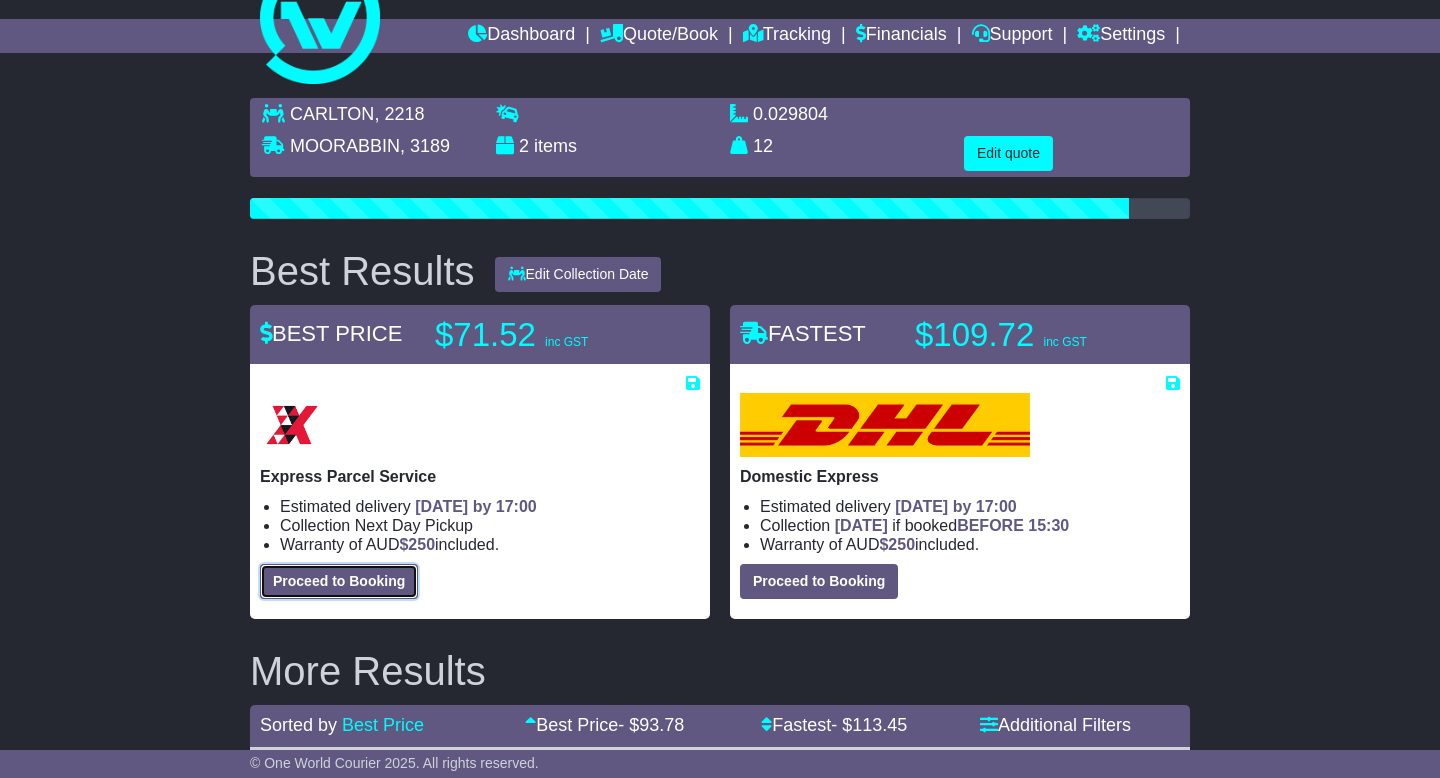 click on "Proceed to Booking" at bounding box center (339, 581) 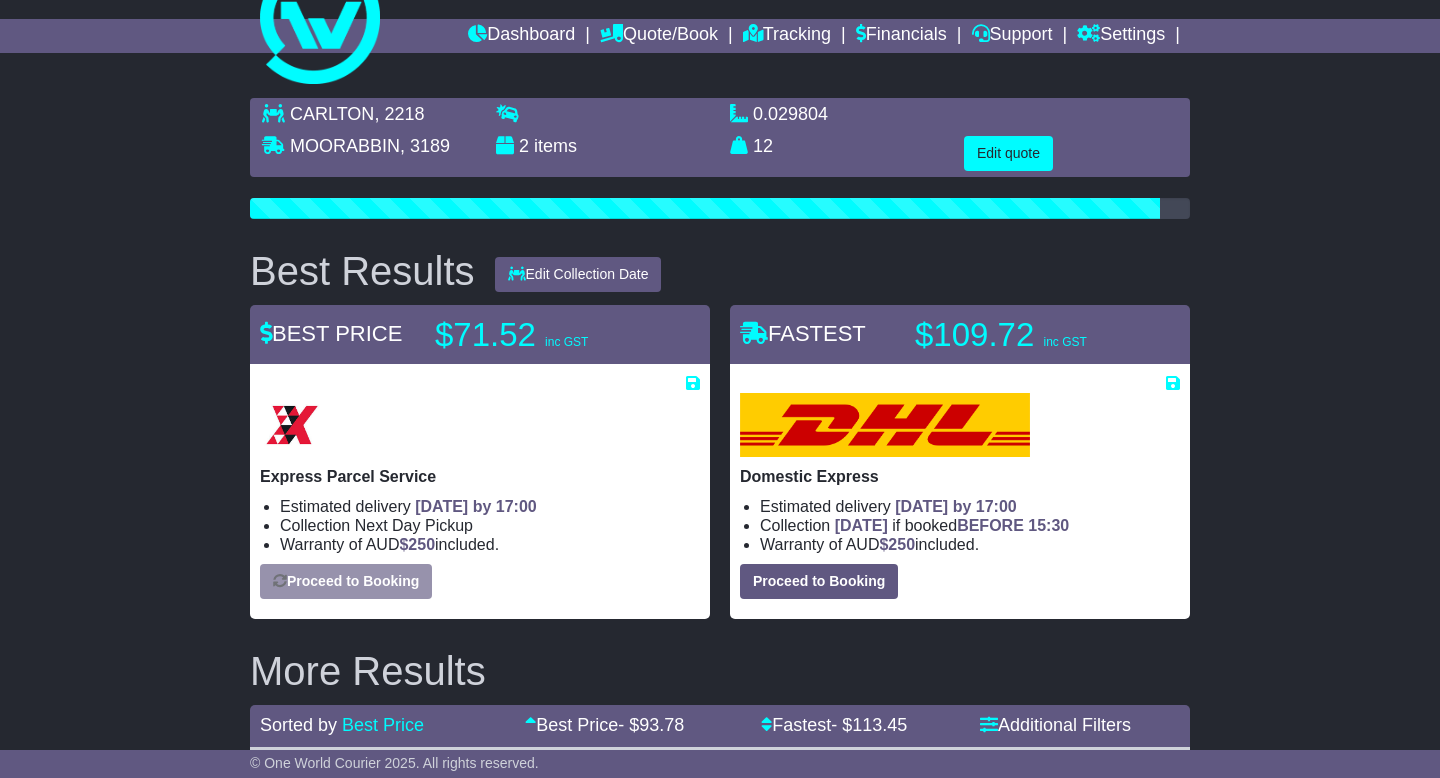select on "*****" 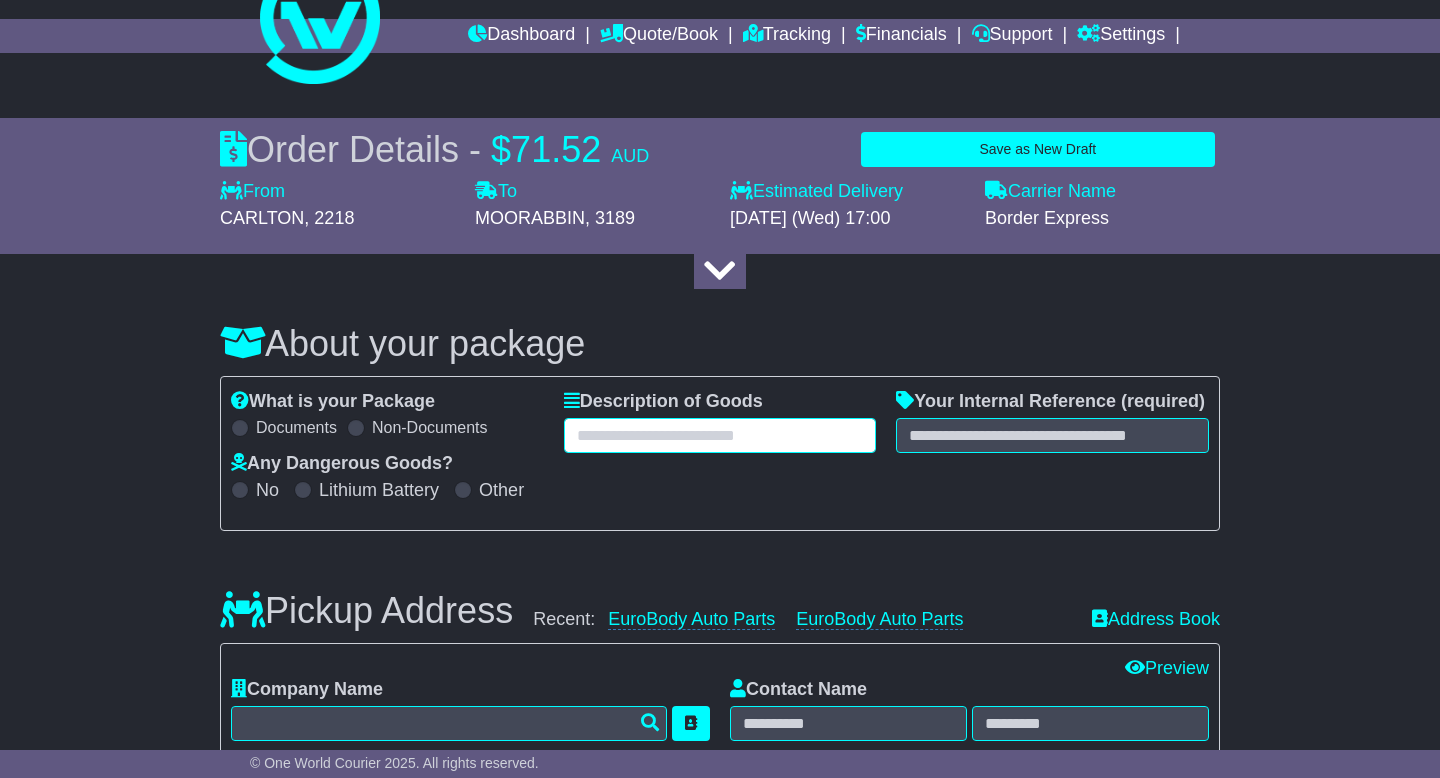 click at bounding box center [720, 435] 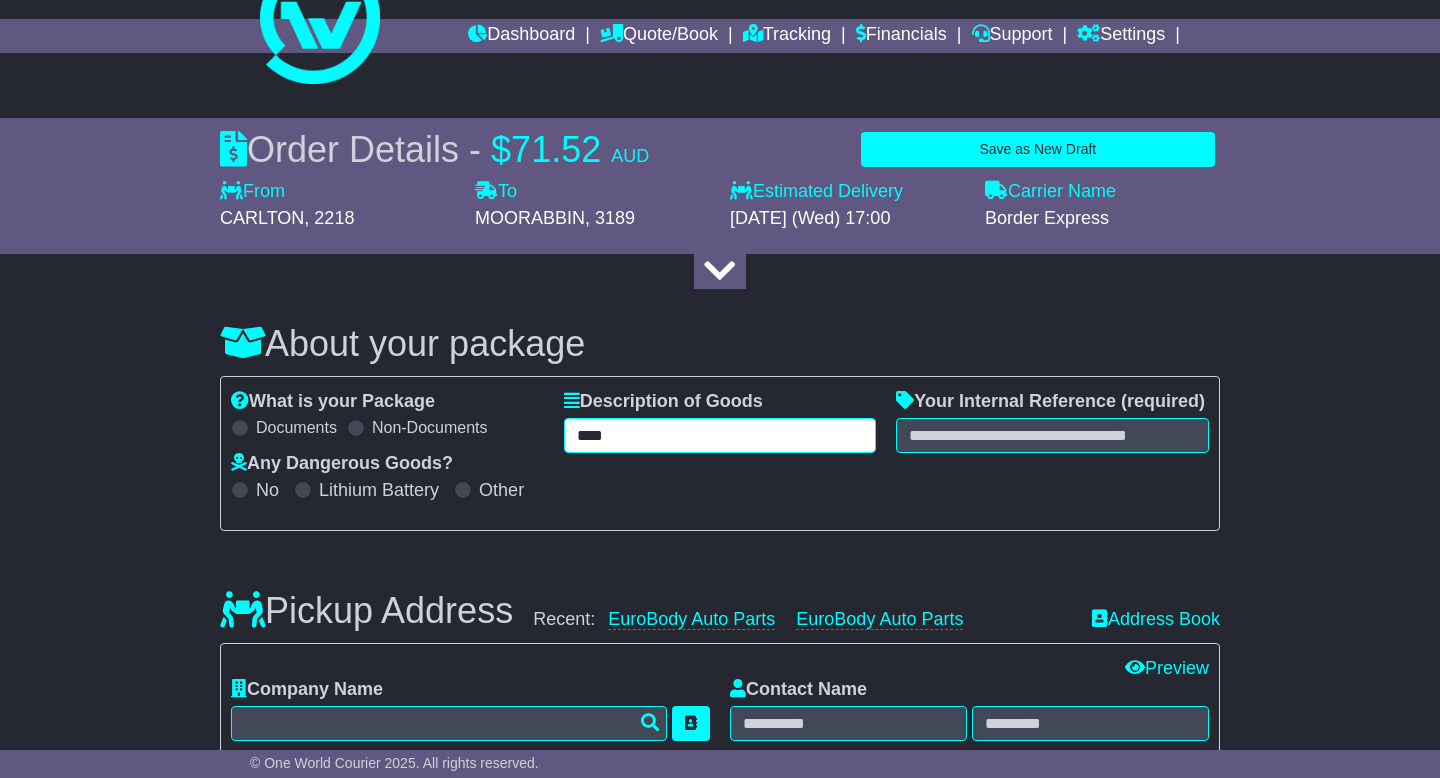 type on "****" 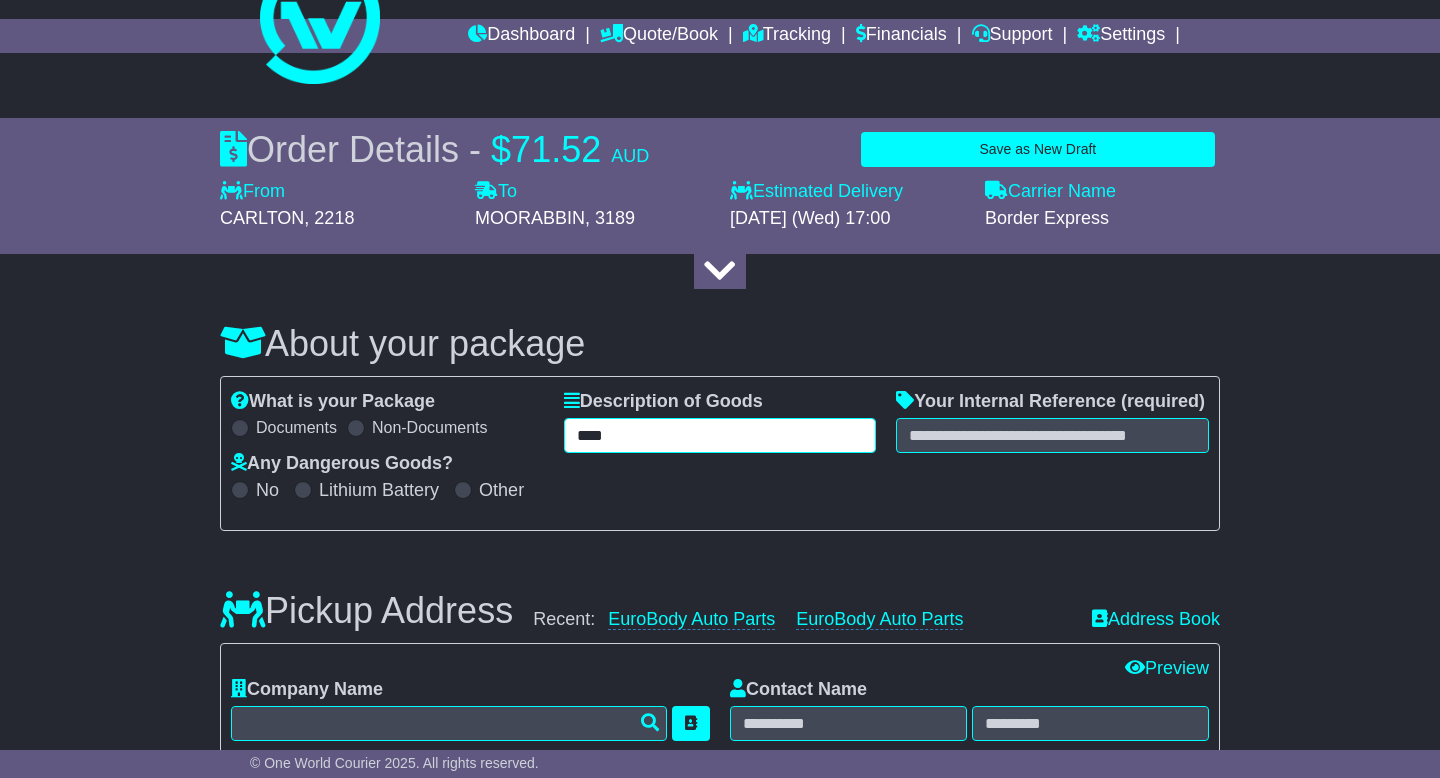 click on "****" at bounding box center (720, 435) 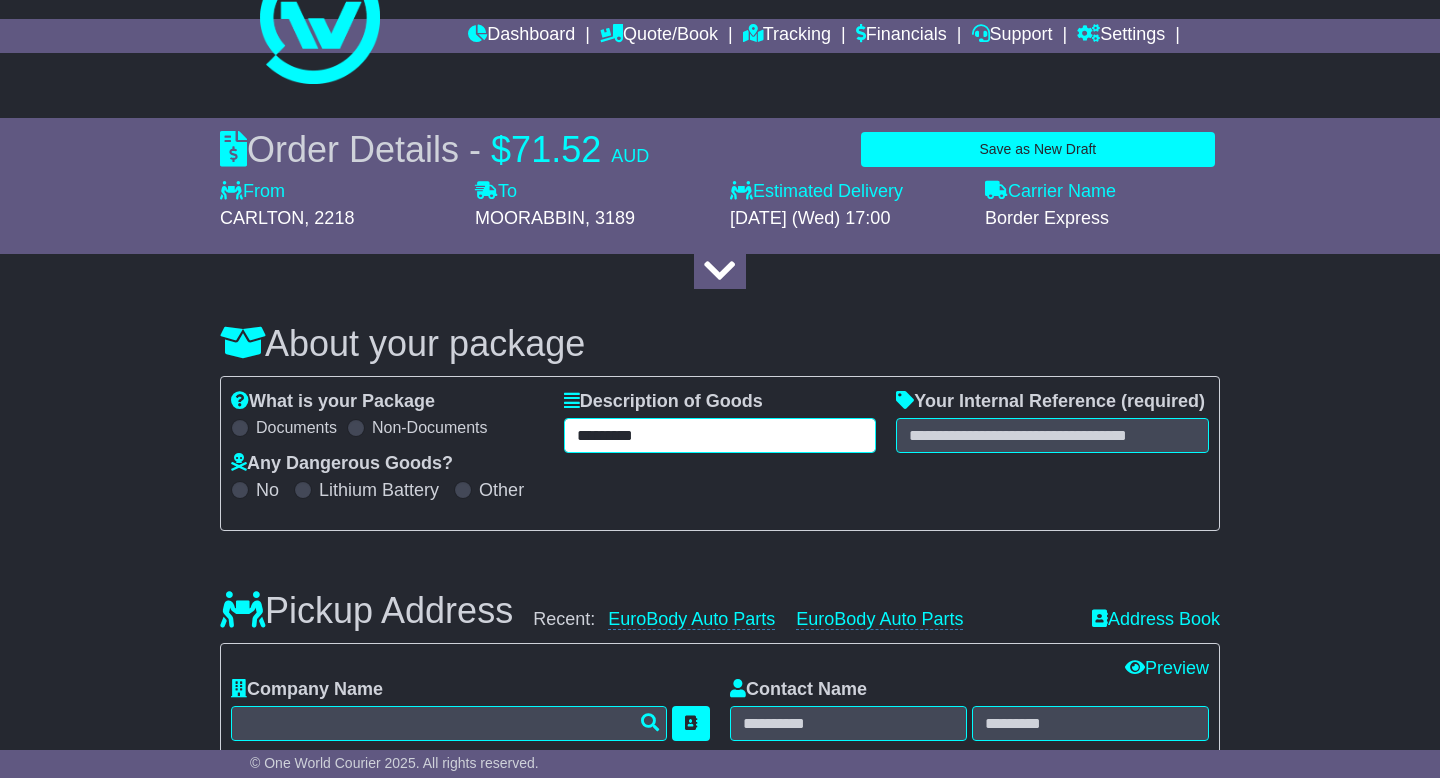 type on "*********" 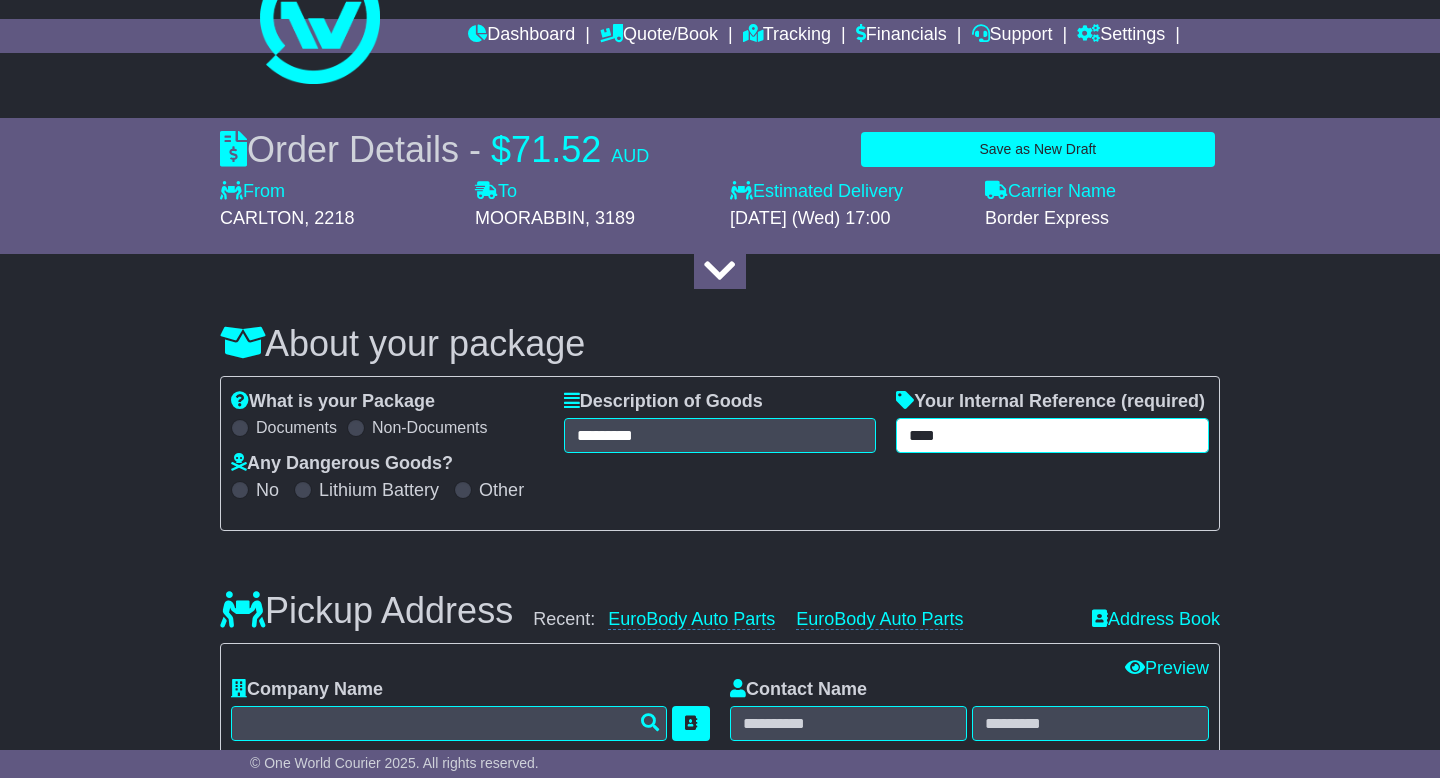 type on "****" 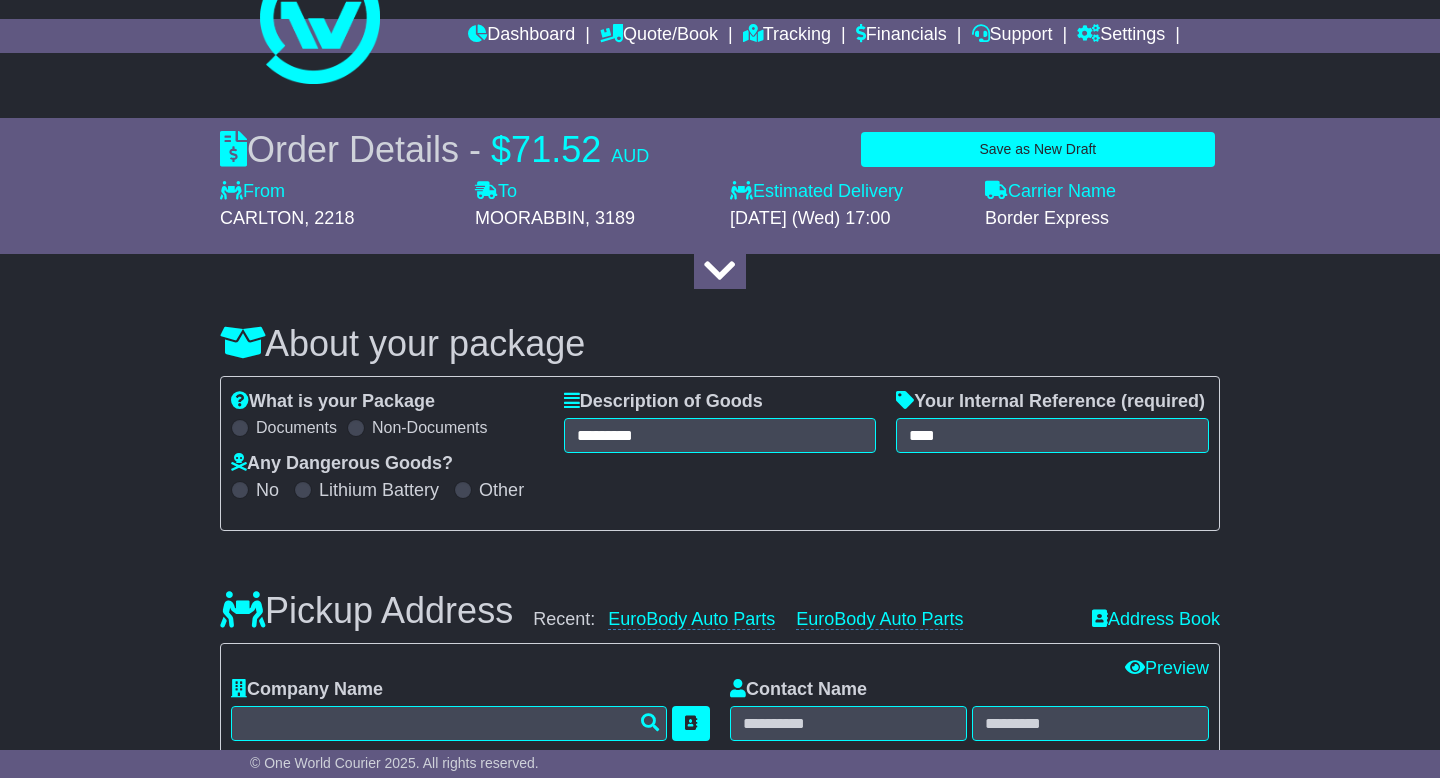 click on "Pickup Address
Recent:
EuroBody Auto Parts
EuroBody Auto Parts
Address Book
Edit All
Edit Contact
Preview
Company Name
Pickup Address Type
Delivery Address Type
CARLTON" at bounding box center (720, 868) 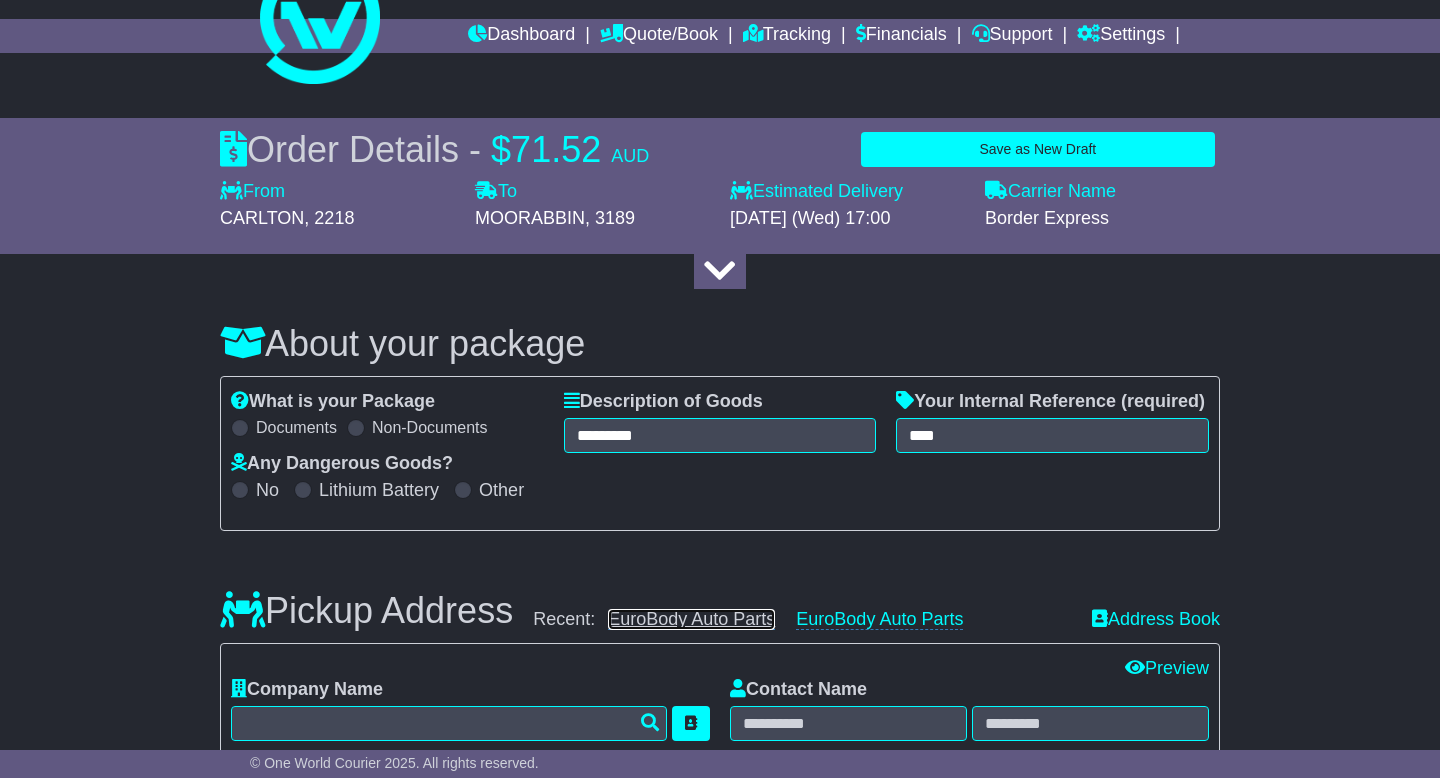 click on "EuroBody Auto Parts" at bounding box center [691, 619] 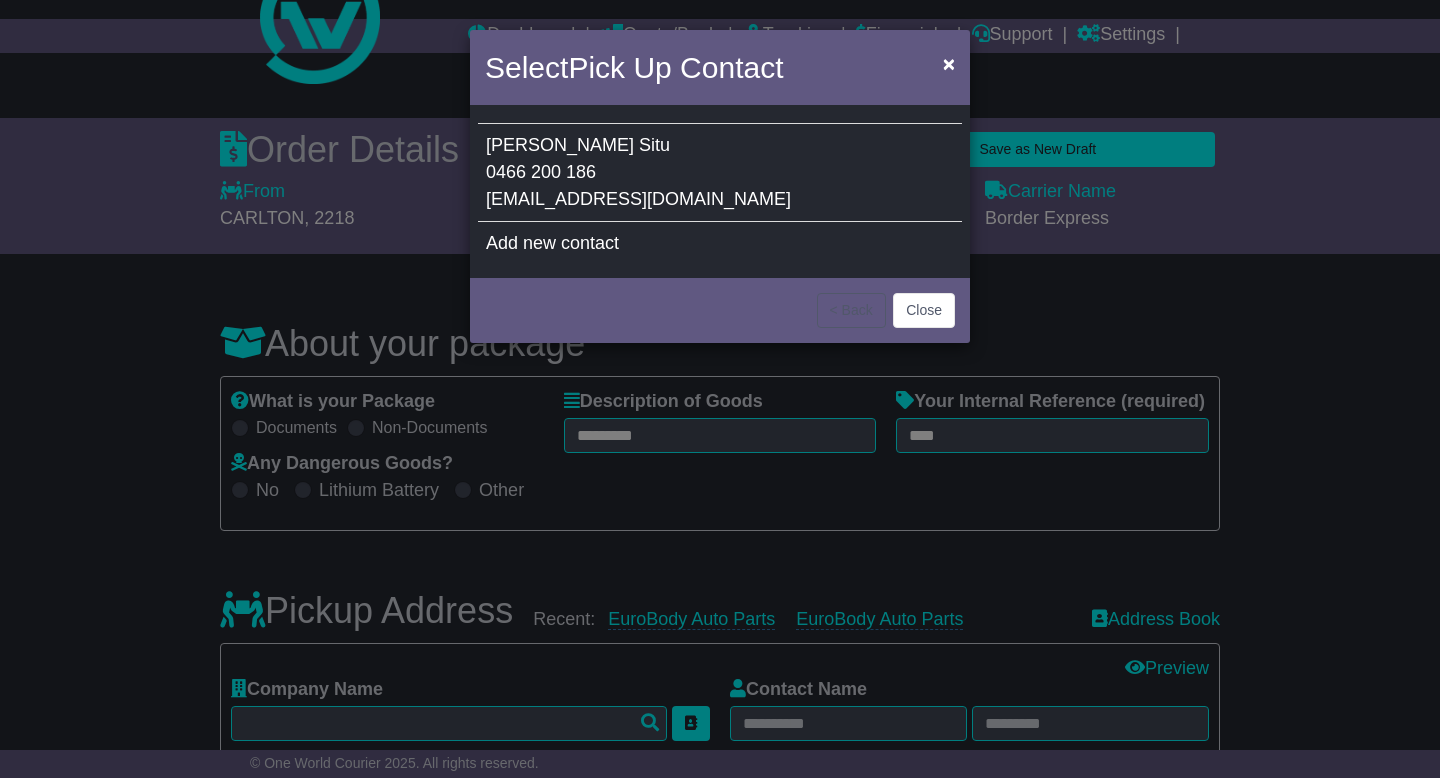click on "Matthew   Situ
0466 200 186
sales@eurobodyshop.com.au" at bounding box center (720, 173) 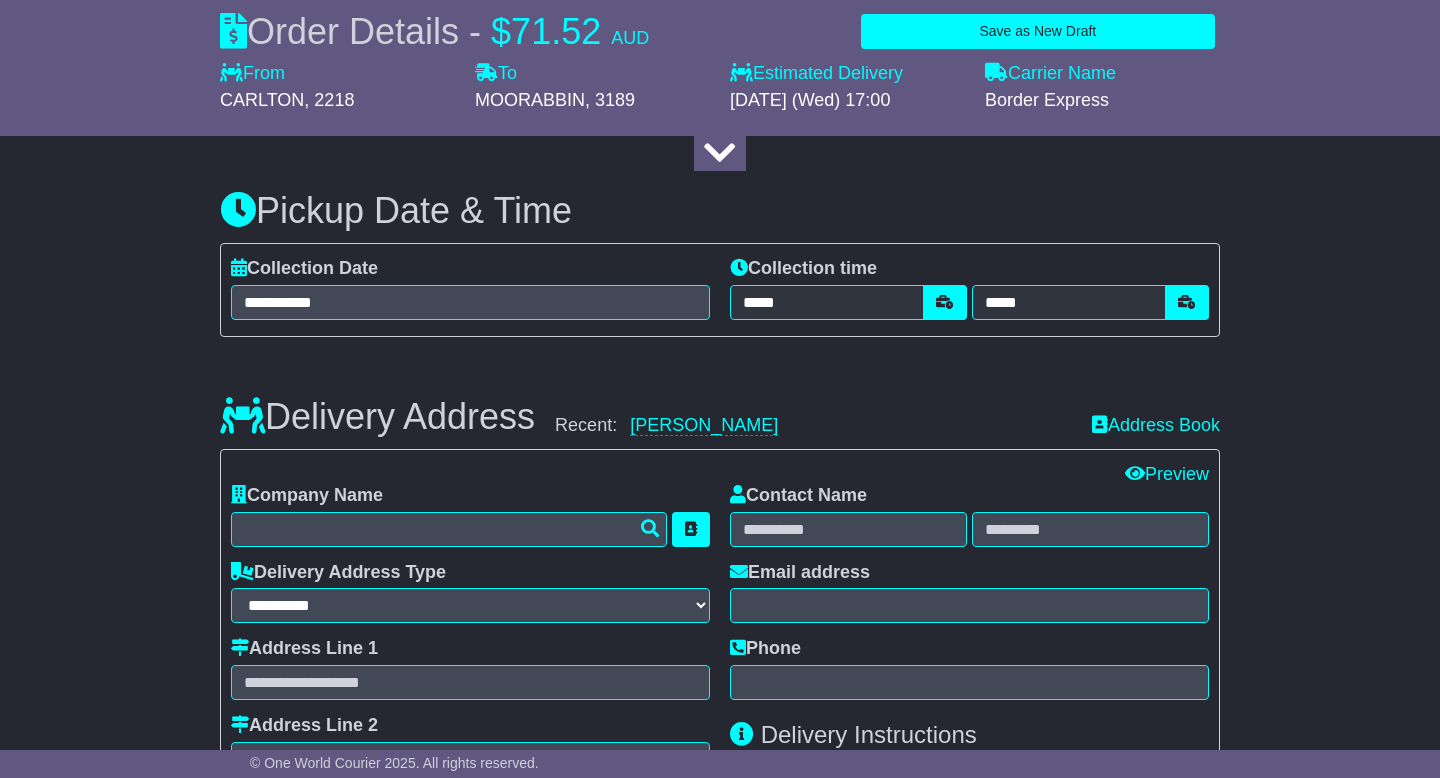 scroll, scrollTop: 1144, scrollLeft: 0, axis: vertical 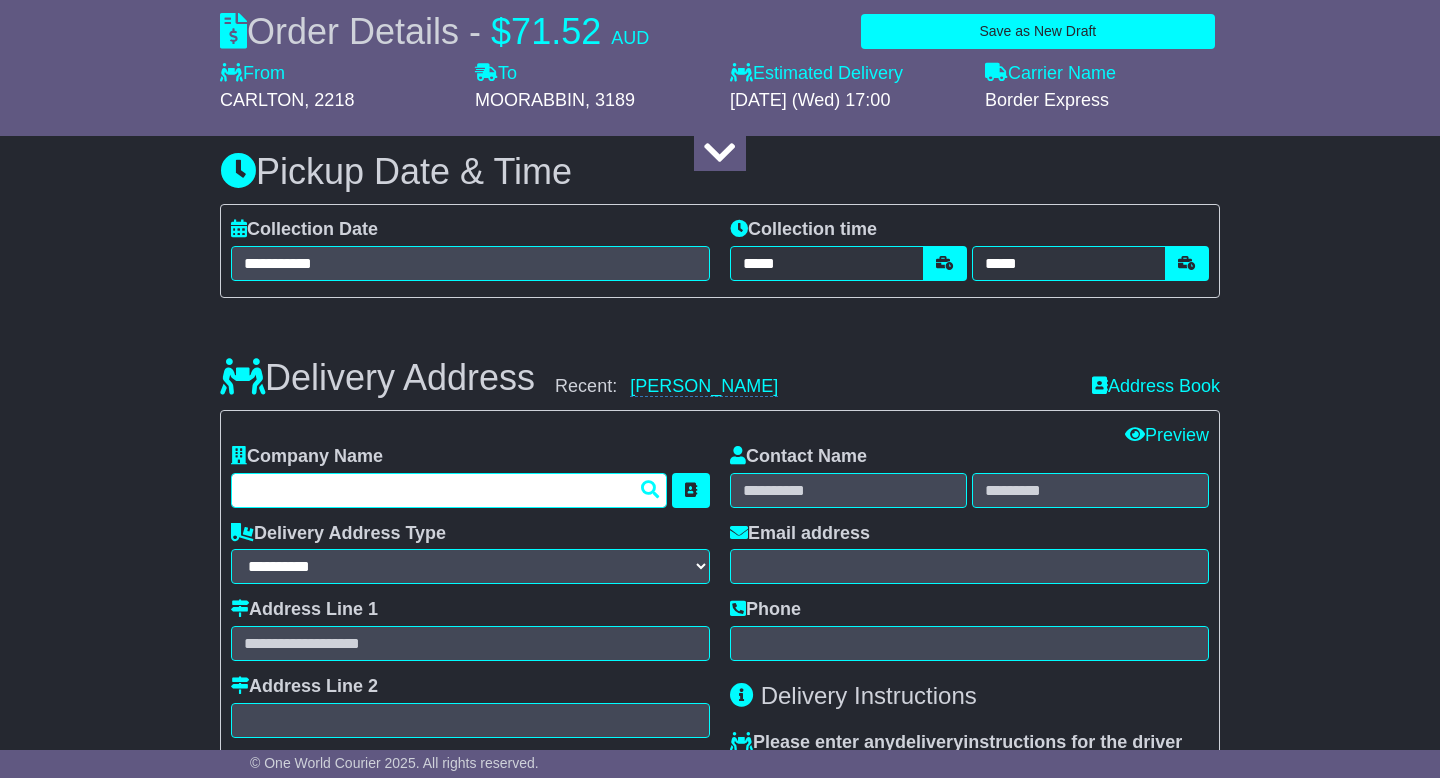 click at bounding box center [449, 490] 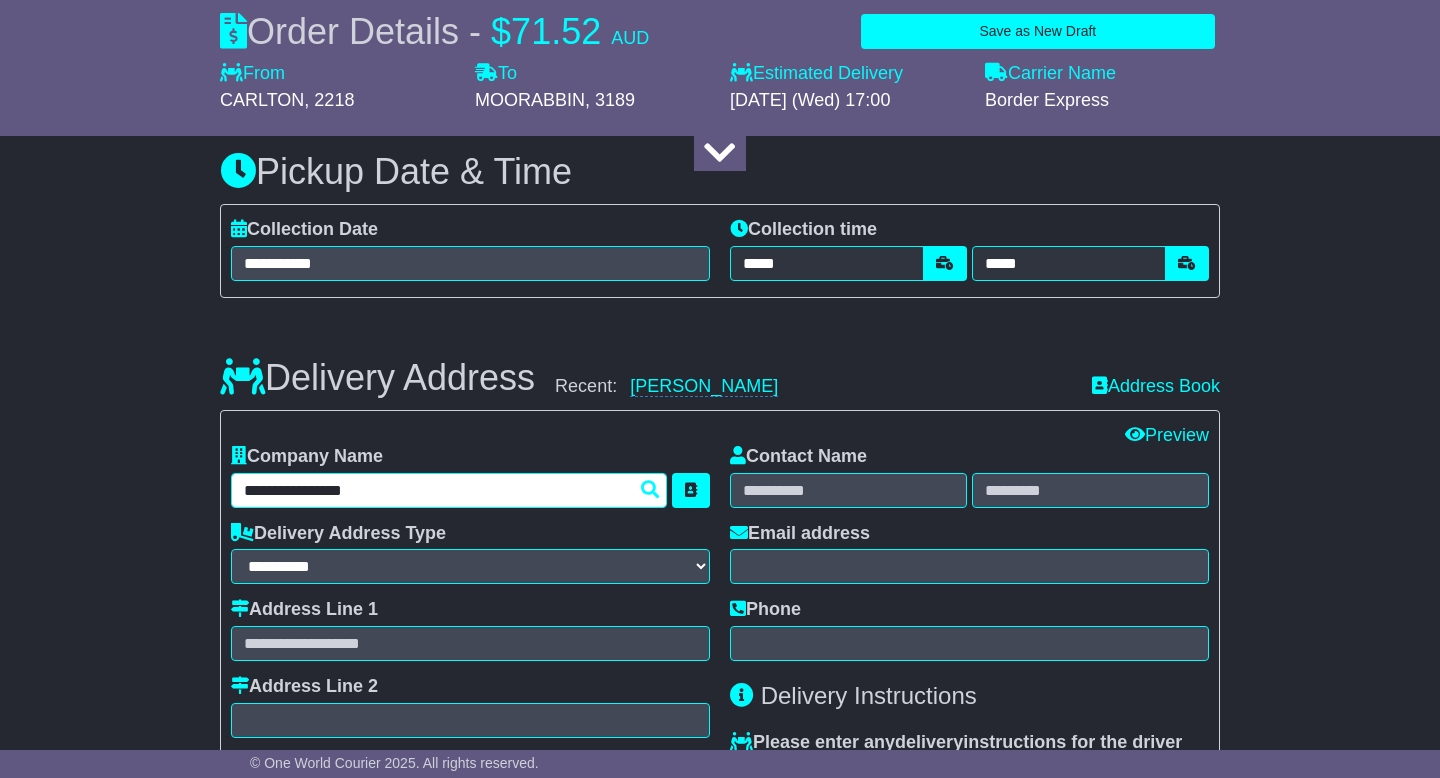 click on "**********" at bounding box center [449, 490] 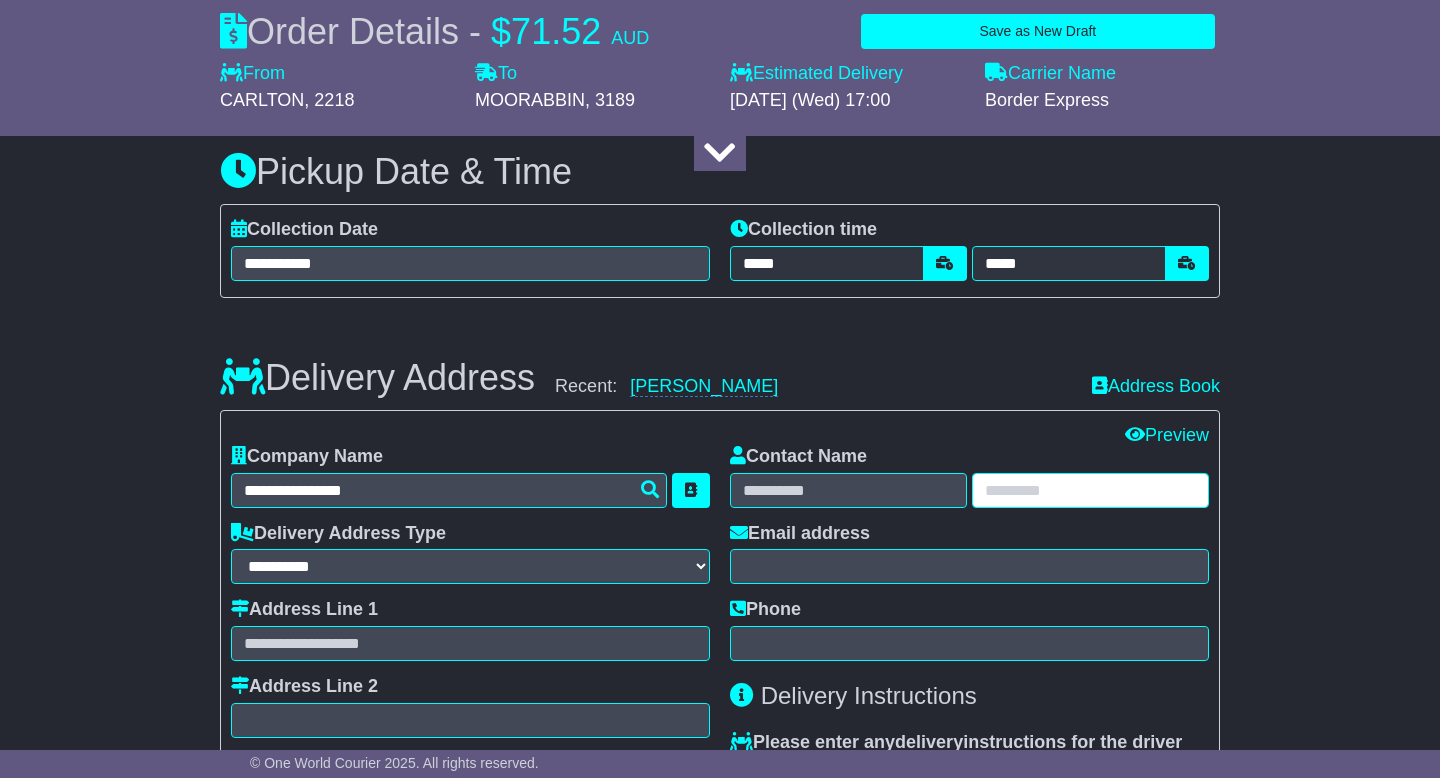 click at bounding box center [1090, 490] 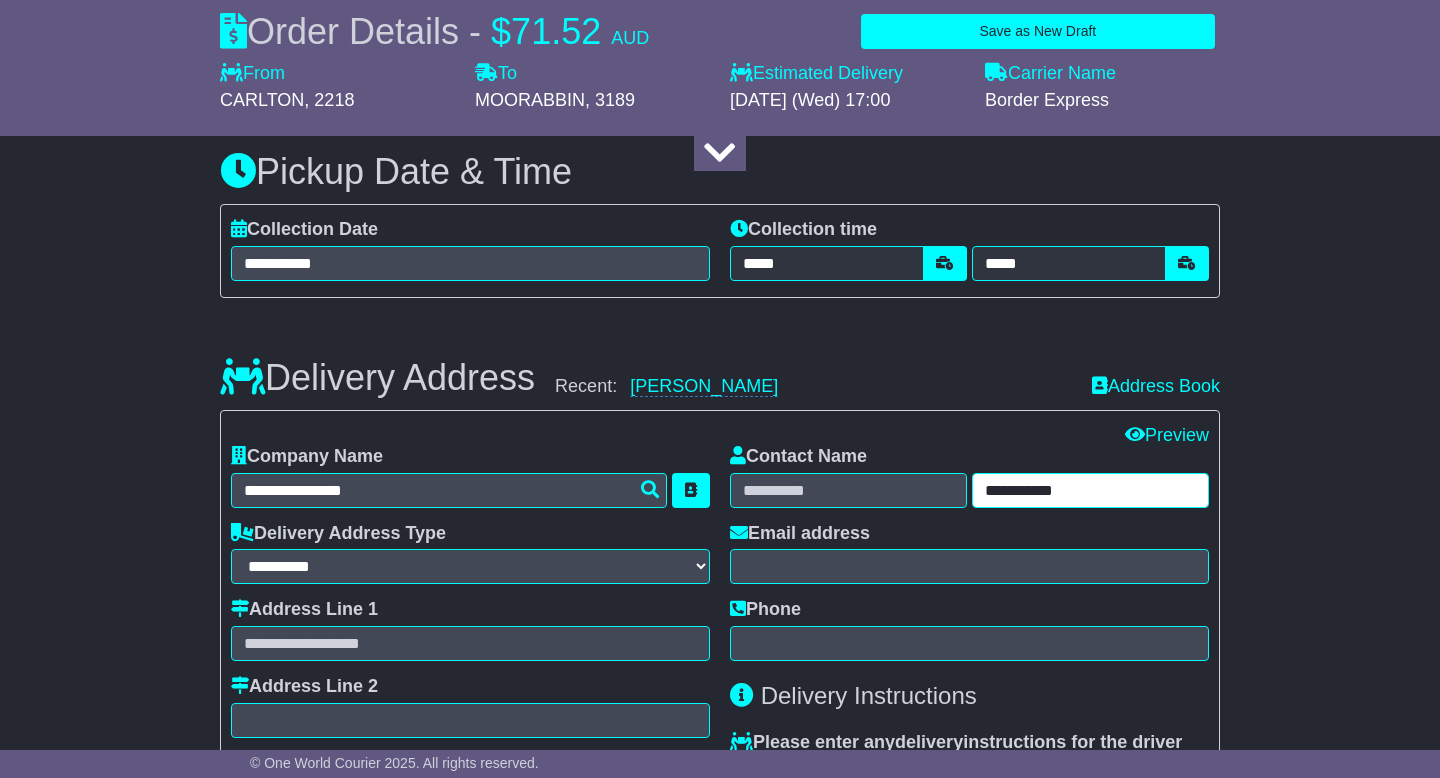 type on "**********" 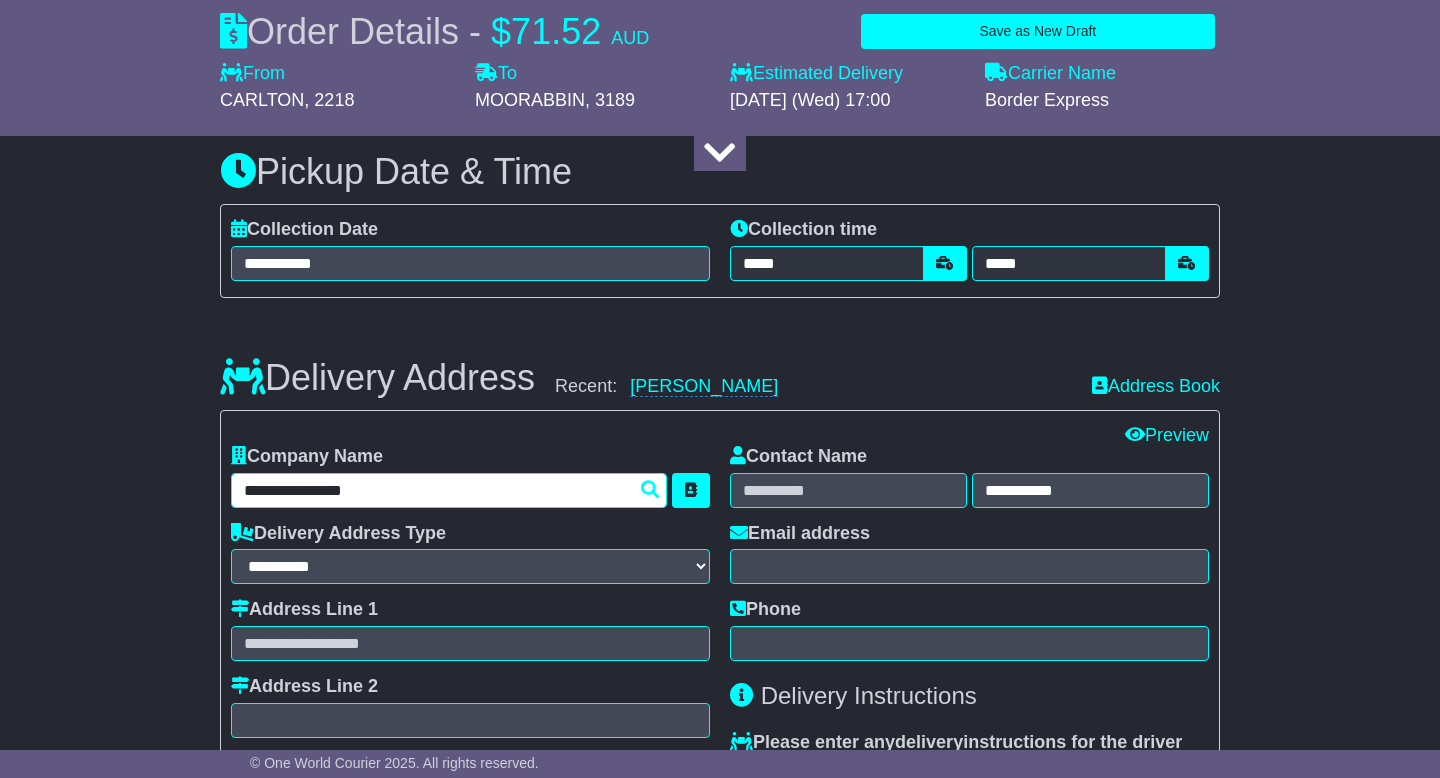 click on "**********" at bounding box center [449, 490] 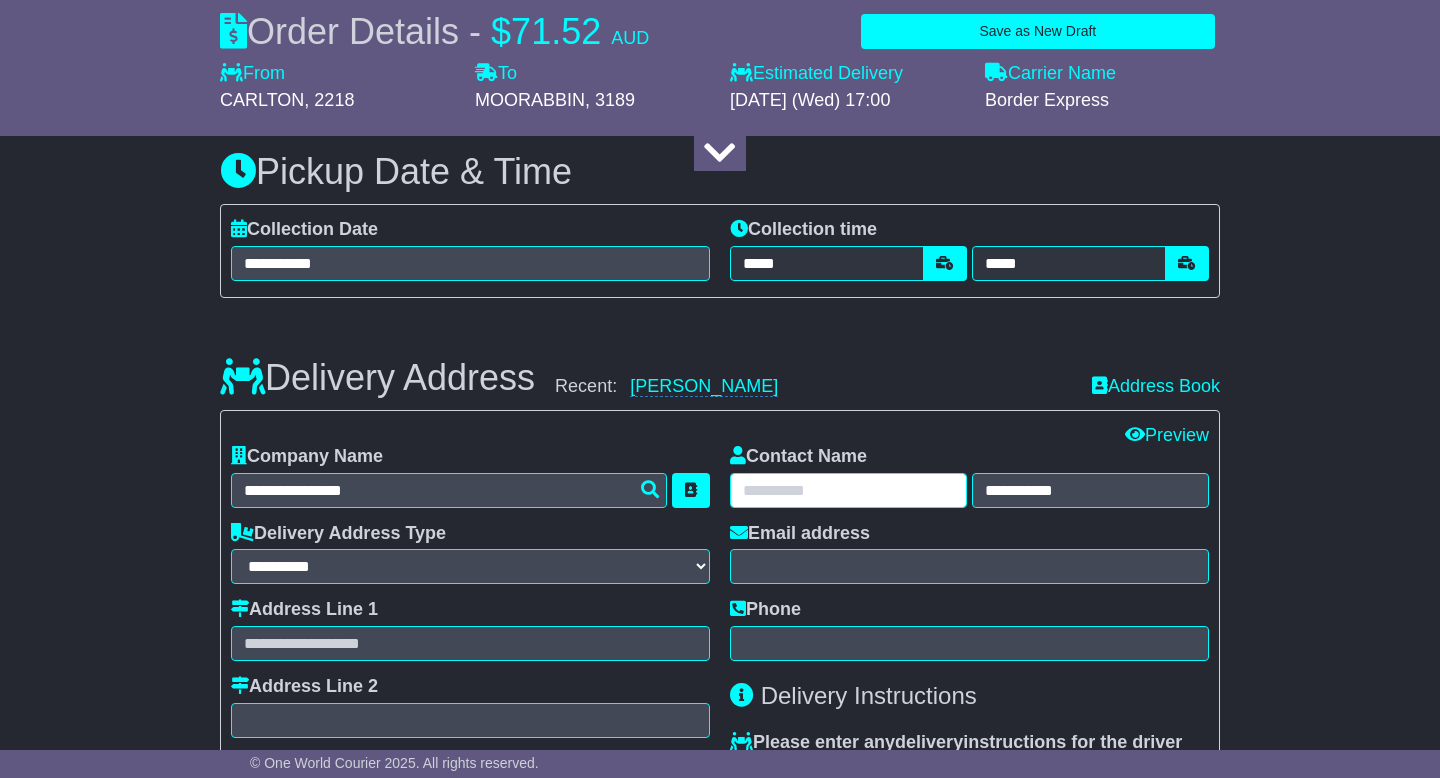 click at bounding box center (848, 490) 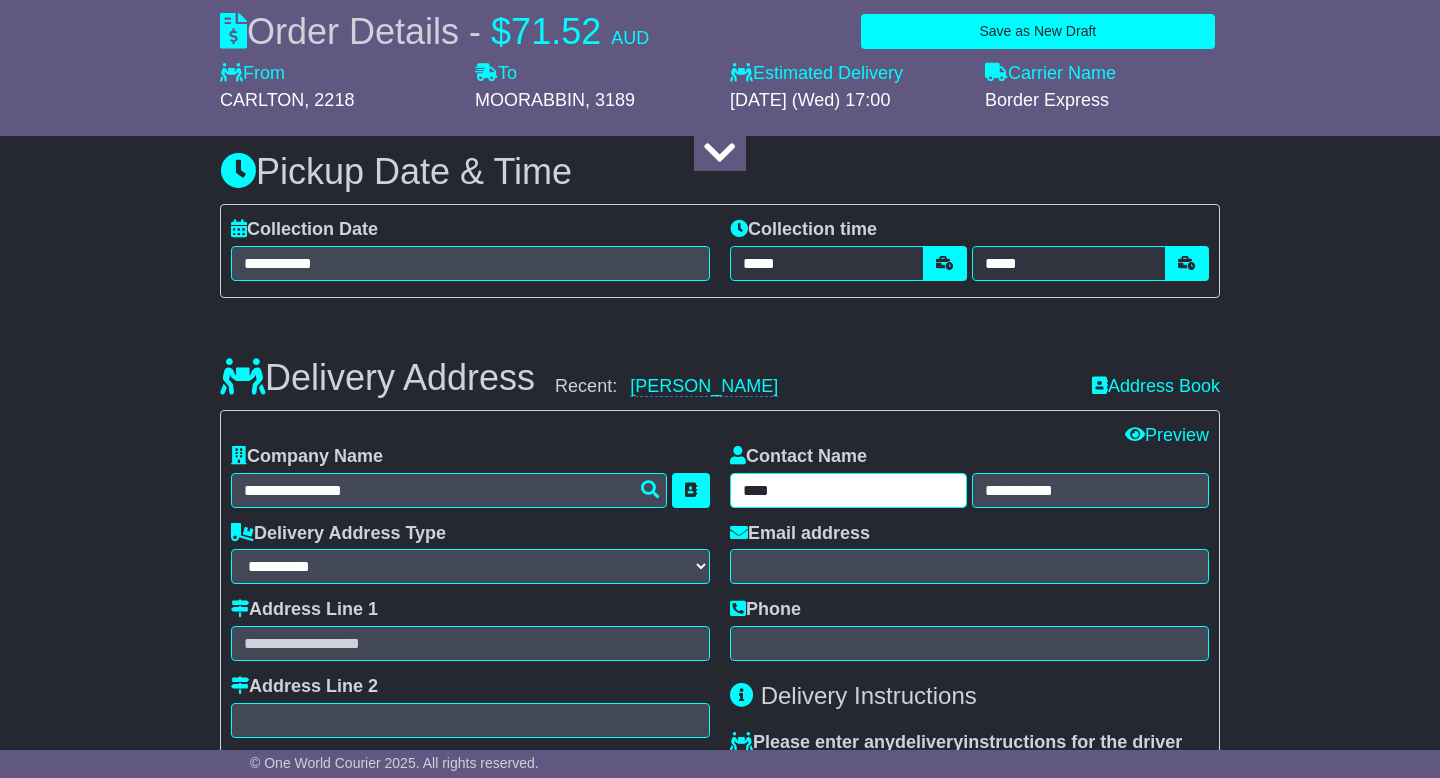 type on "****" 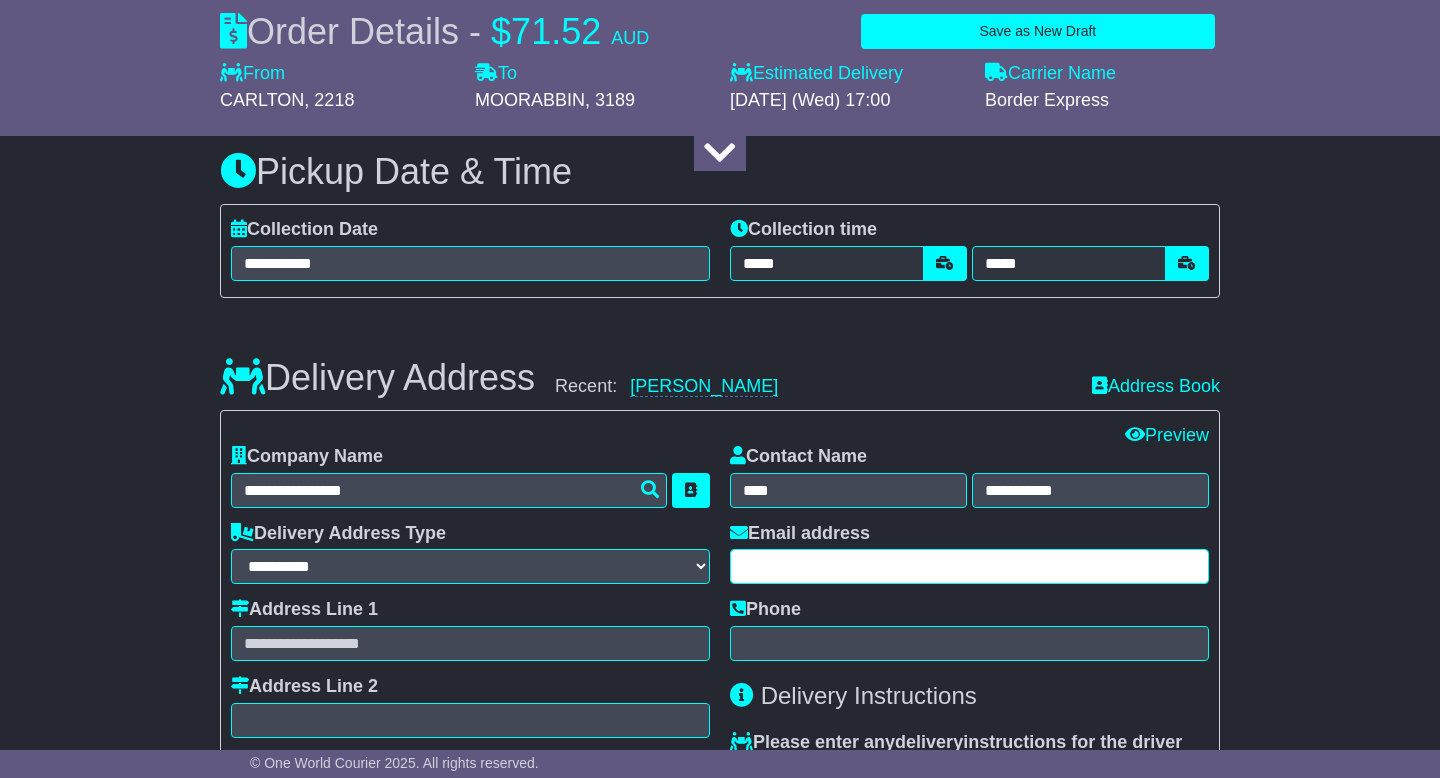 click at bounding box center (969, 566) 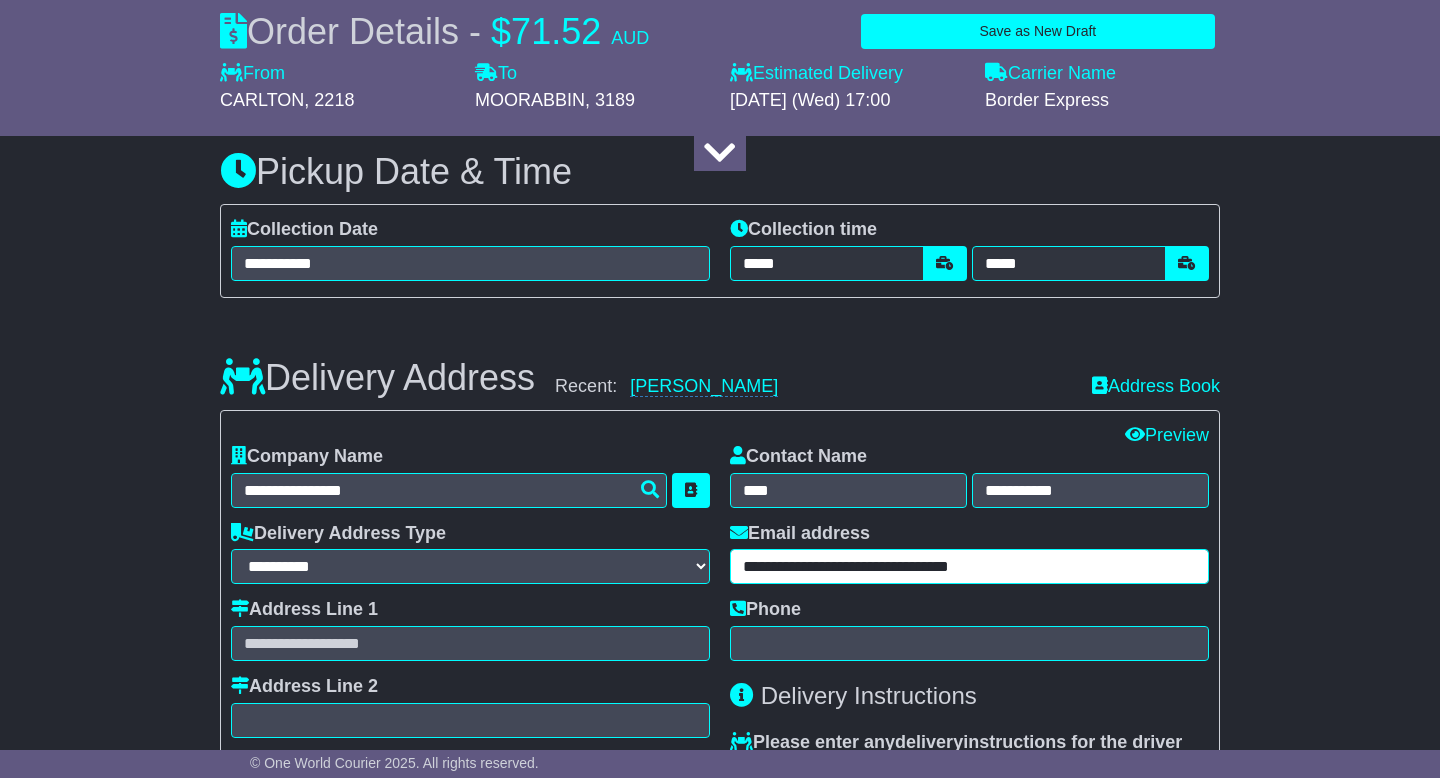 type on "**********" 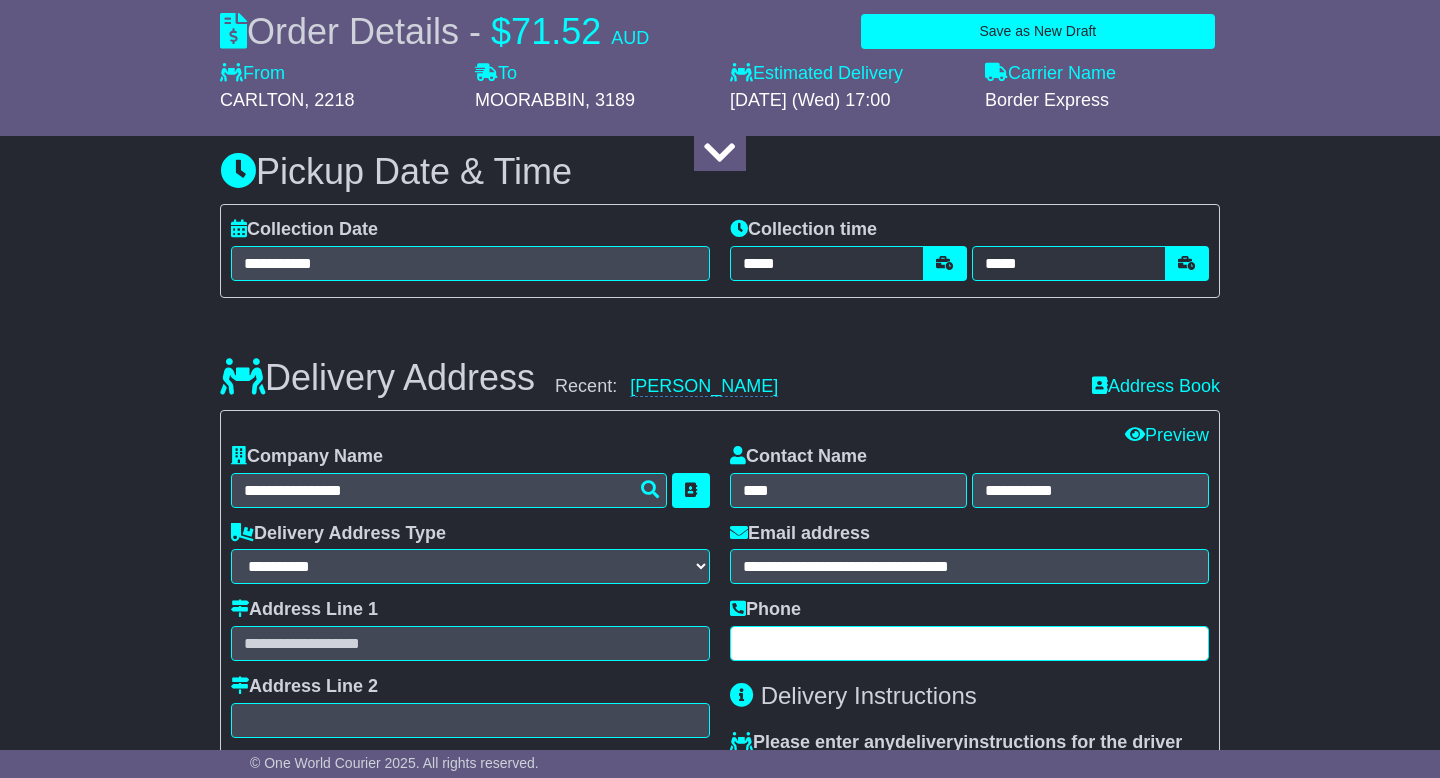 click at bounding box center (969, 643) 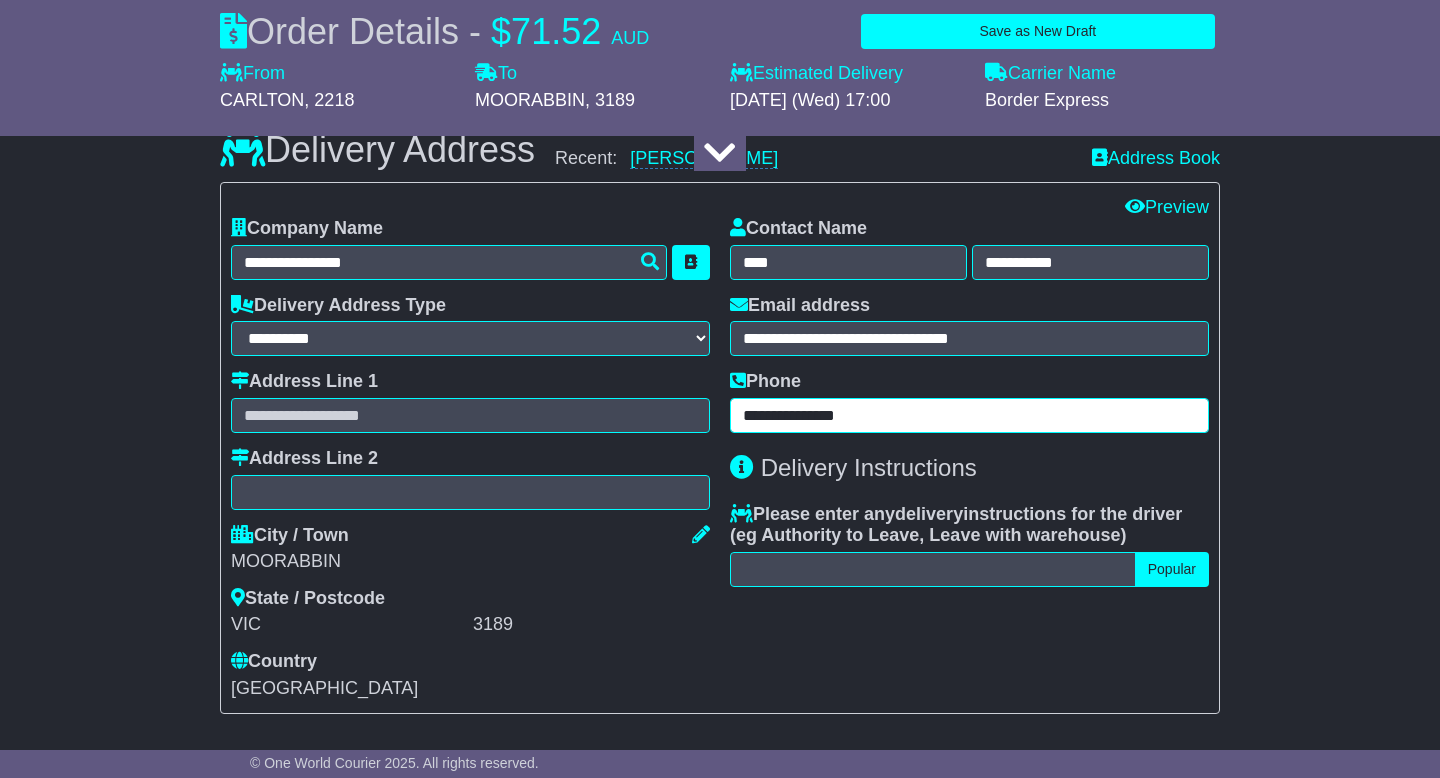 scroll, scrollTop: 1375, scrollLeft: 0, axis: vertical 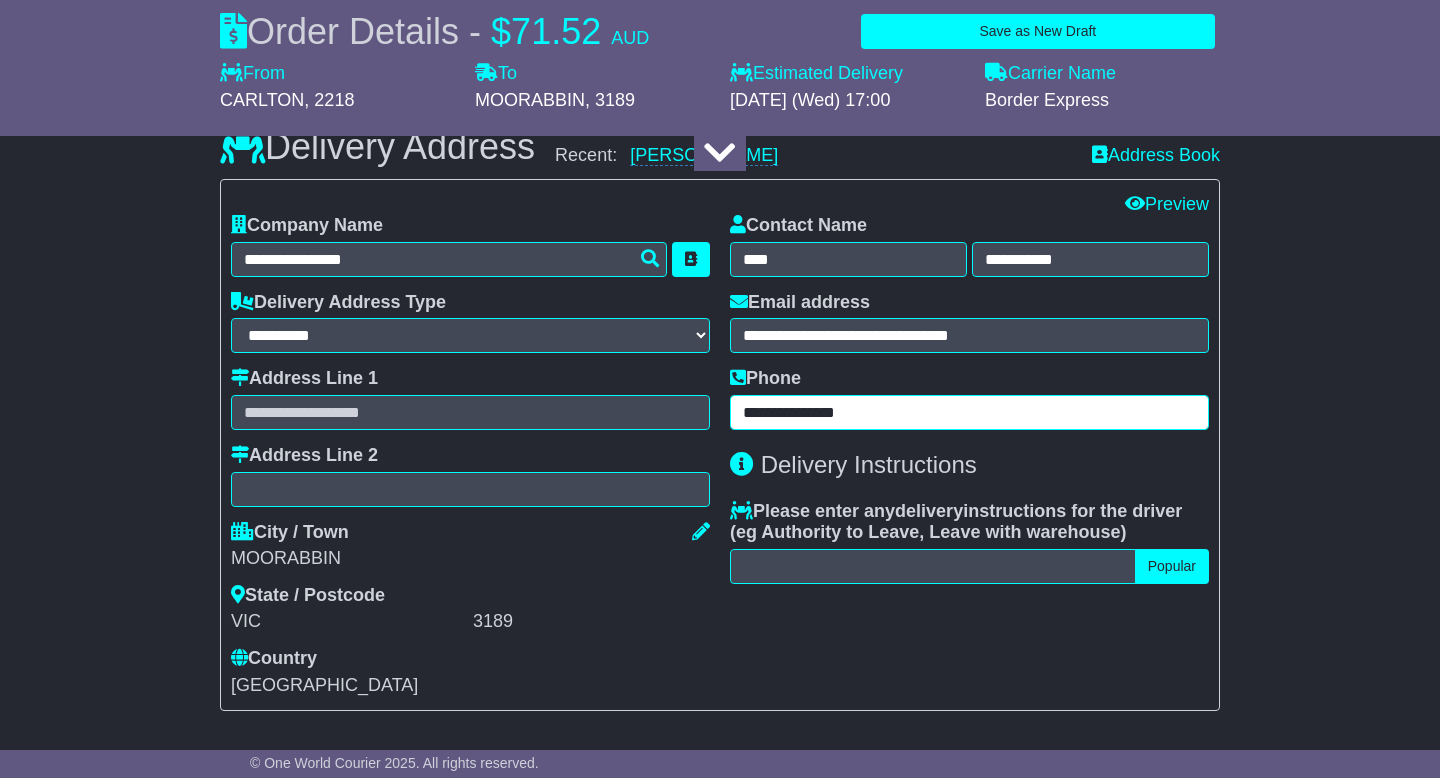 type on "**********" 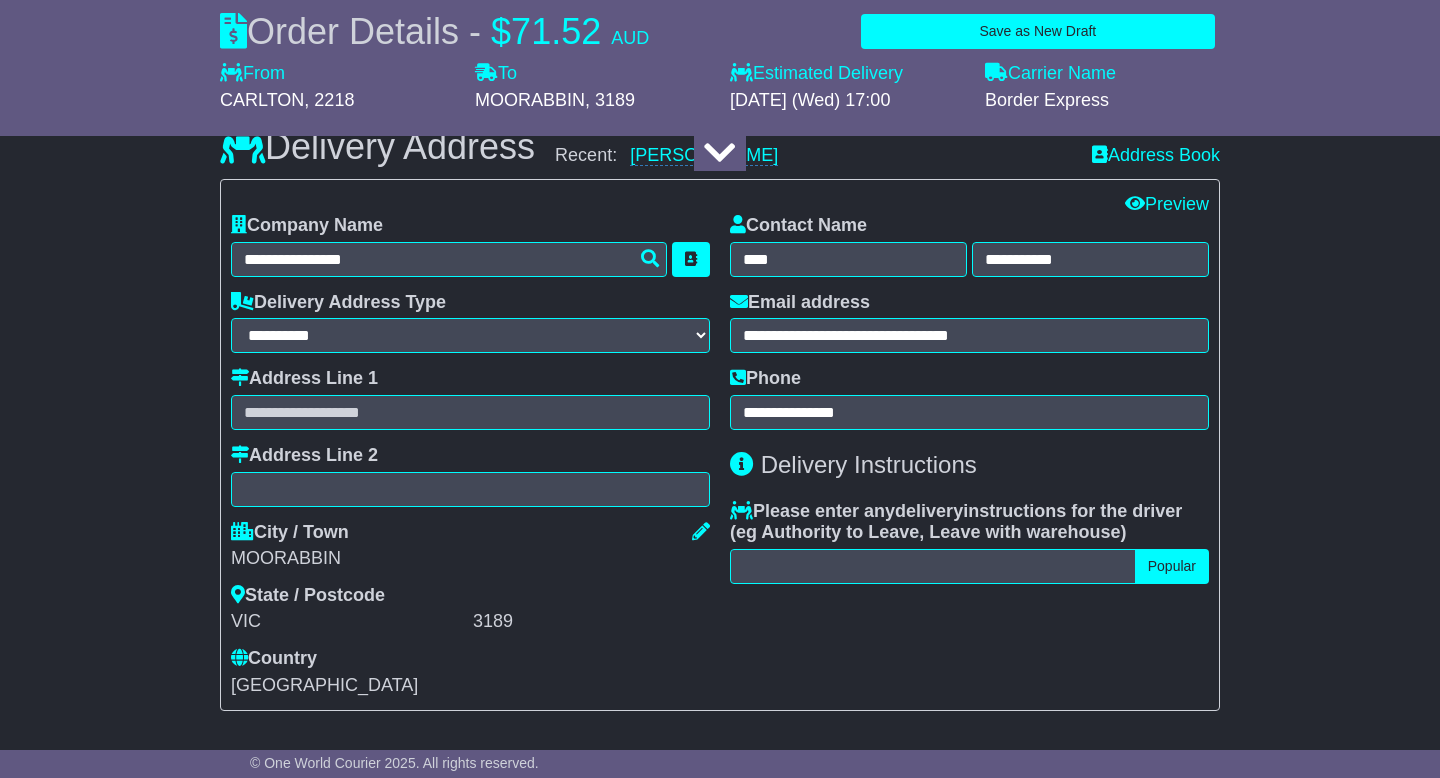 click on "Address Line 1" at bounding box center (470, 399) 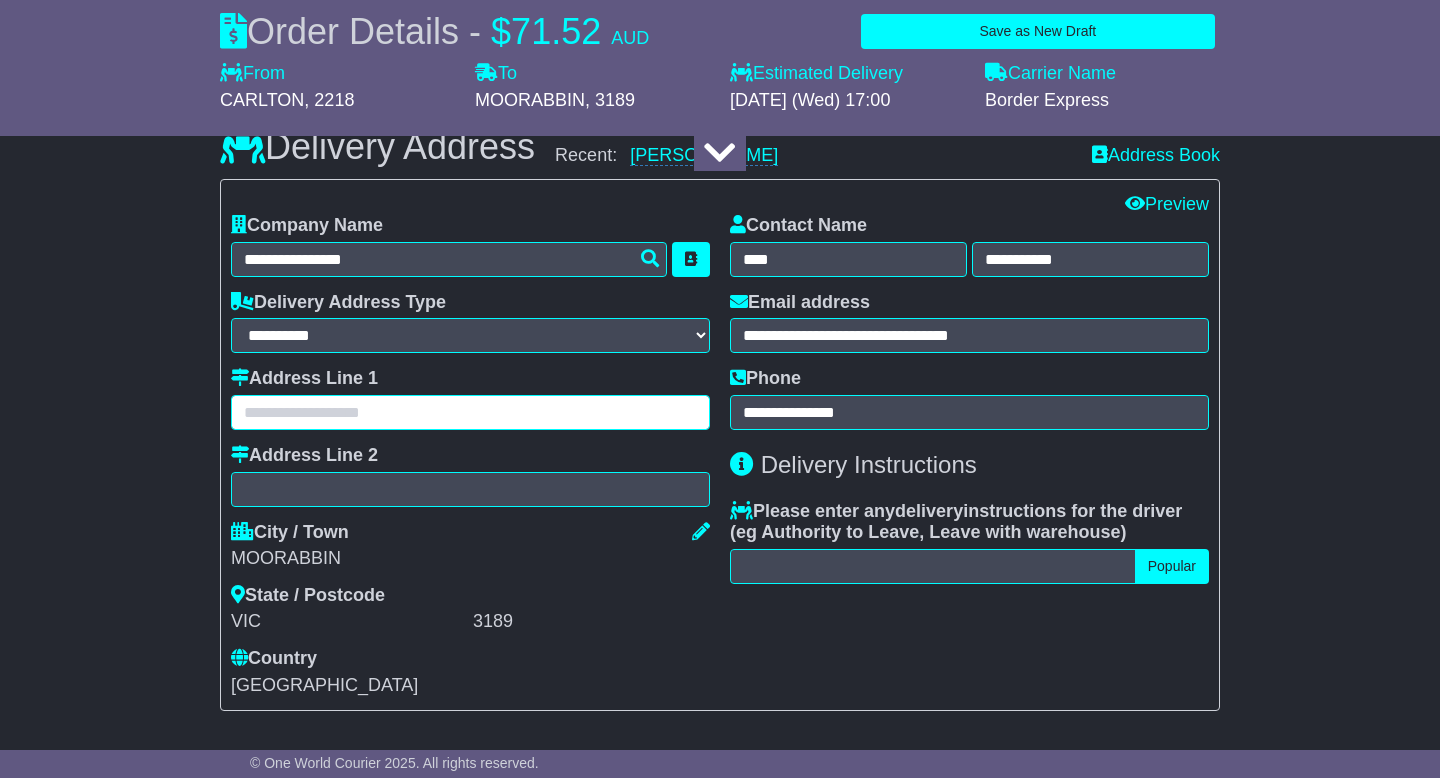 click at bounding box center [470, 412] 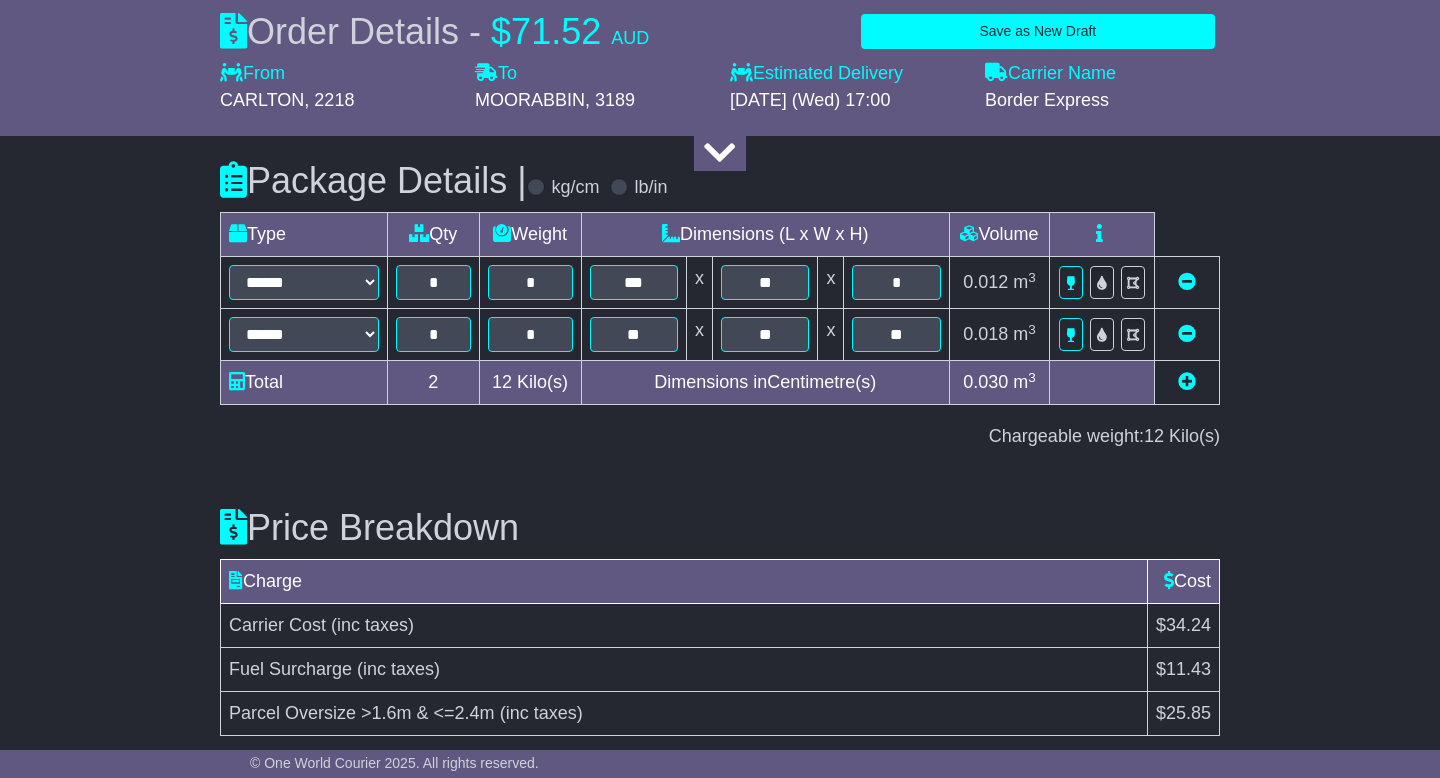 scroll, scrollTop: 2477, scrollLeft: 0, axis: vertical 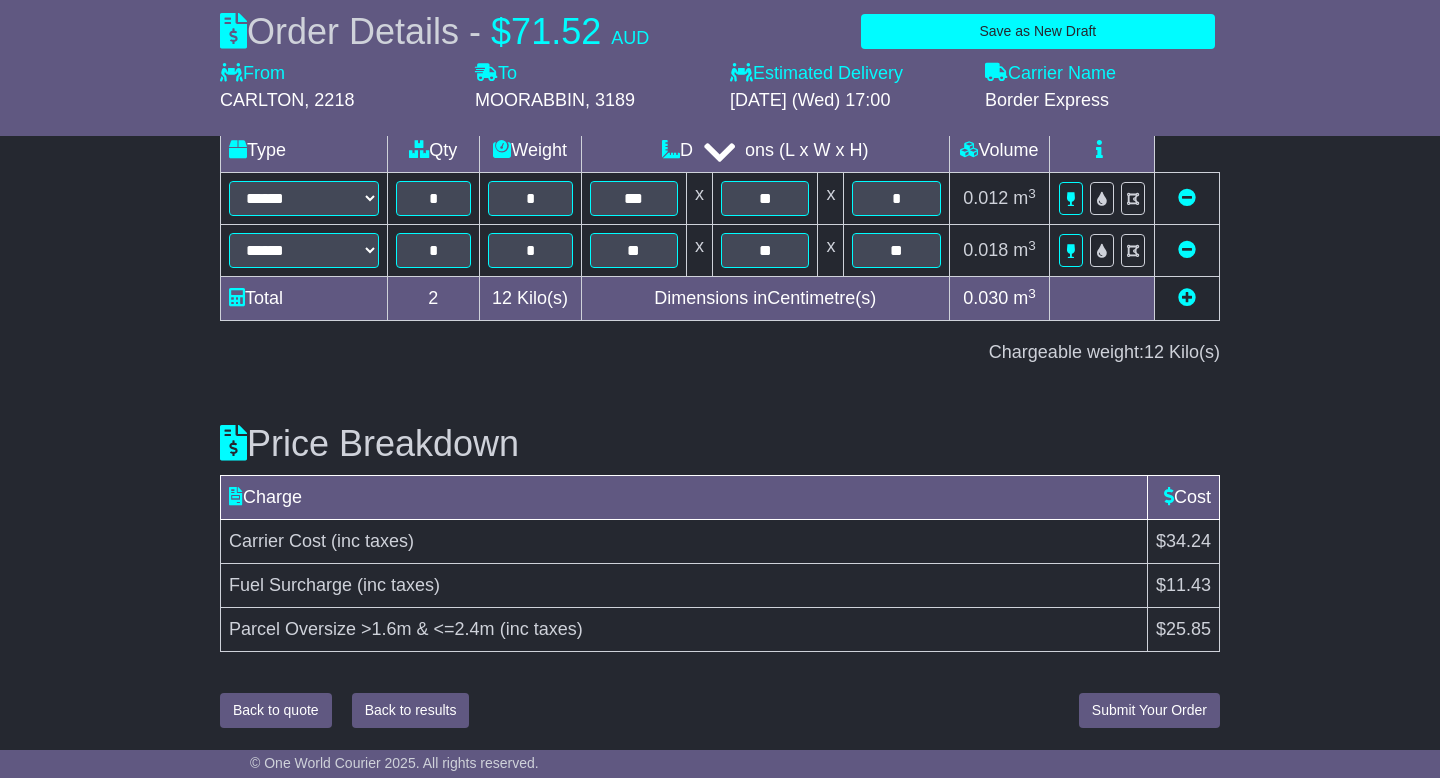 type on "**********" 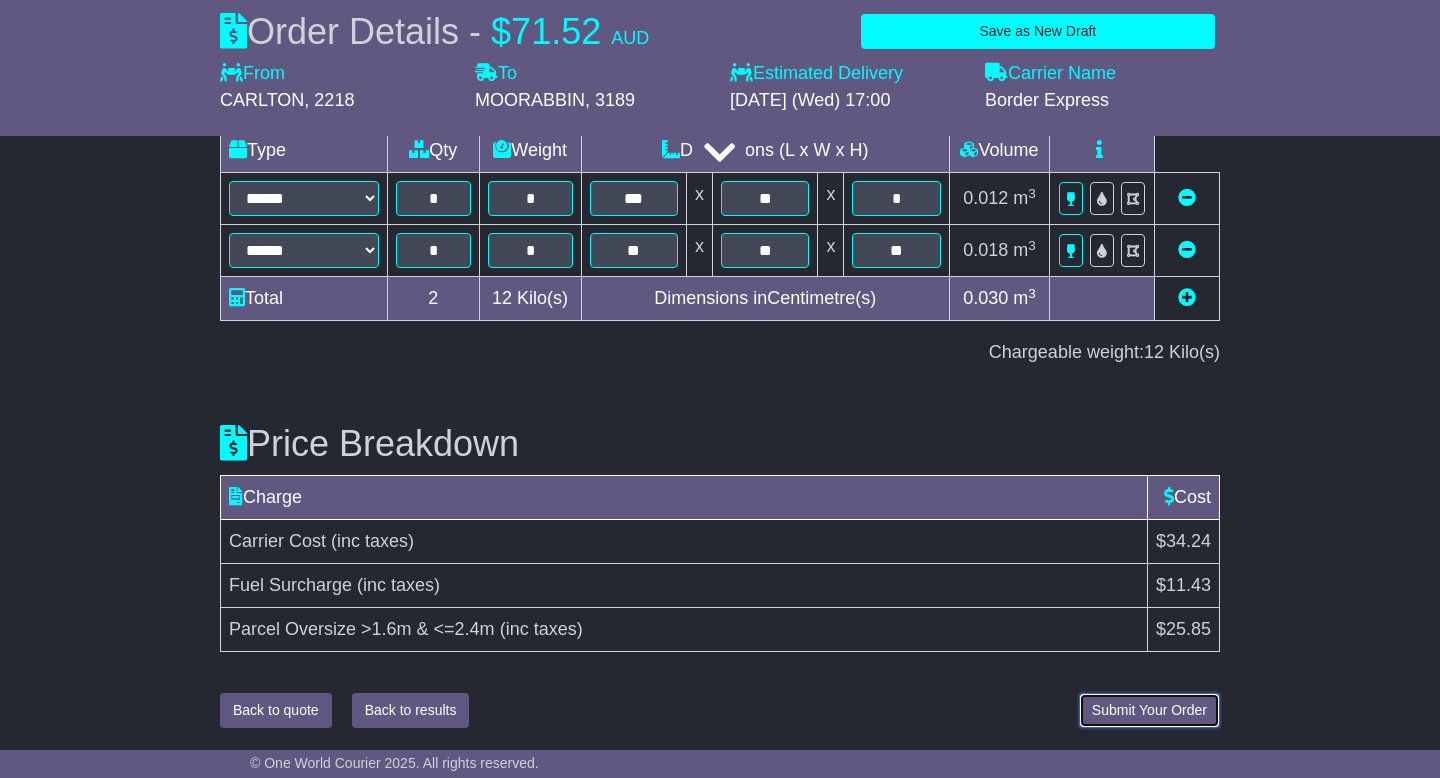 click on "Submit Your Order" at bounding box center [1149, 710] 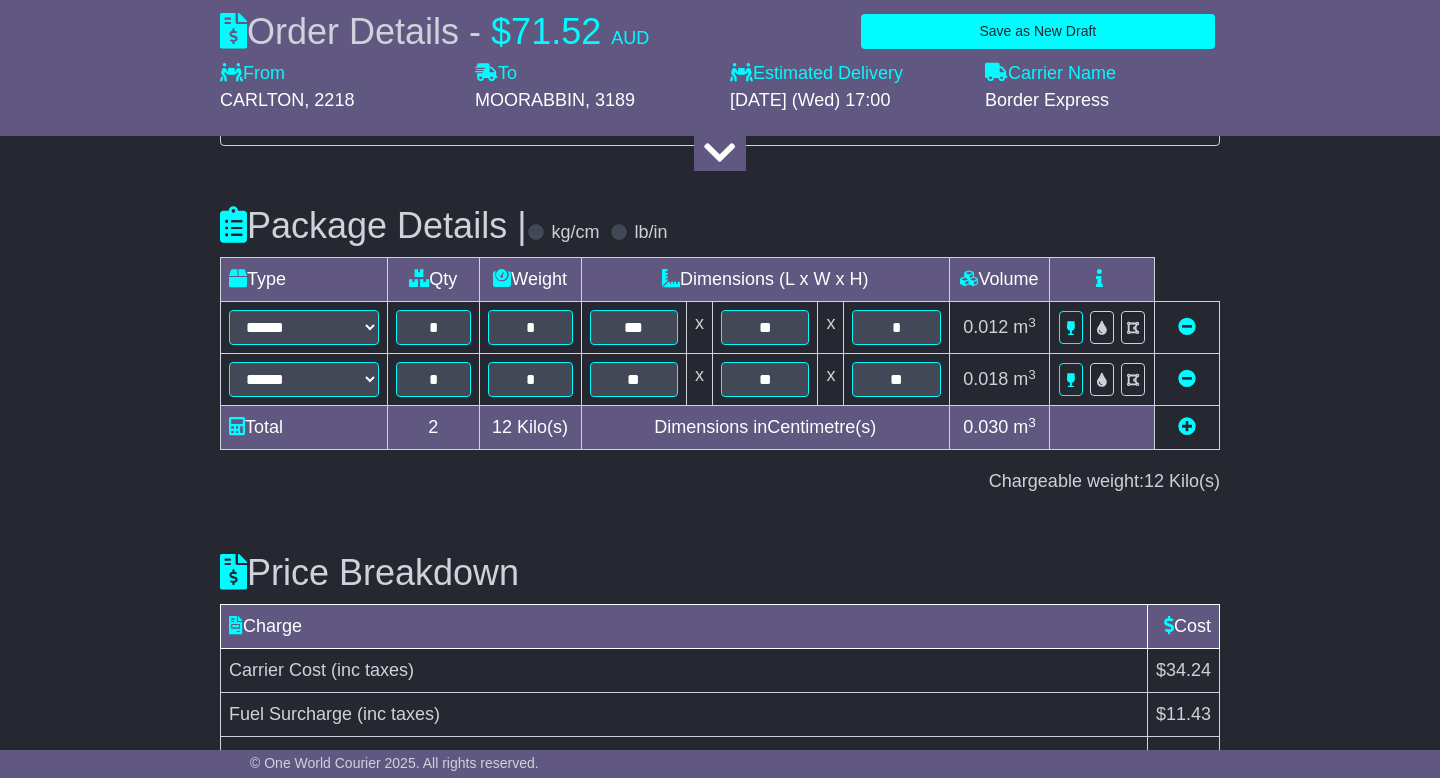scroll, scrollTop: 2552, scrollLeft: 0, axis: vertical 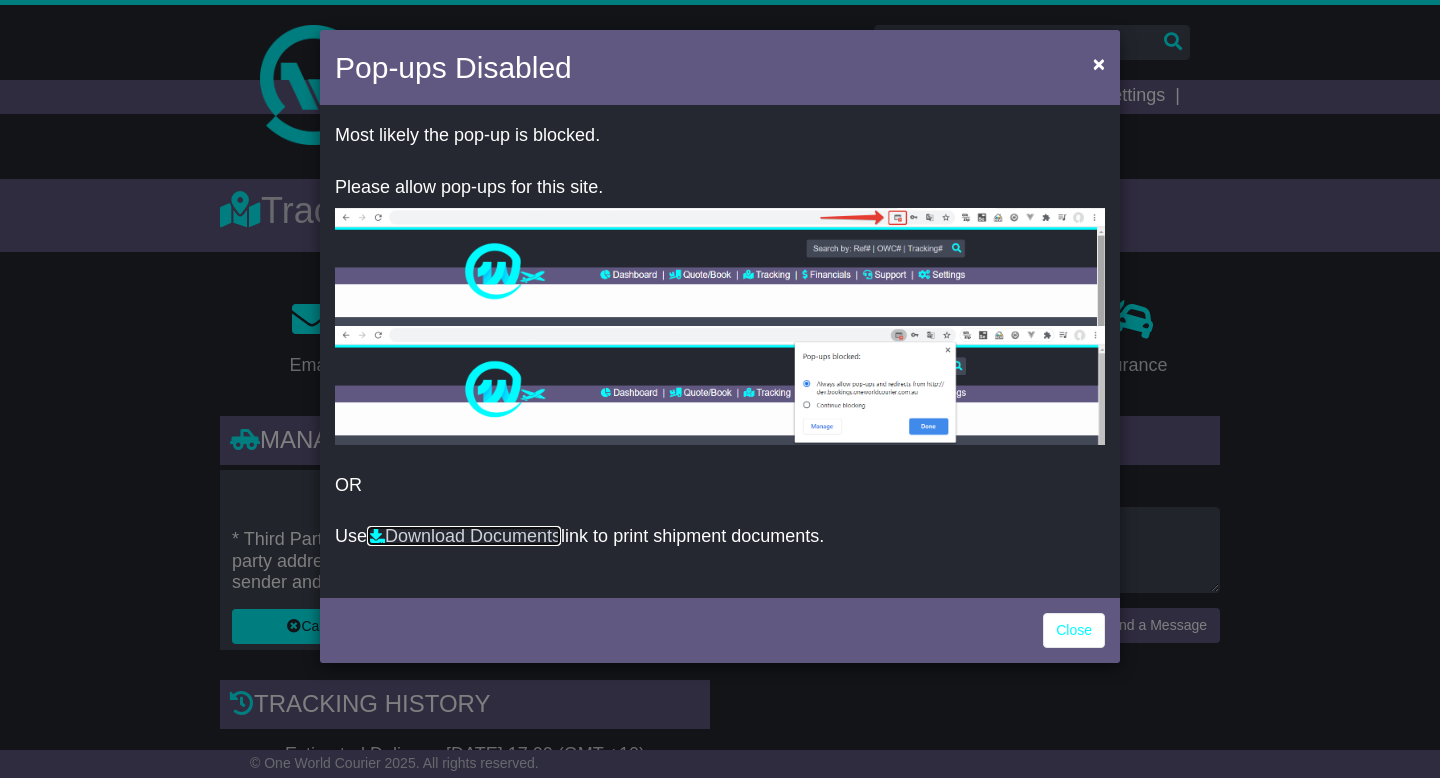 click on "Download Documents" at bounding box center [464, 536] 